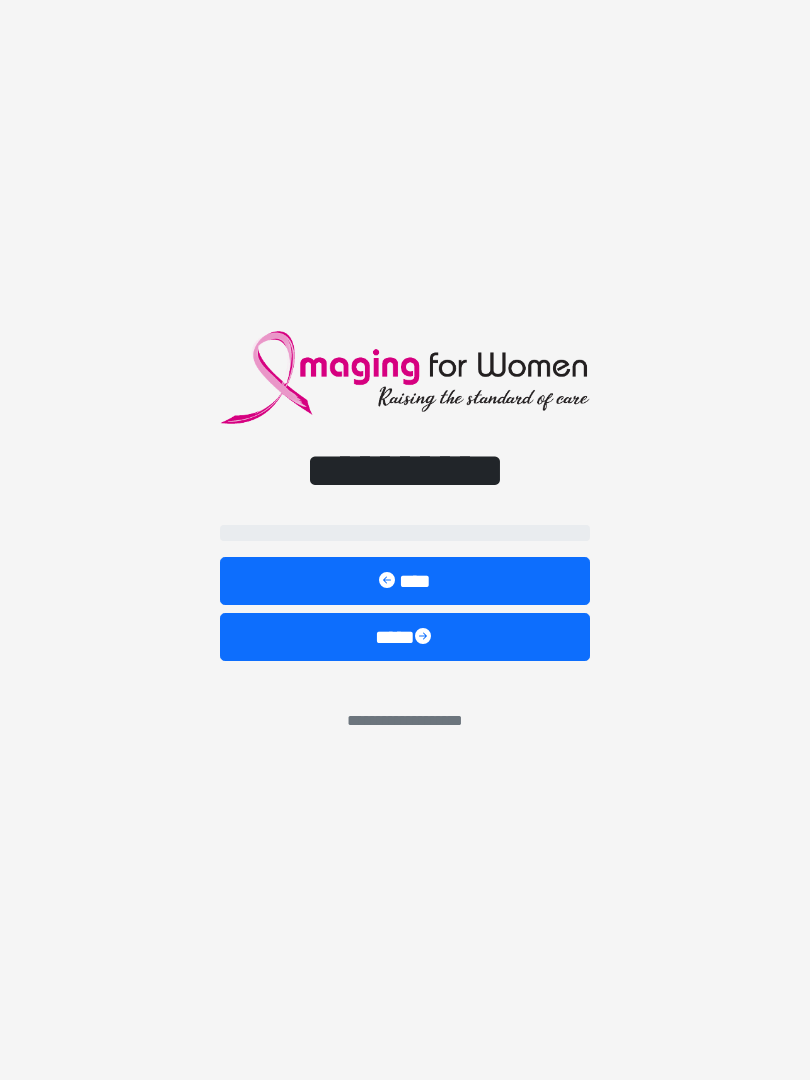 scroll, scrollTop: 0, scrollLeft: 0, axis: both 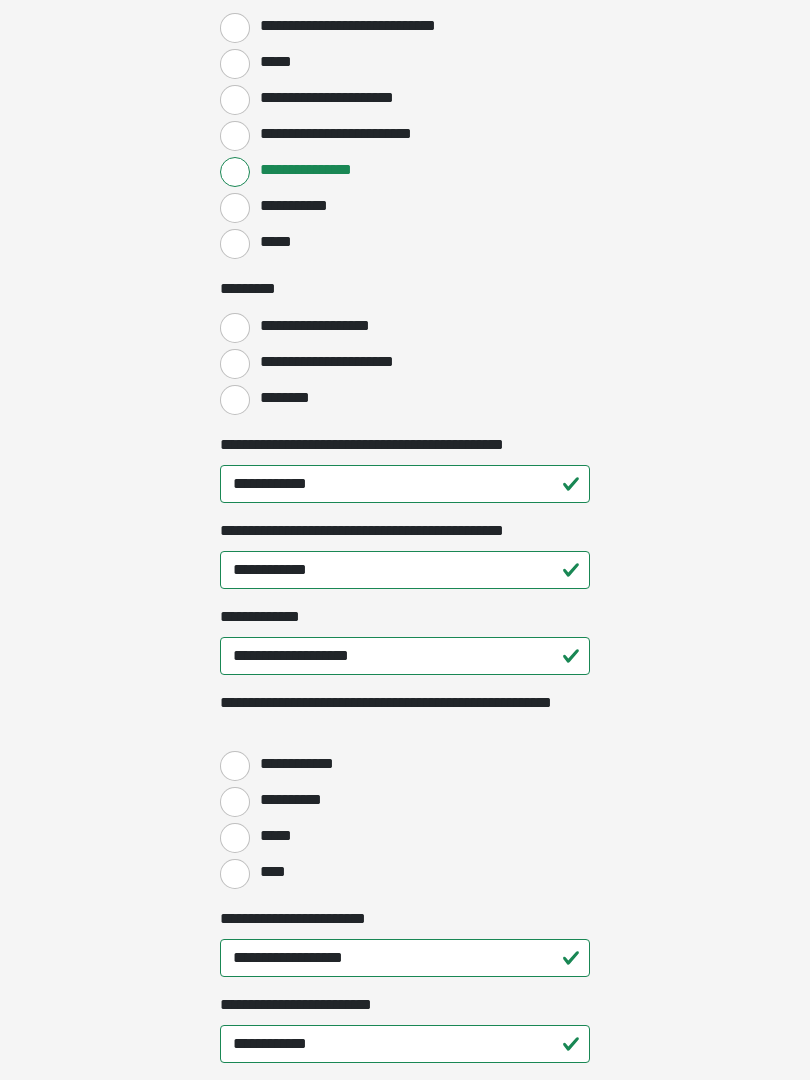 click on "********" at bounding box center (235, 401) 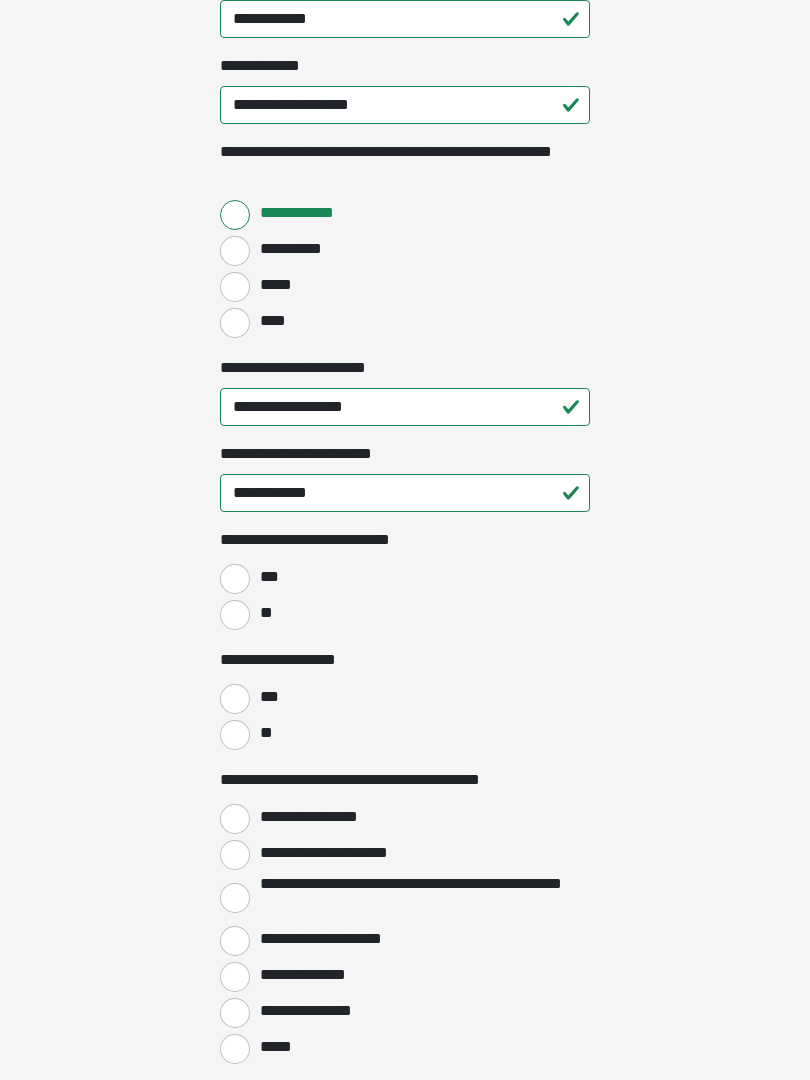 scroll, scrollTop: 2638, scrollLeft: 0, axis: vertical 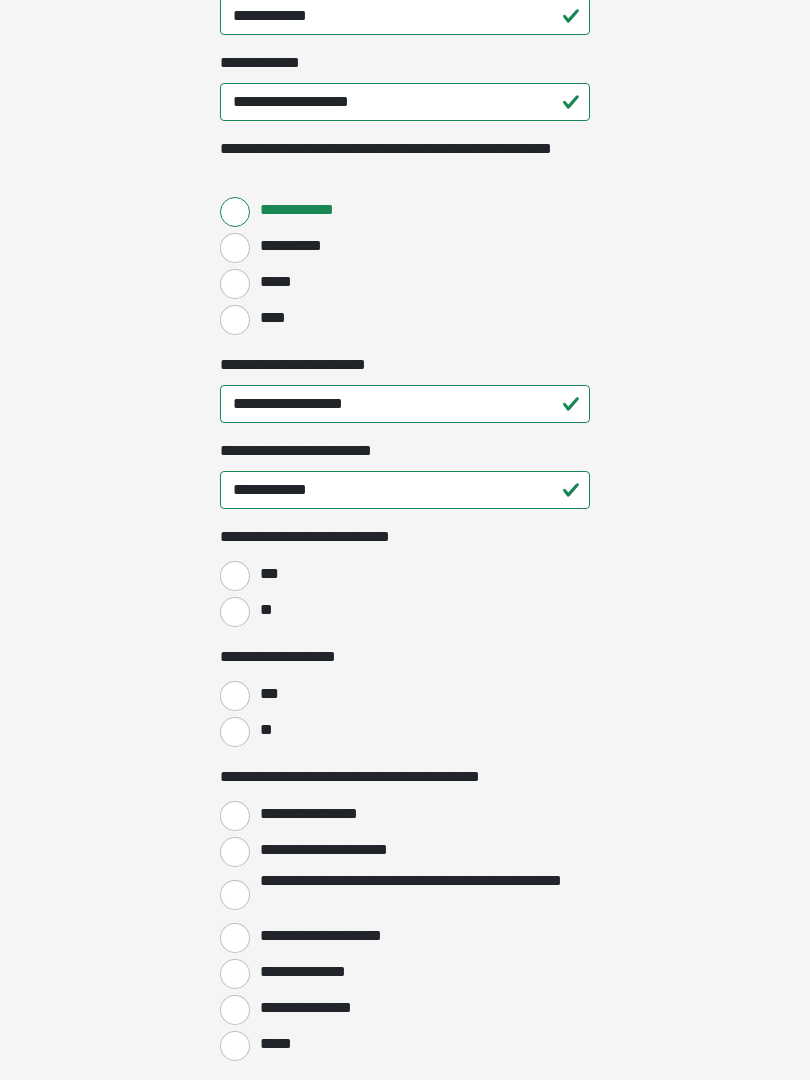 click on "**" at bounding box center [235, 613] 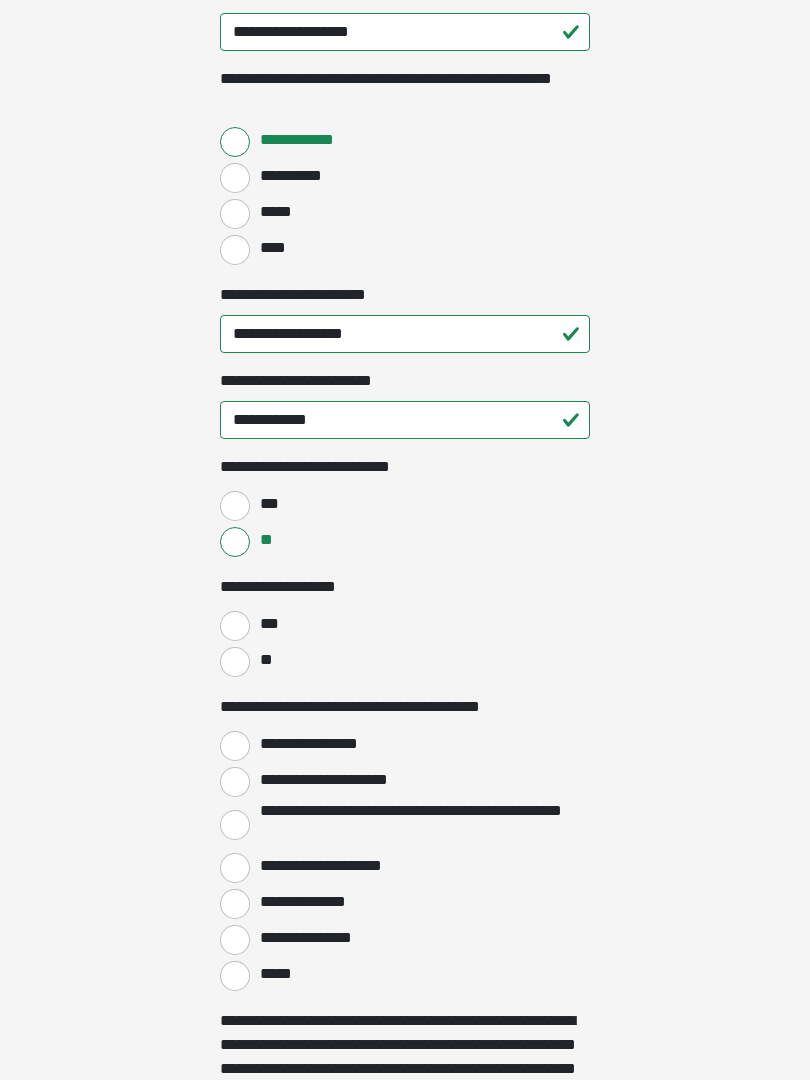 click on "**" at bounding box center (235, 663) 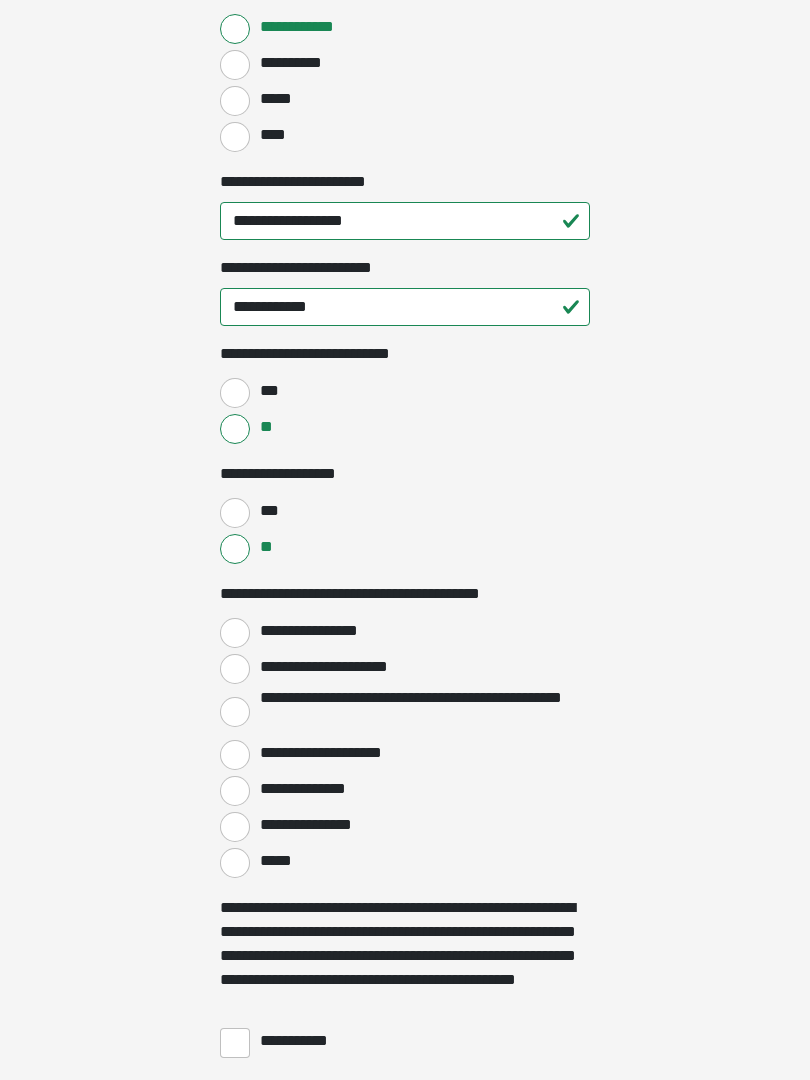 click on "**********" at bounding box center [235, 634] 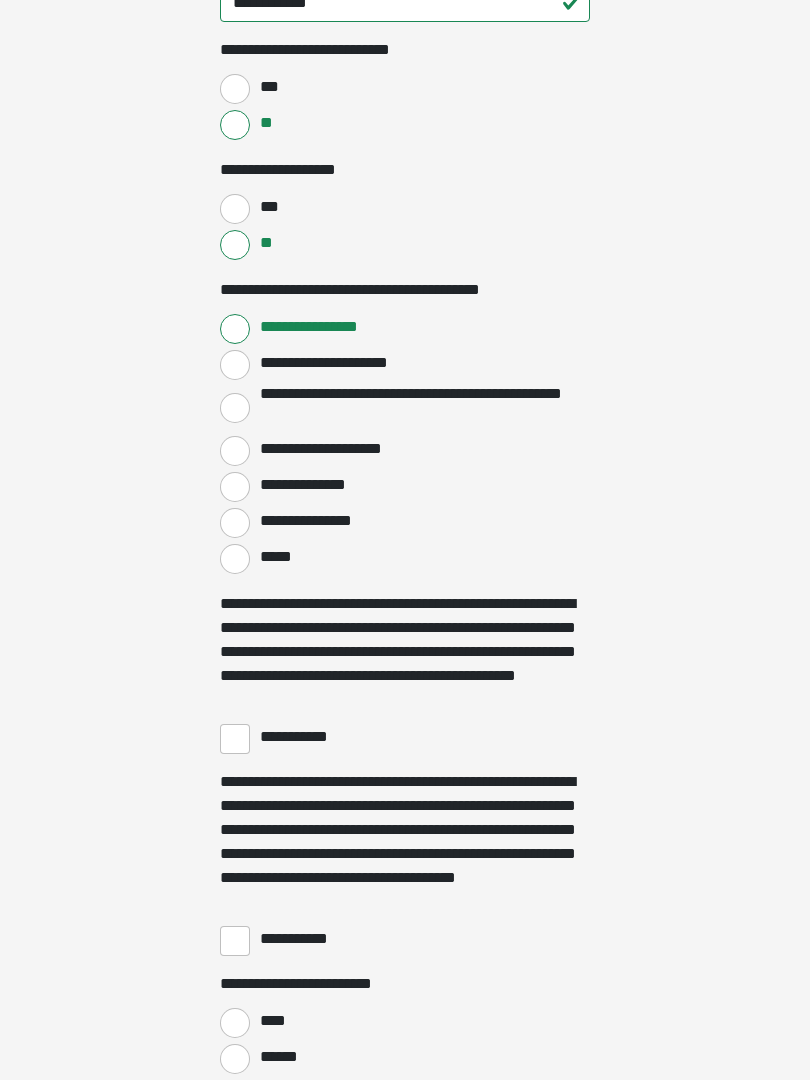 click on "**********" at bounding box center [235, 739] 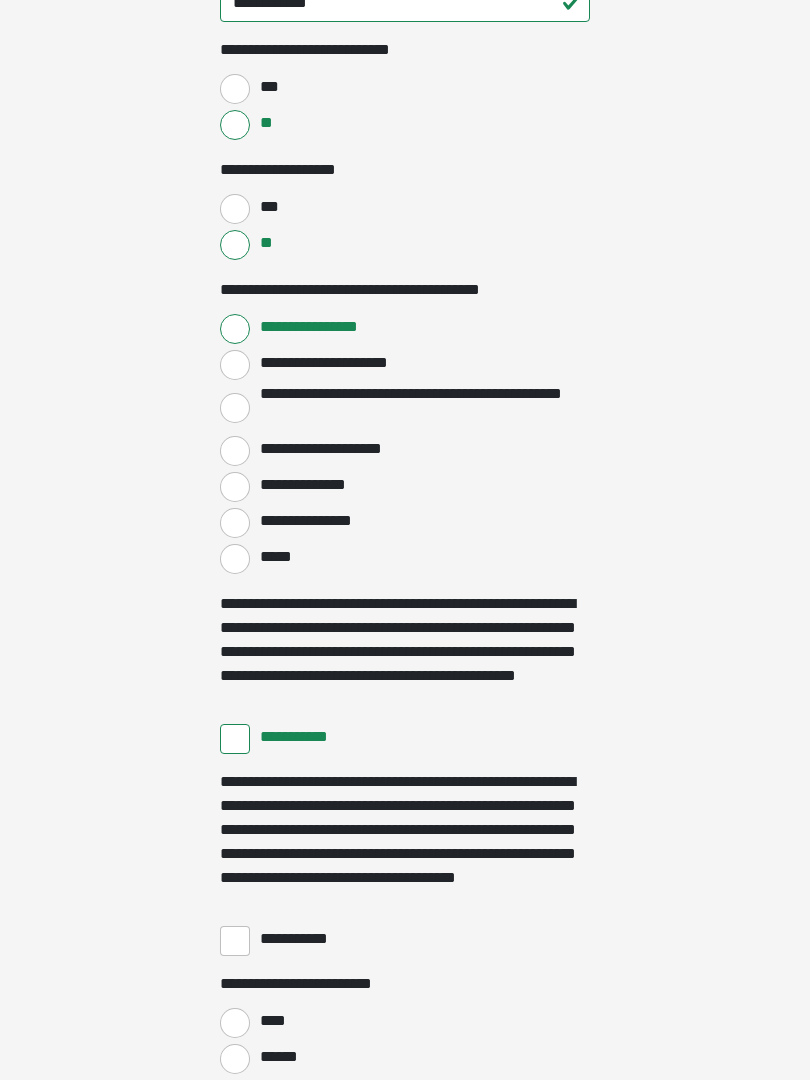 click on "**********" at bounding box center (235, 941) 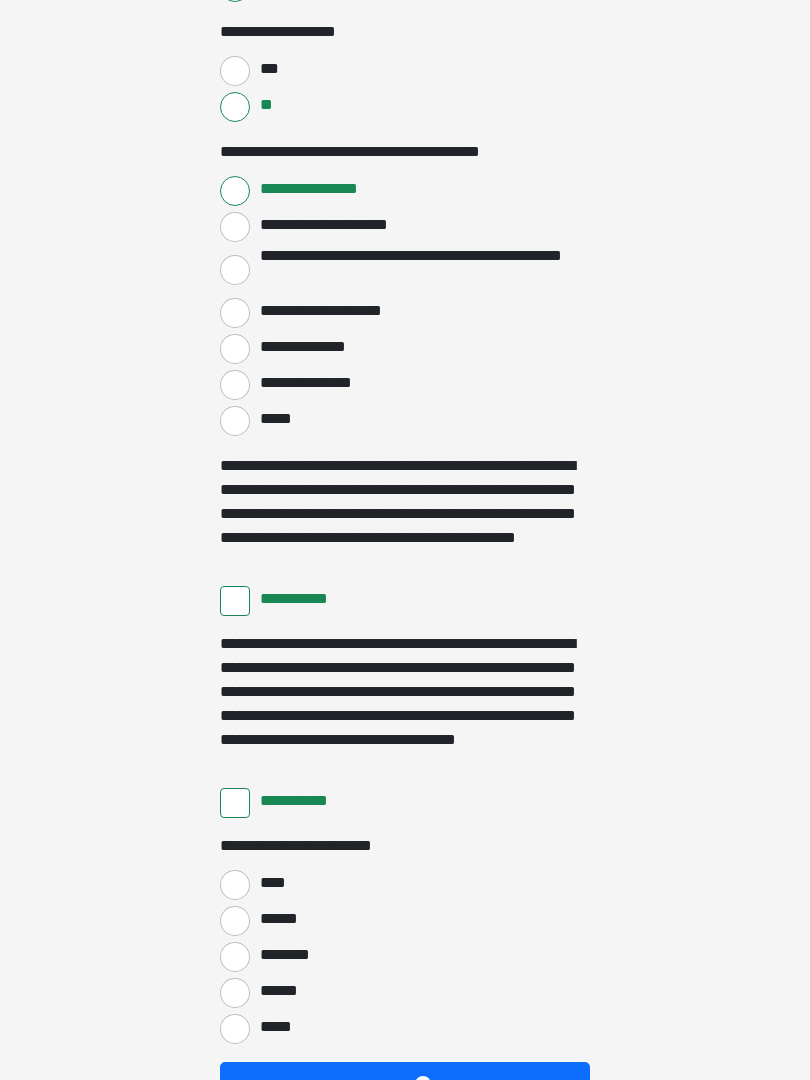 click on "****" at bounding box center (235, 885) 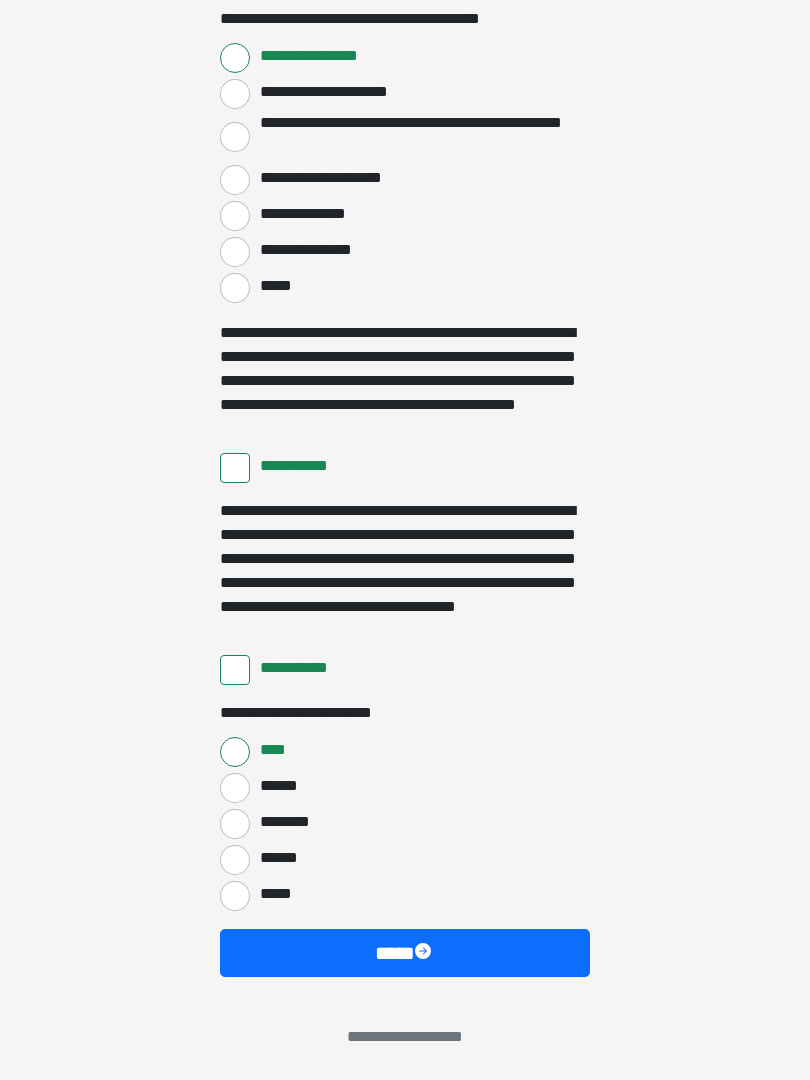 click on "****" at bounding box center [405, 953] 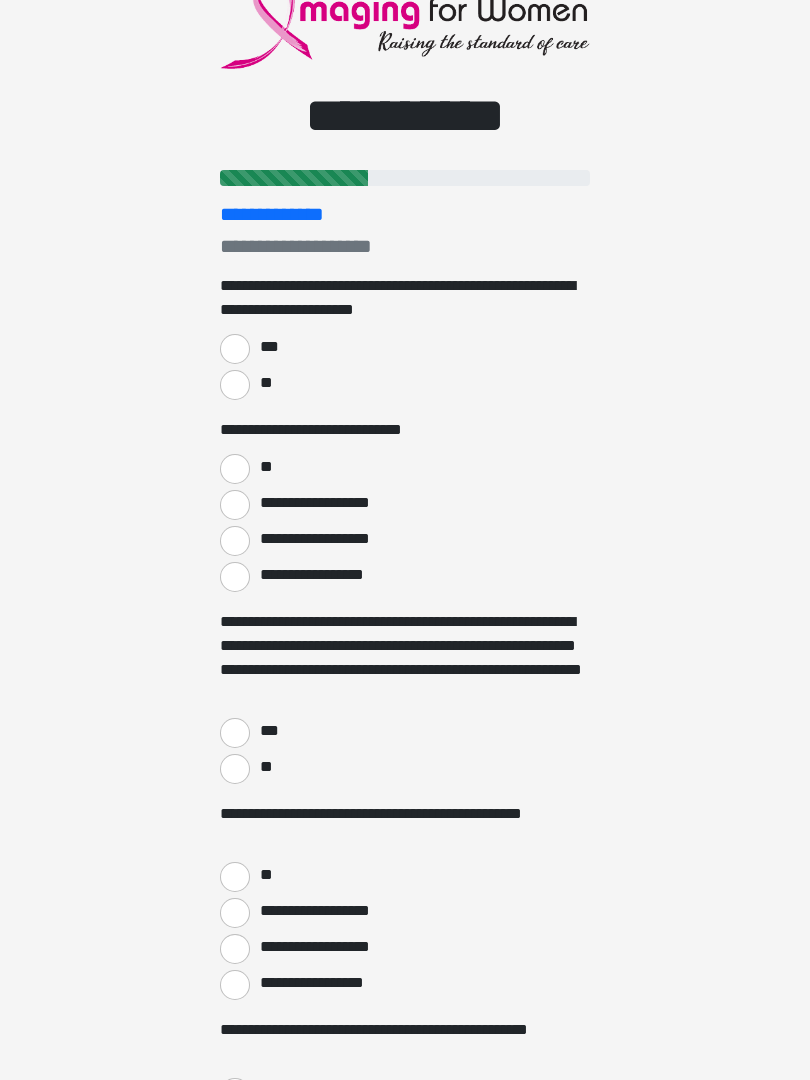 scroll, scrollTop: 0, scrollLeft: 0, axis: both 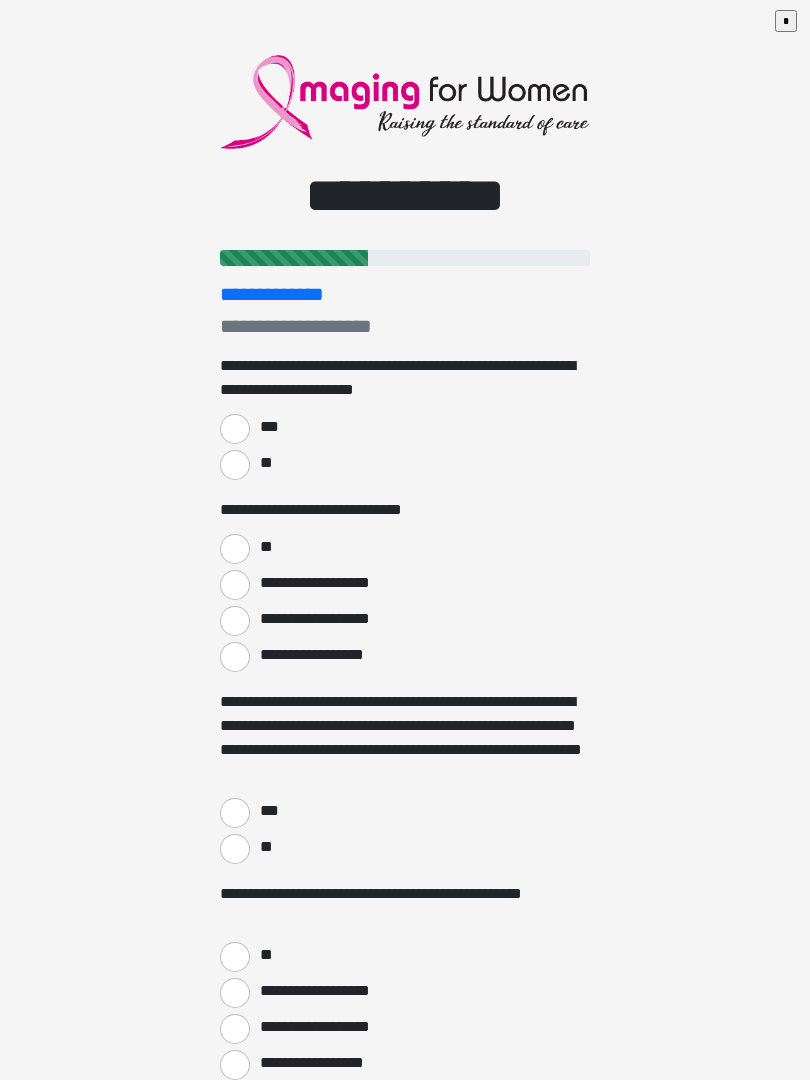 click on "***" at bounding box center (268, 427) 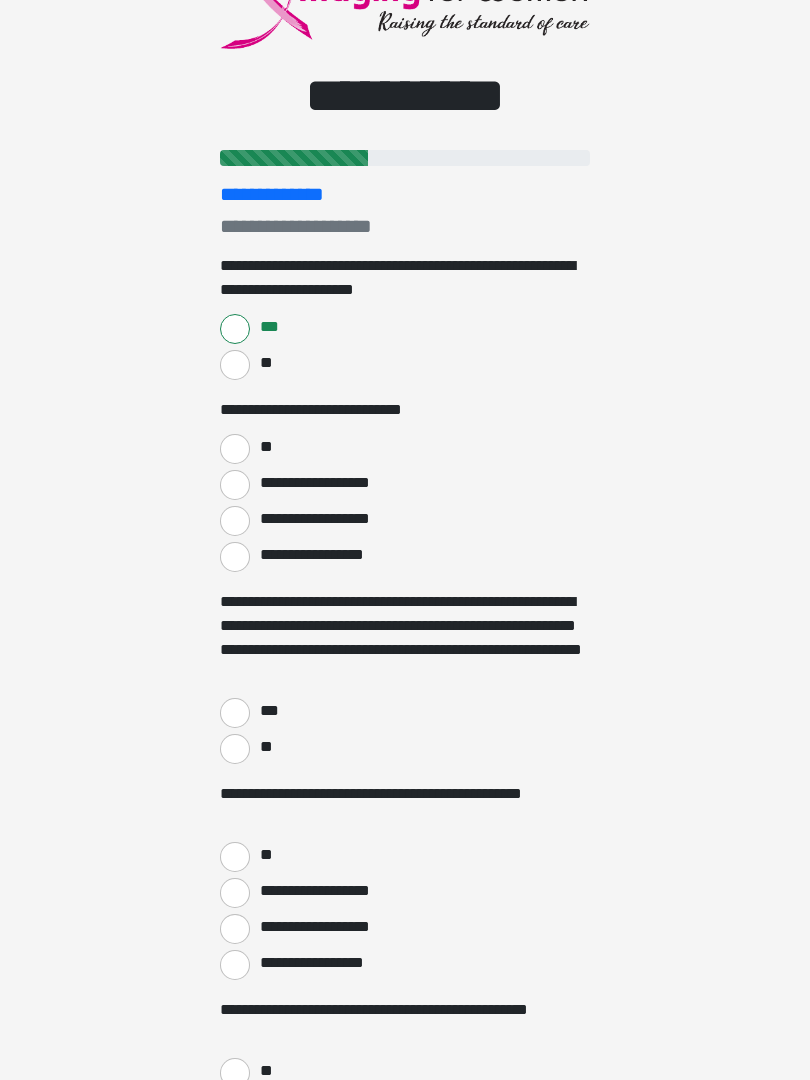 click on "***" at bounding box center (235, 714) 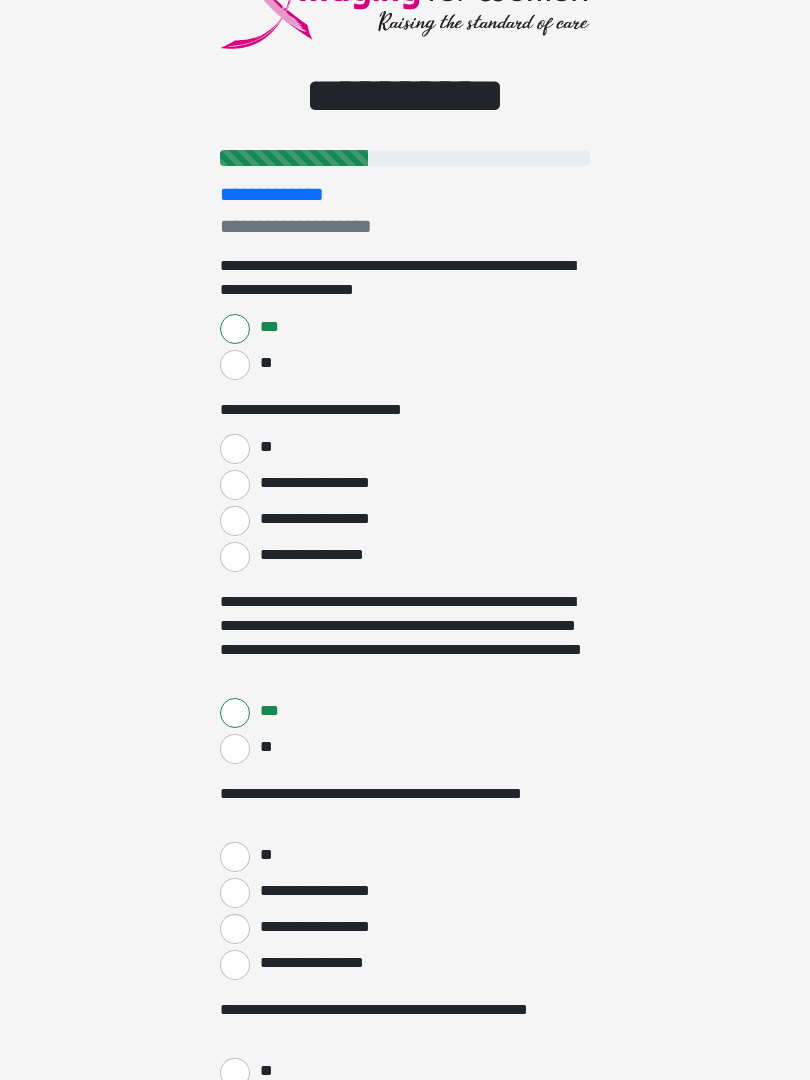 click on "**" at bounding box center (235, 449) 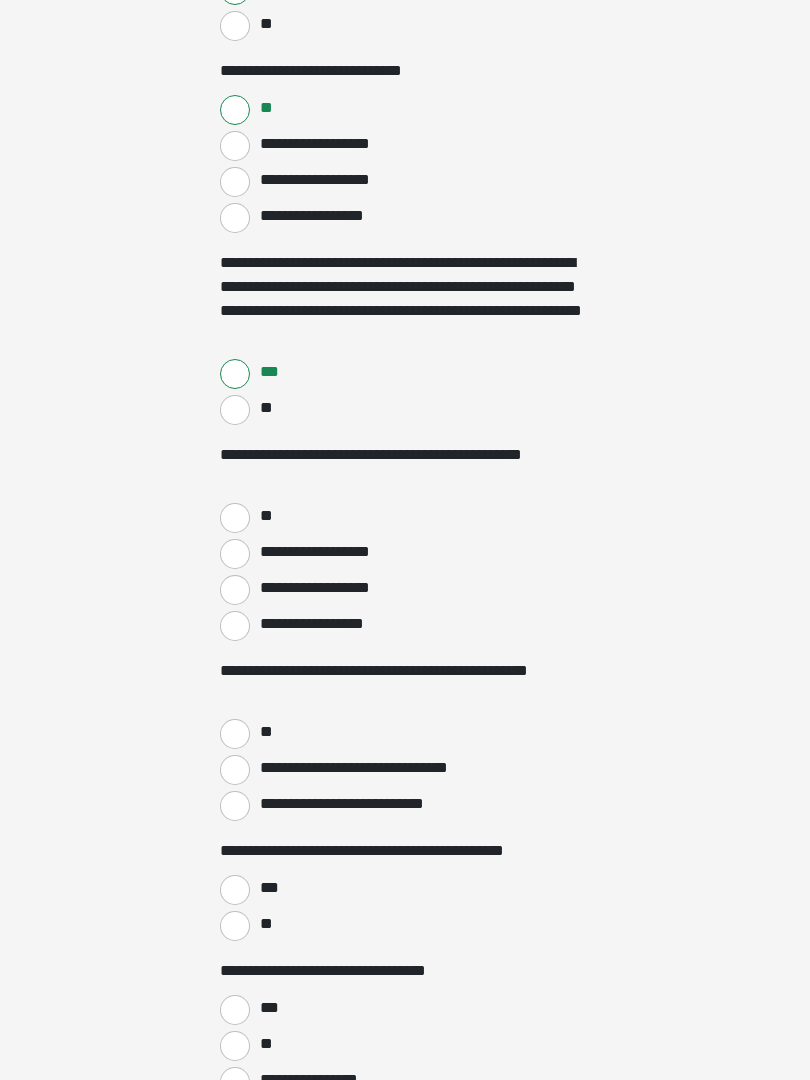 scroll, scrollTop: 459, scrollLeft: 0, axis: vertical 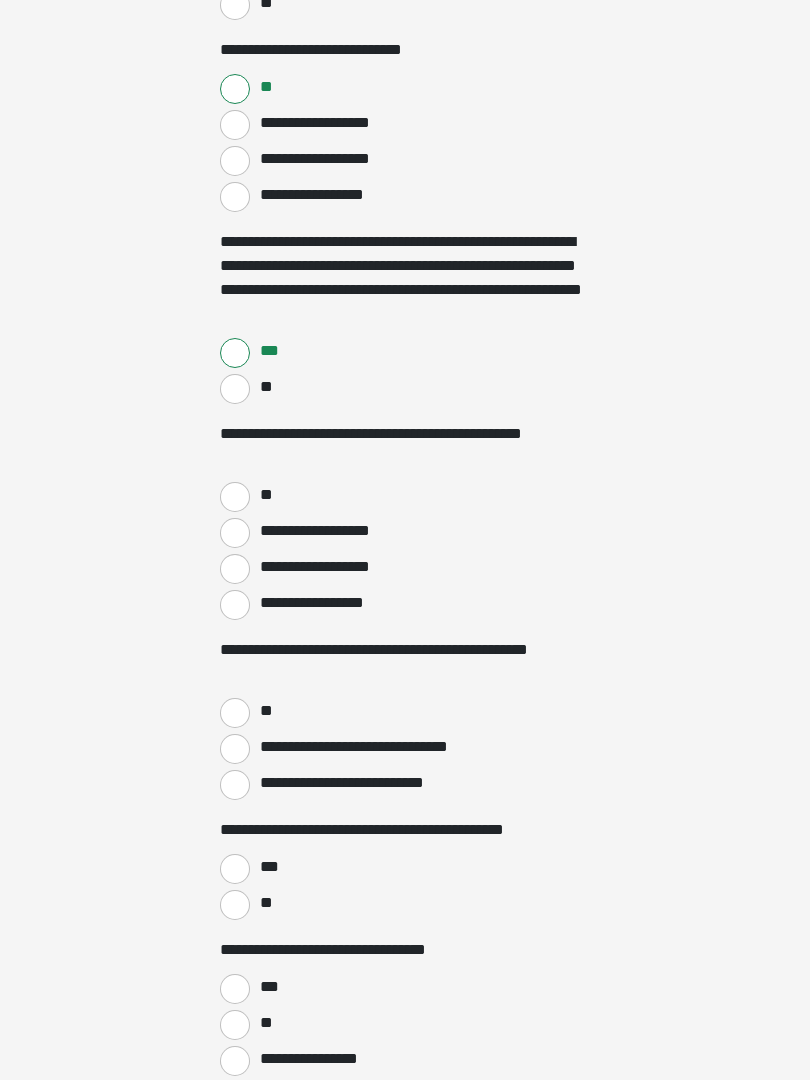 click on "**" at bounding box center [235, 497] 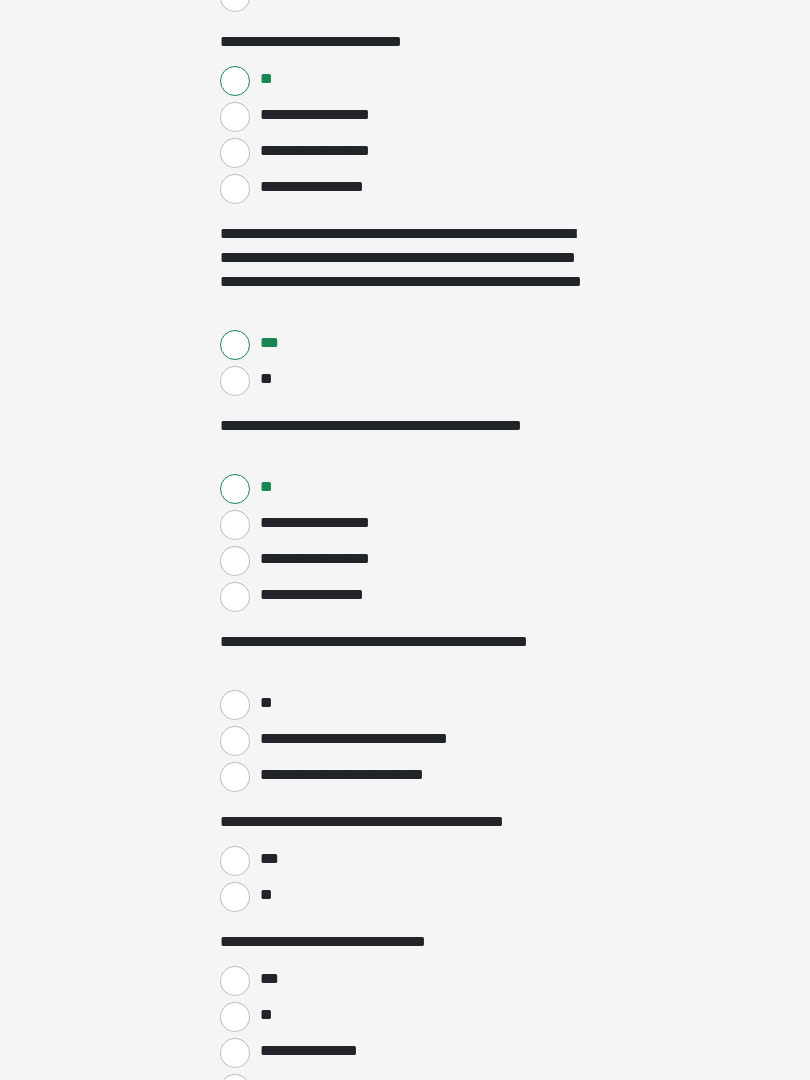 scroll, scrollTop: 507, scrollLeft: 0, axis: vertical 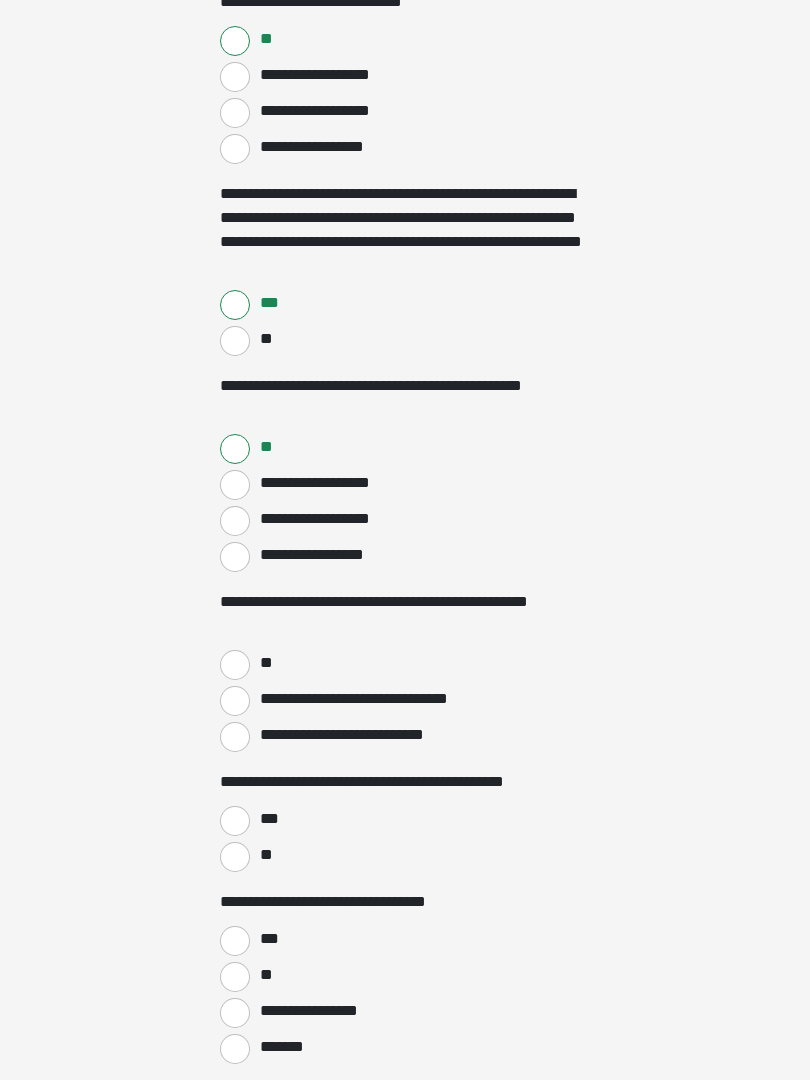 click on "**********" at bounding box center (235, 702) 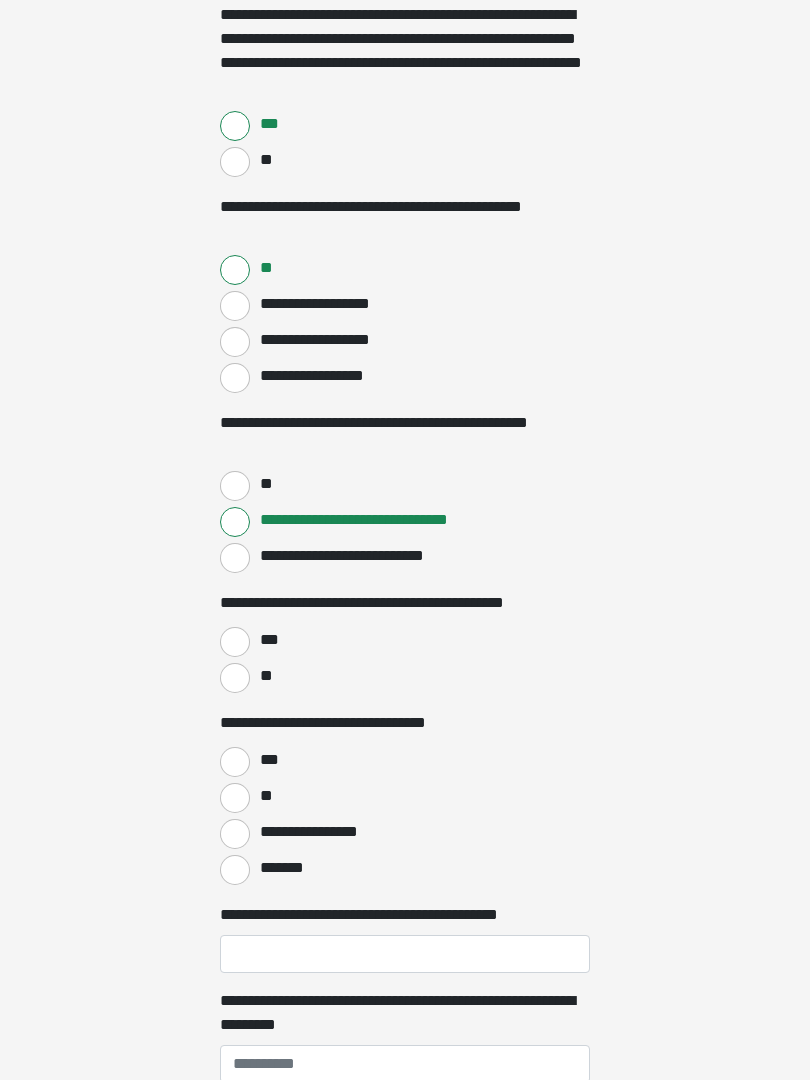 scroll, scrollTop: 687, scrollLeft: 0, axis: vertical 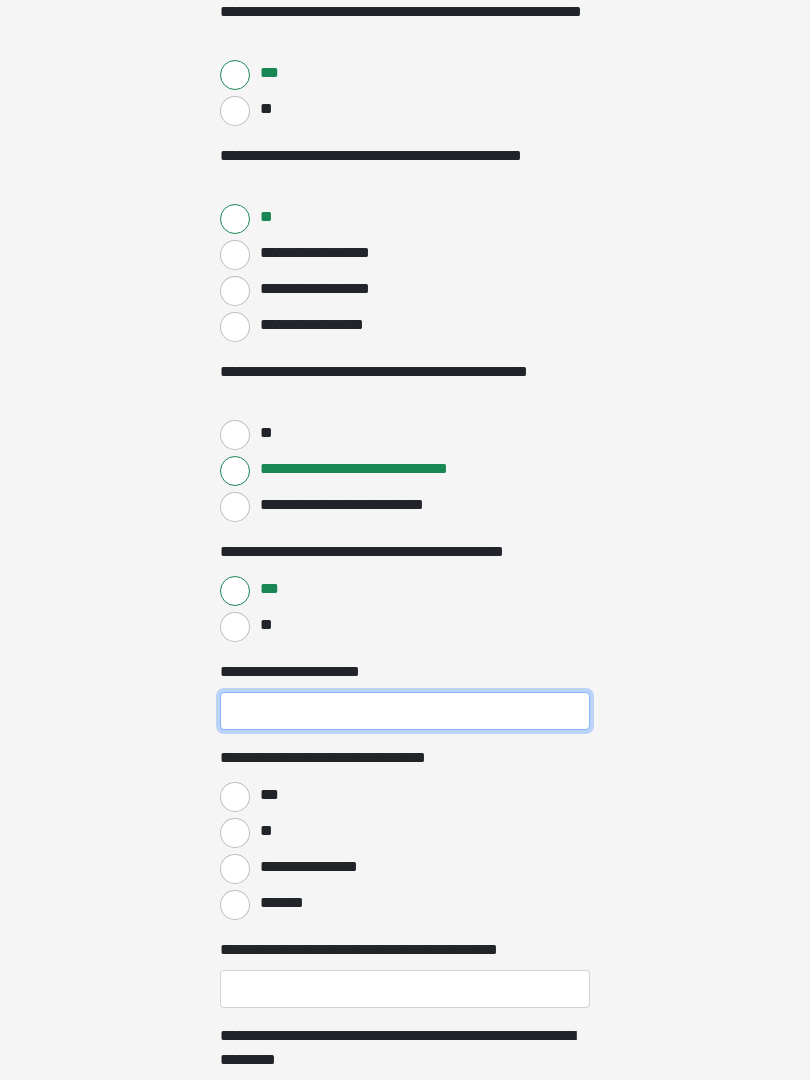 click on "**********" at bounding box center (405, 711) 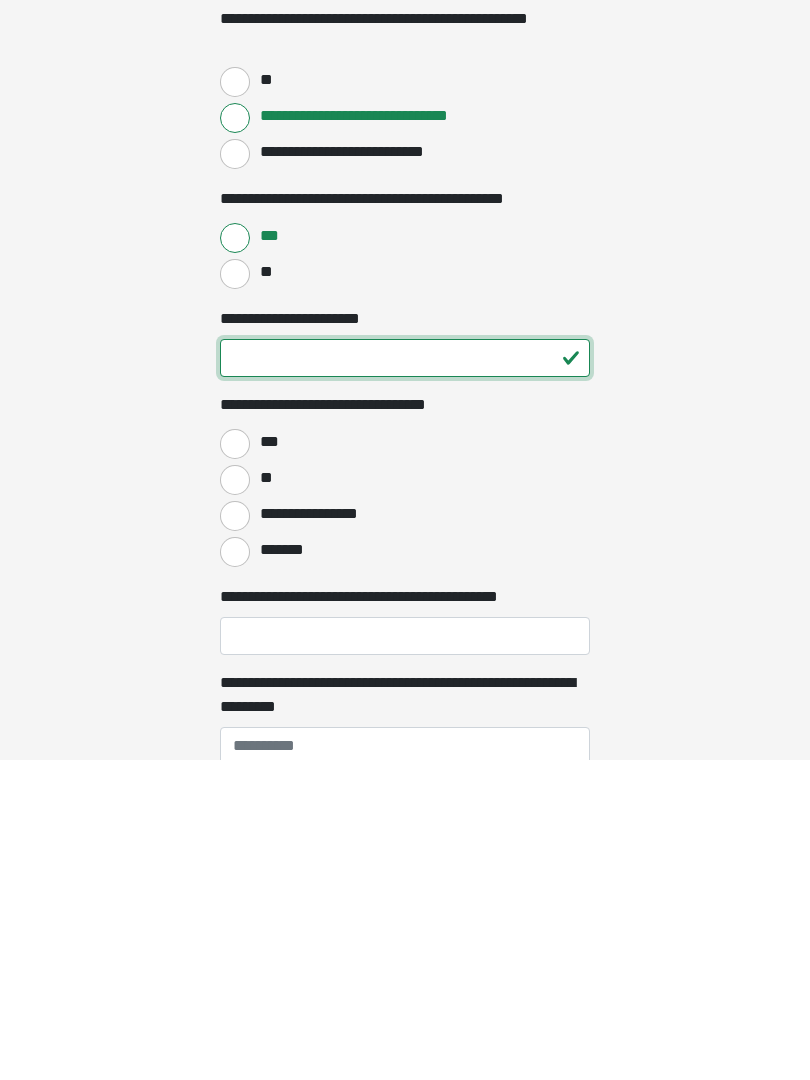 scroll, scrollTop: 817, scrollLeft: 0, axis: vertical 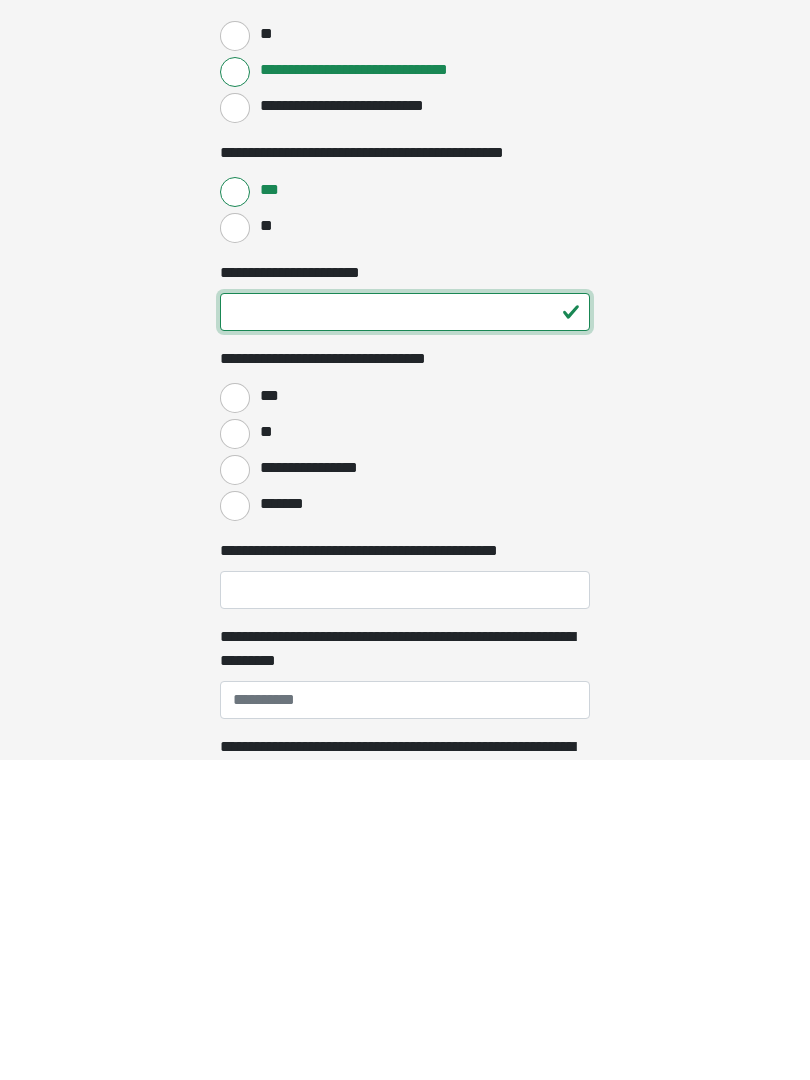 type on "**" 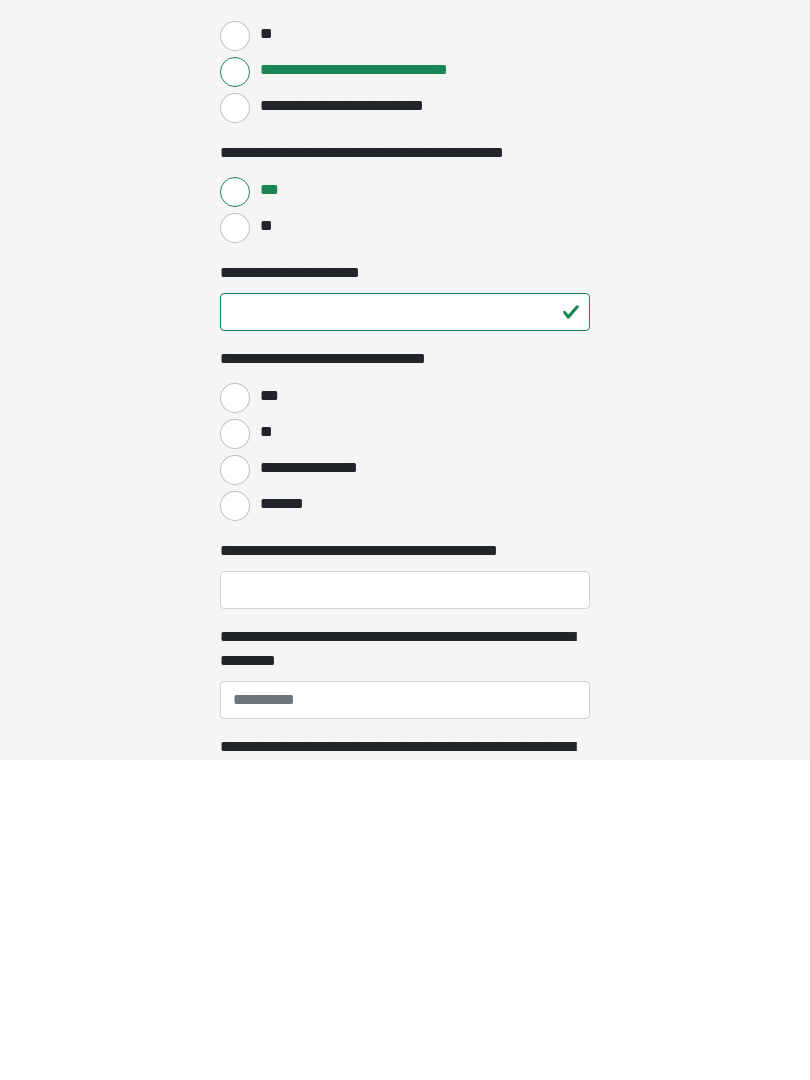 click on "***" at bounding box center [235, 718] 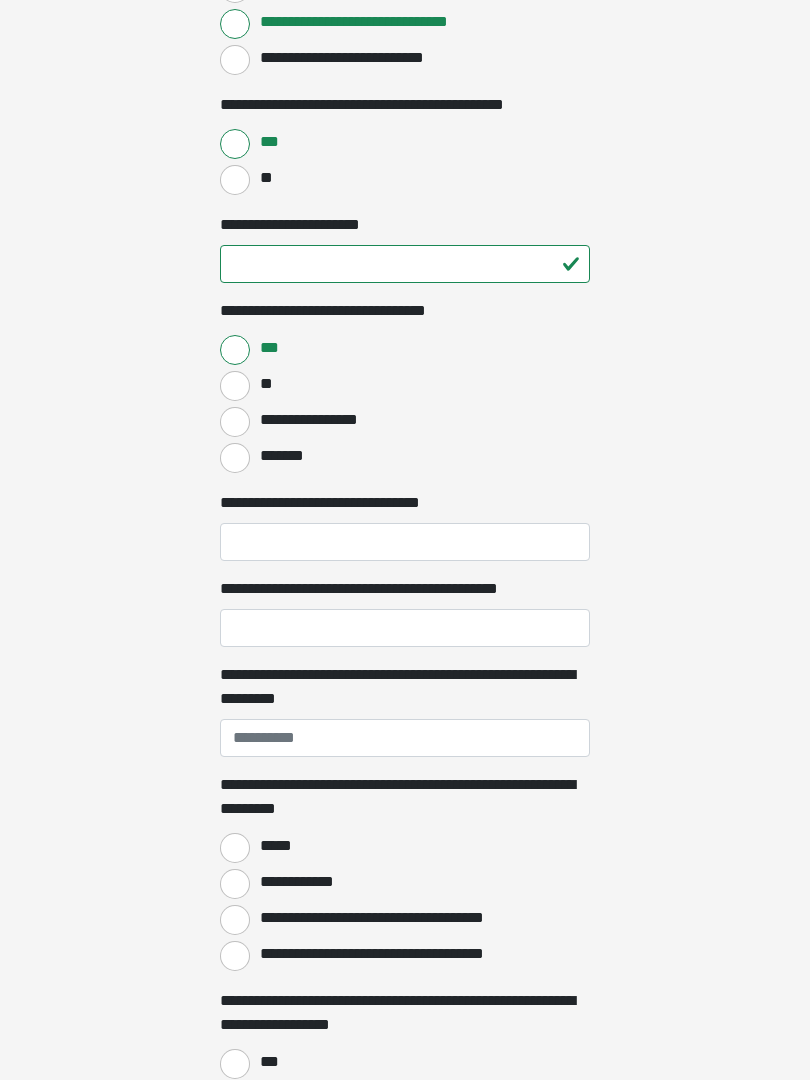 scroll, scrollTop: 1185, scrollLeft: 0, axis: vertical 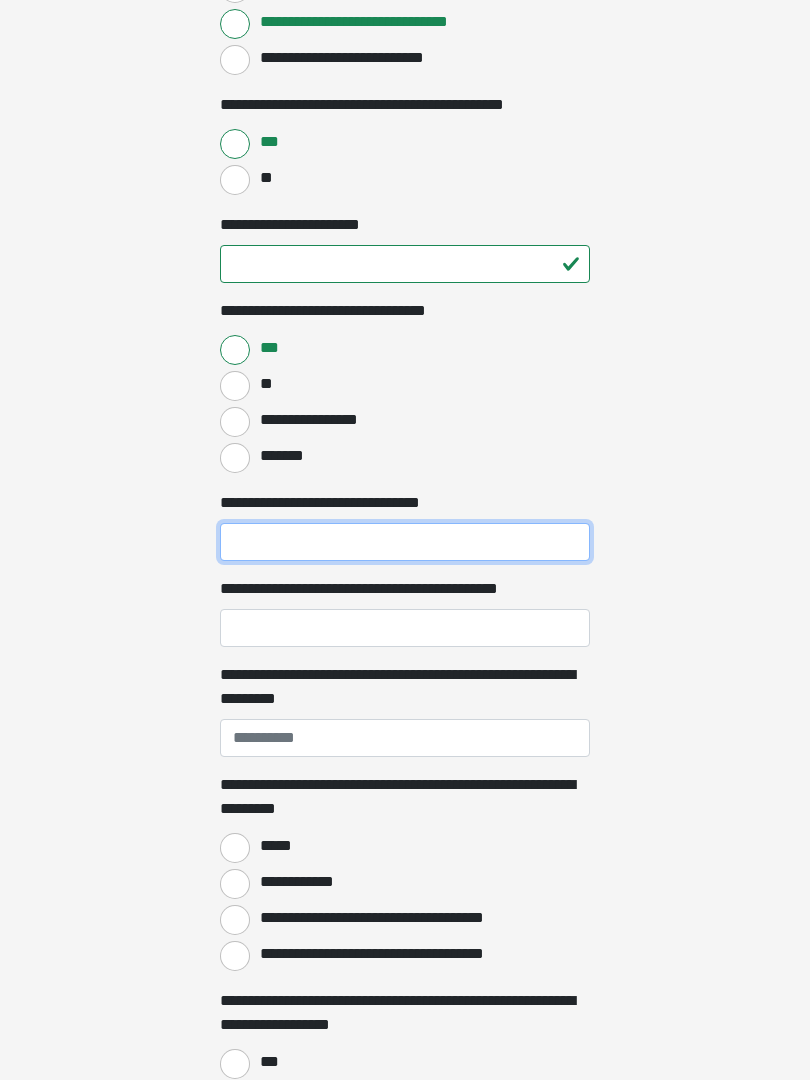 click on "**********" at bounding box center [405, 542] 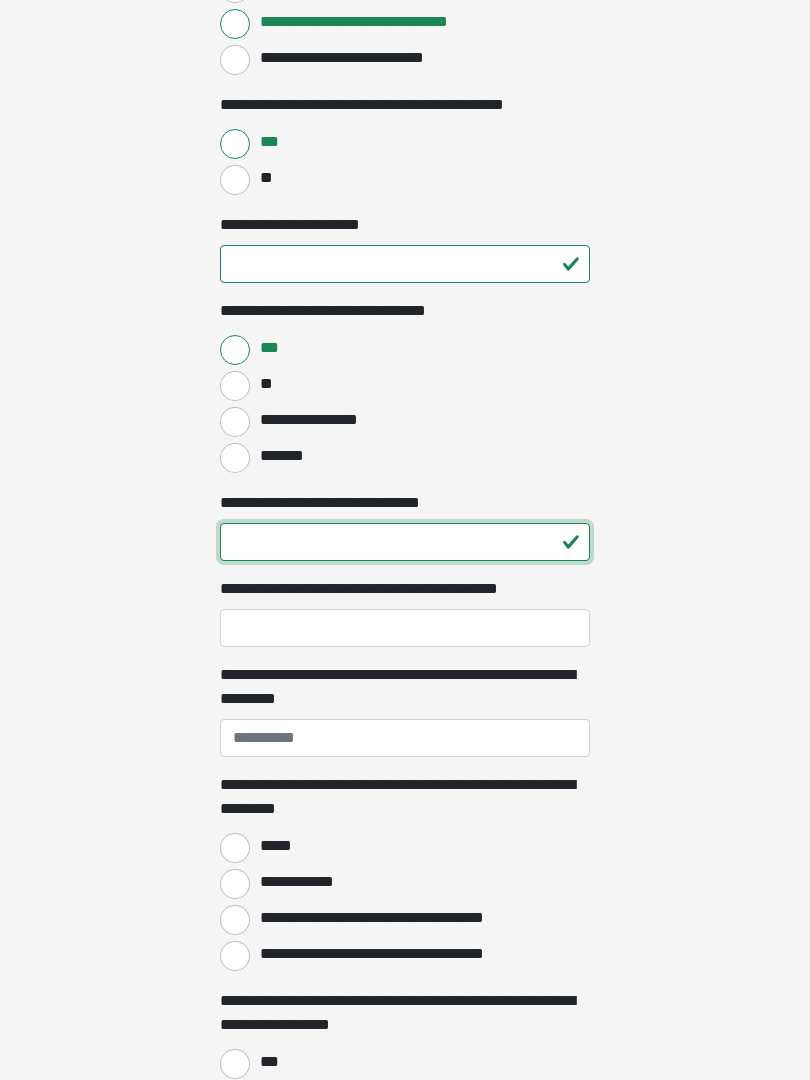 type on "**" 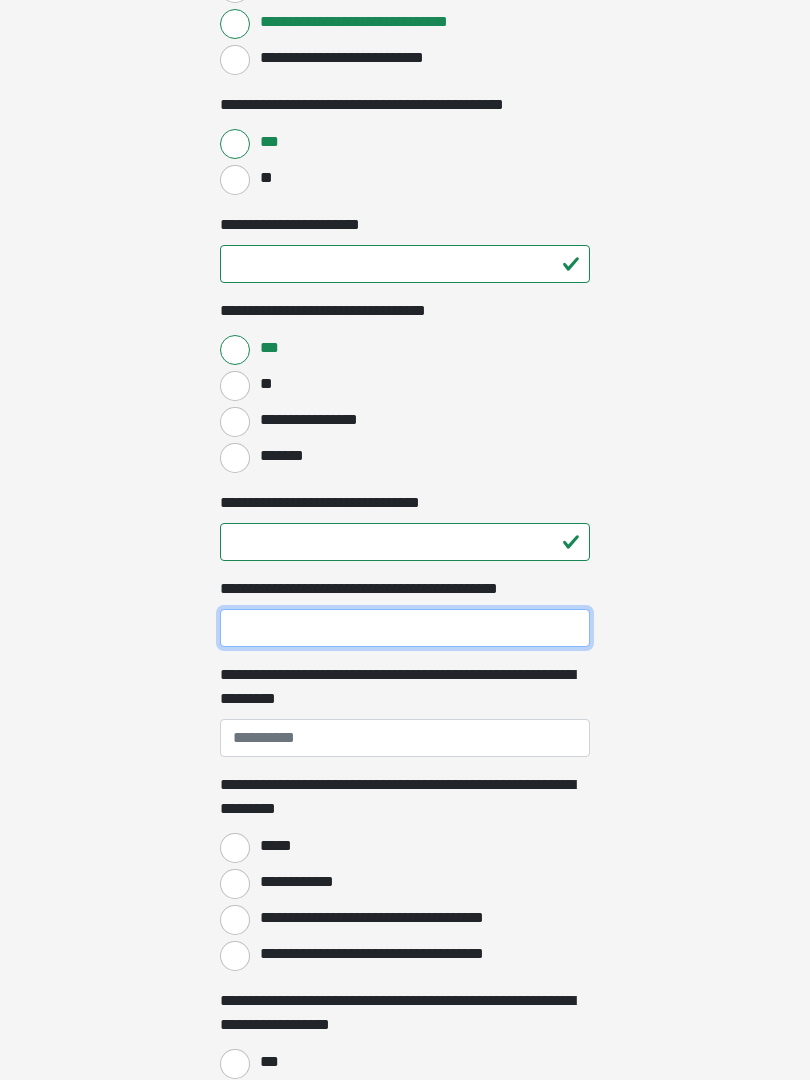click on "**********" at bounding box center (405, 628) 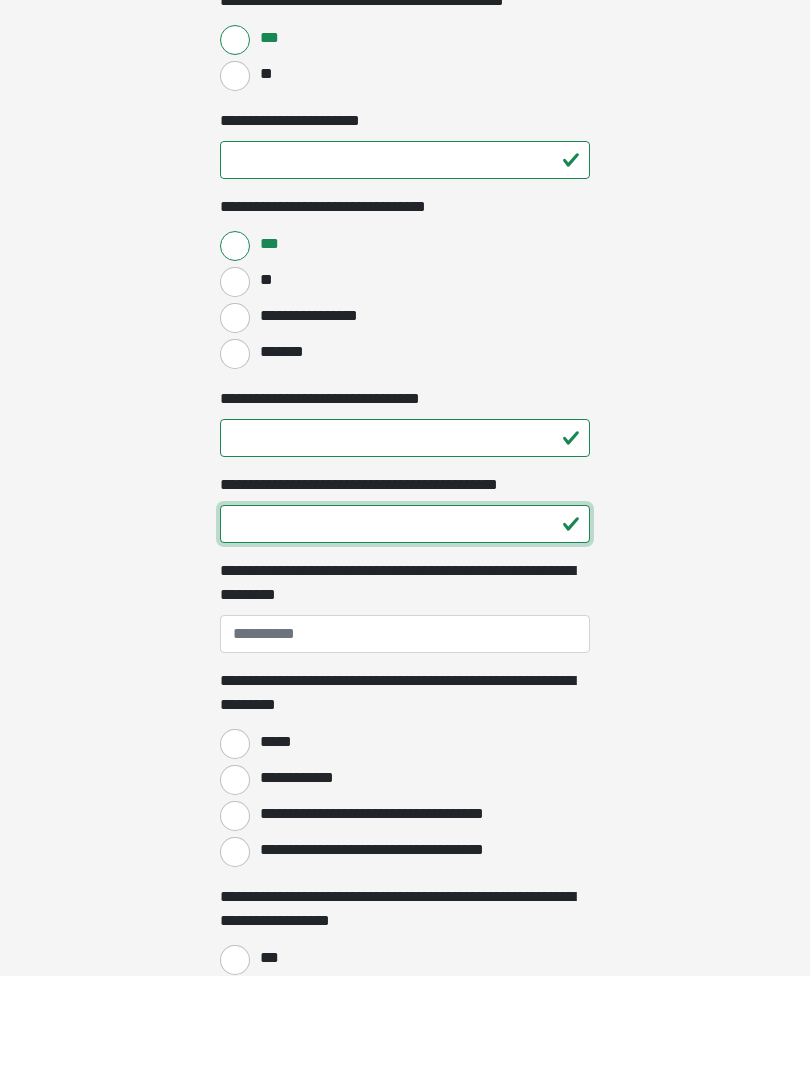 type on "**" 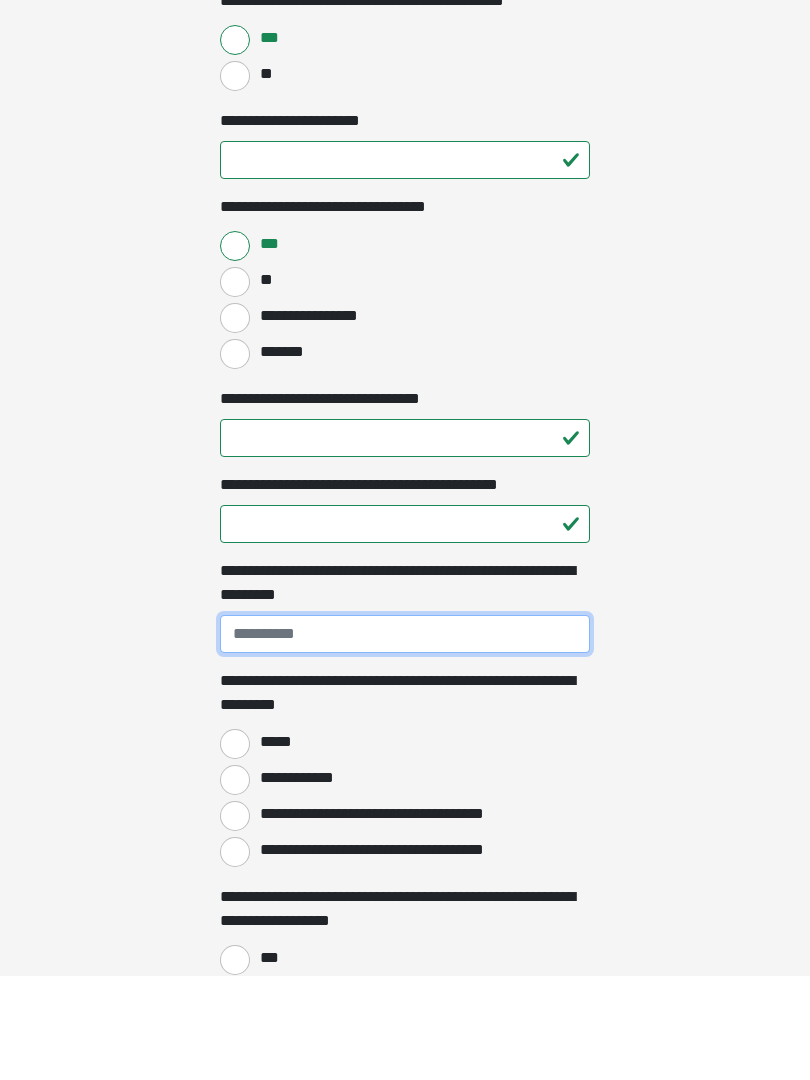 click on "**********" at bounding box center (405, 738) 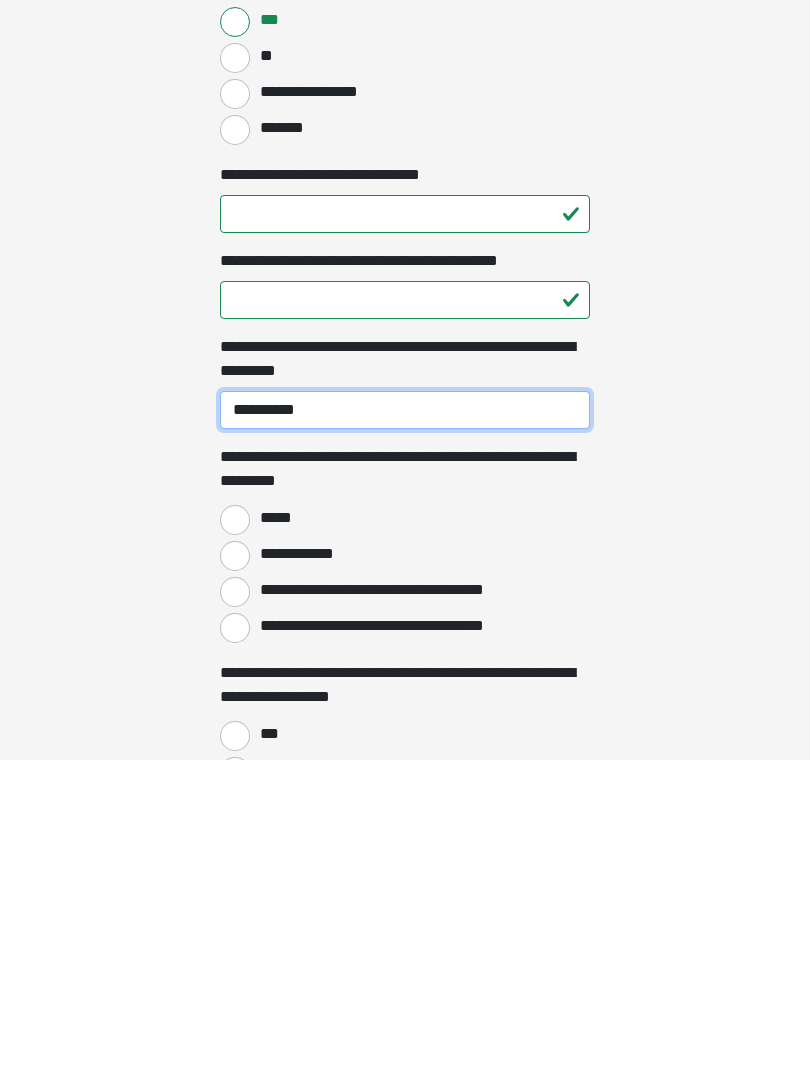scroll, scrollTop: 1241, scrollLeft: 0, axis: vertical 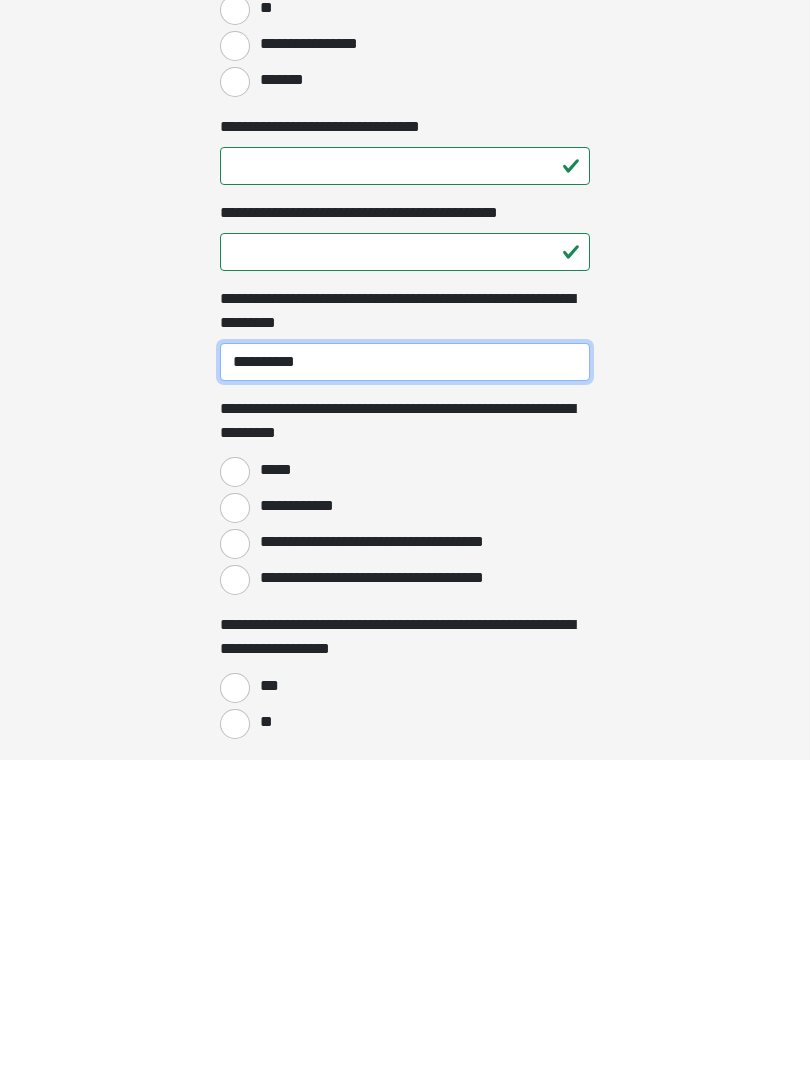 type on "**********" 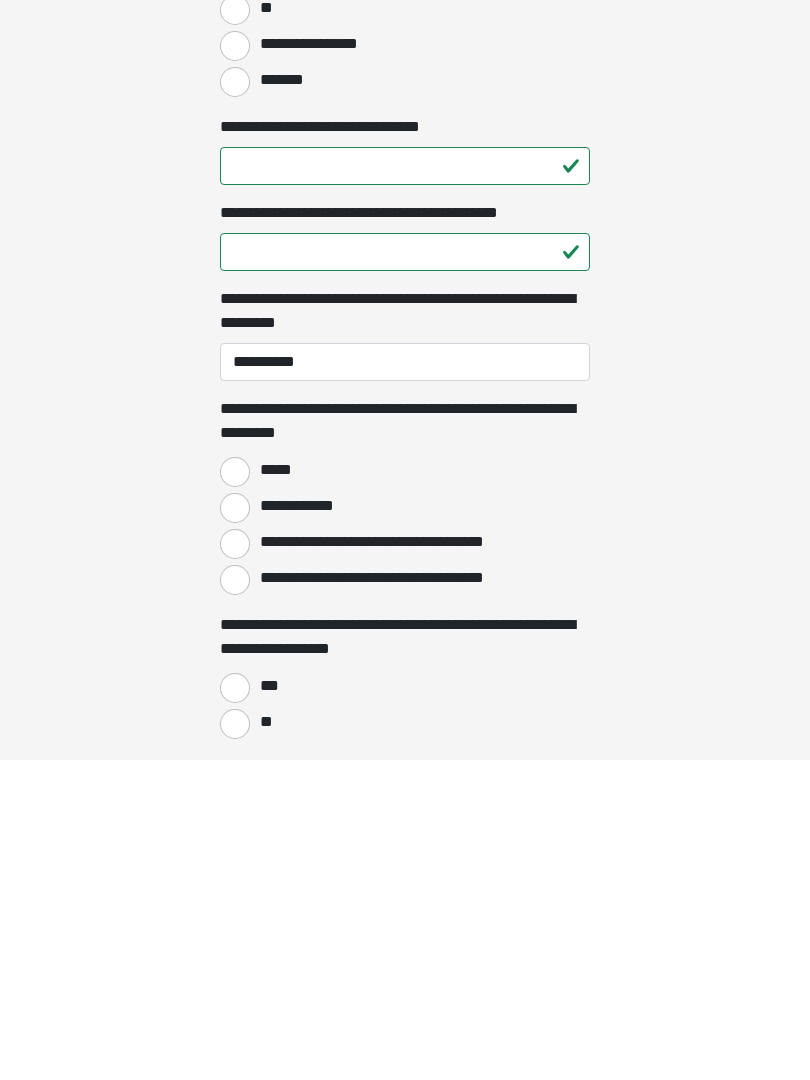 click on "**********" at bounding box center [235, 864] 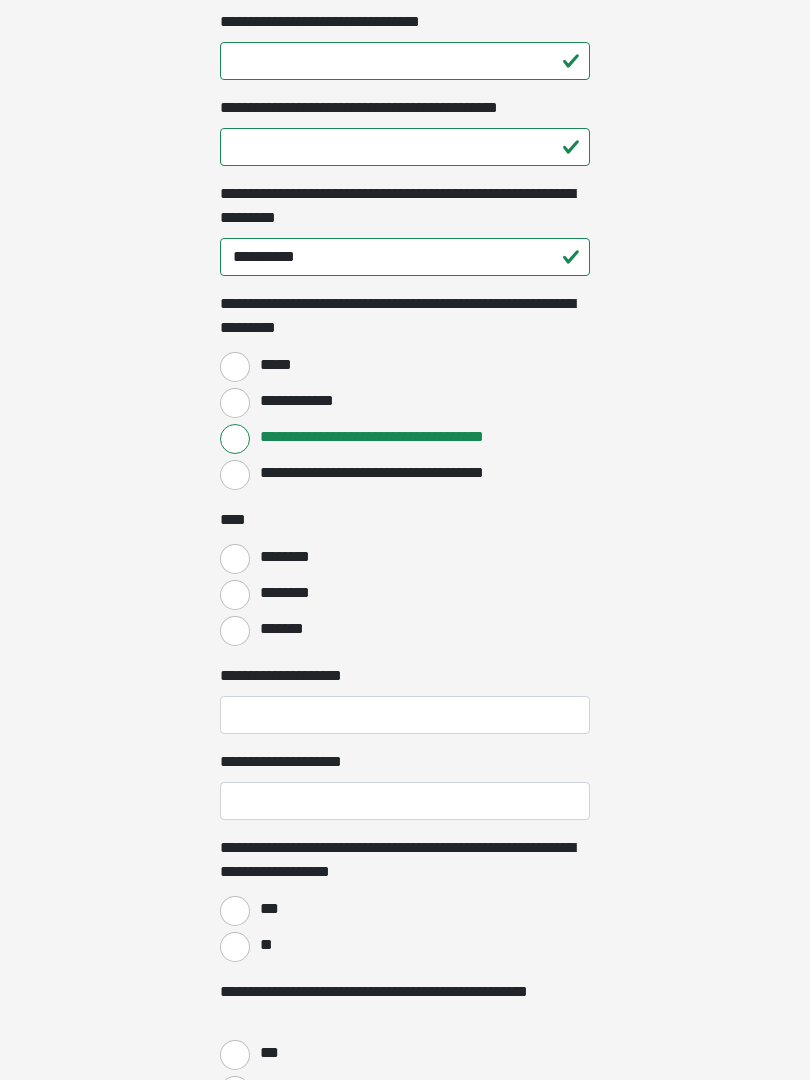 scroll, scrollTop: 1666, scrollLeft: 0, axis: vertical 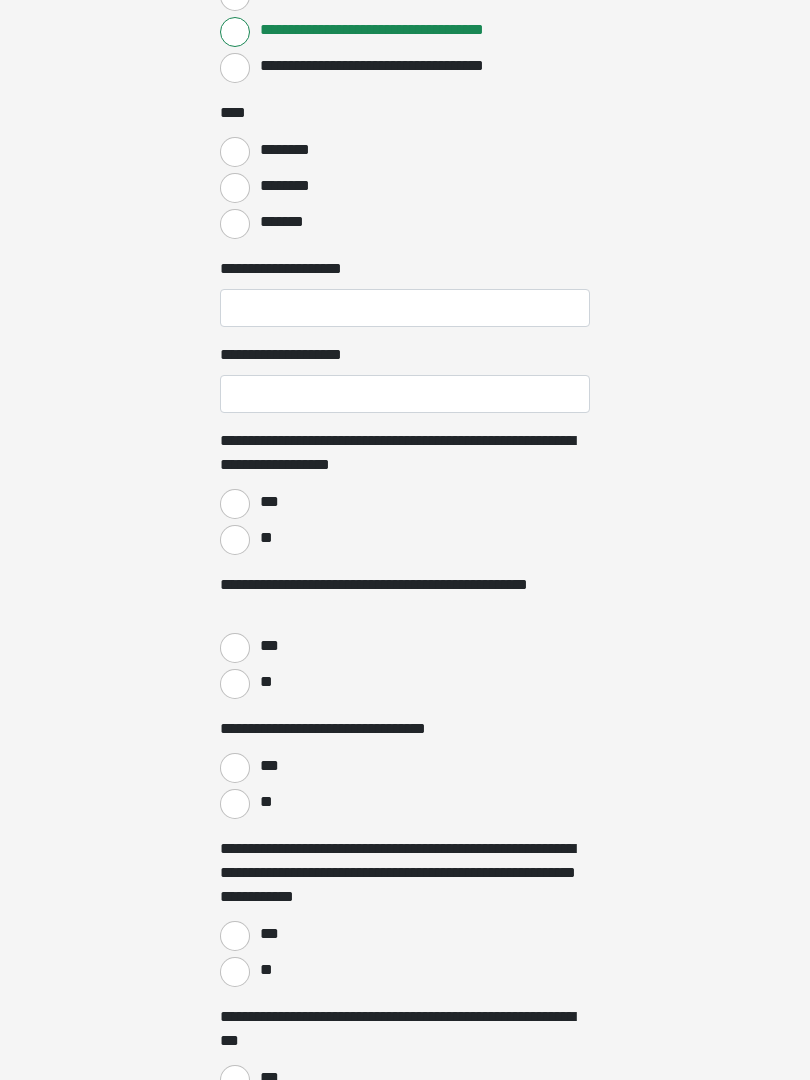 click on "***" at bounding box center [235, 504] 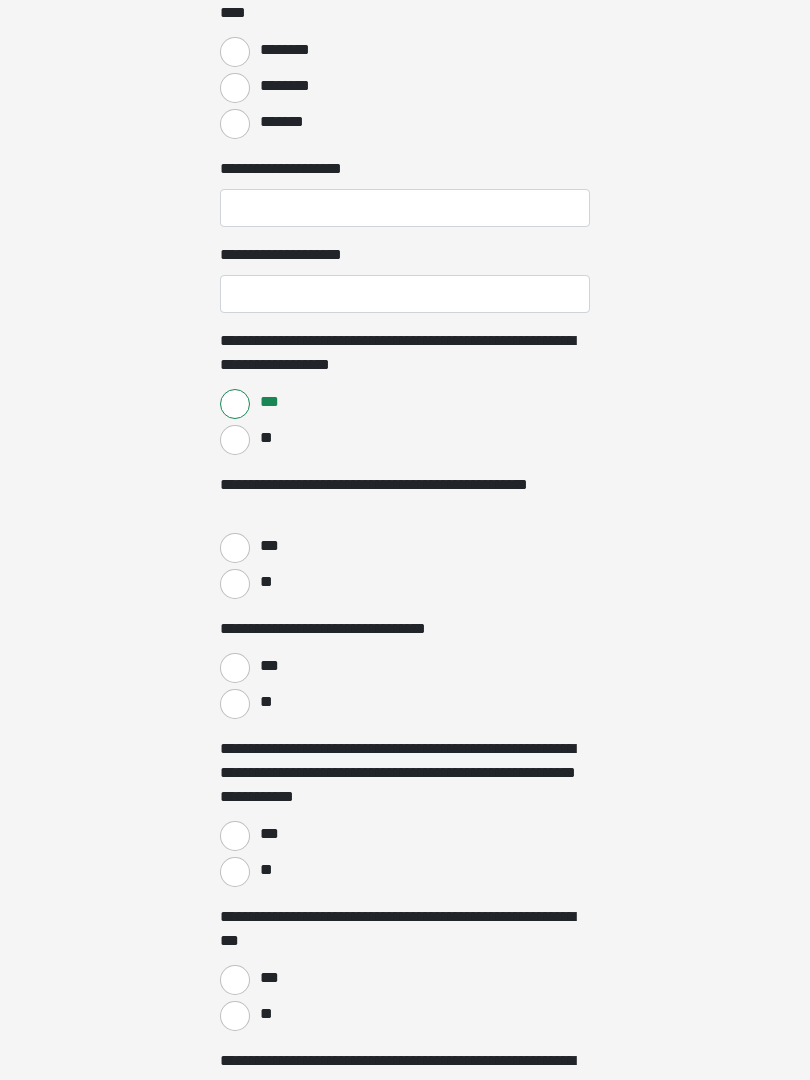 scroll, scrollTop: 2173, scrollLeft: 0, axis: vertical 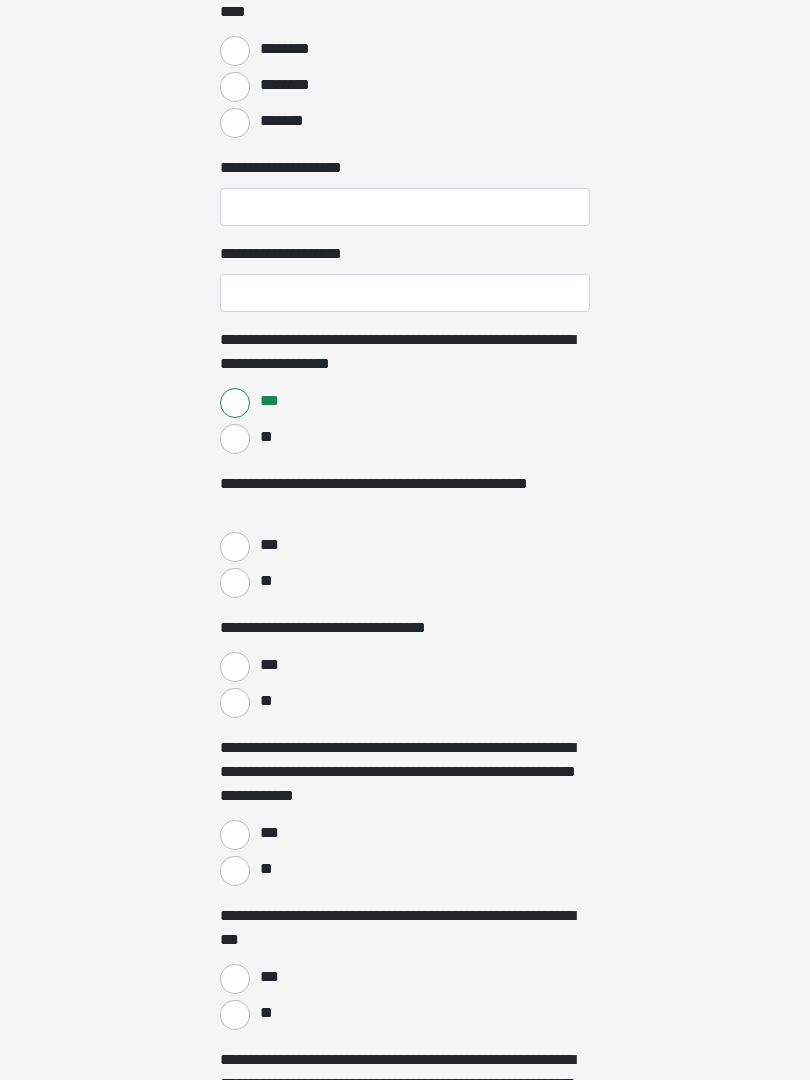 click on "**" at bounding box center (235, 584) 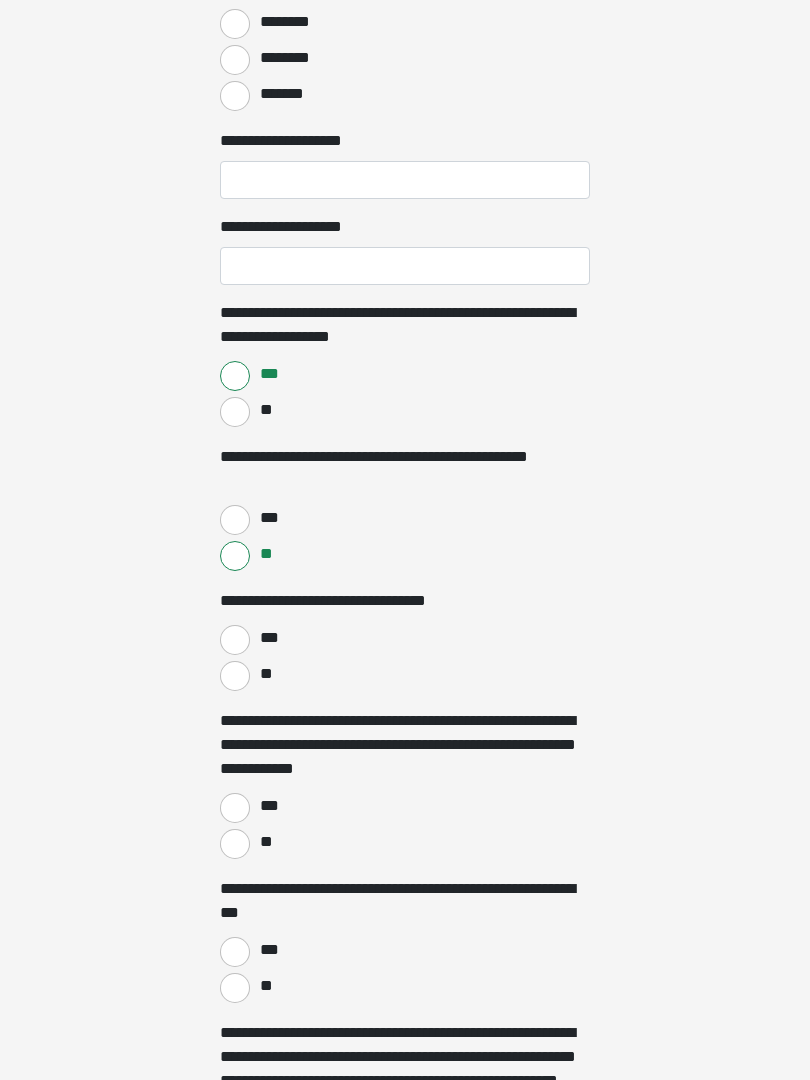 scroll, scrollTop: 2233, scrollLeft: 0, axis: vertical 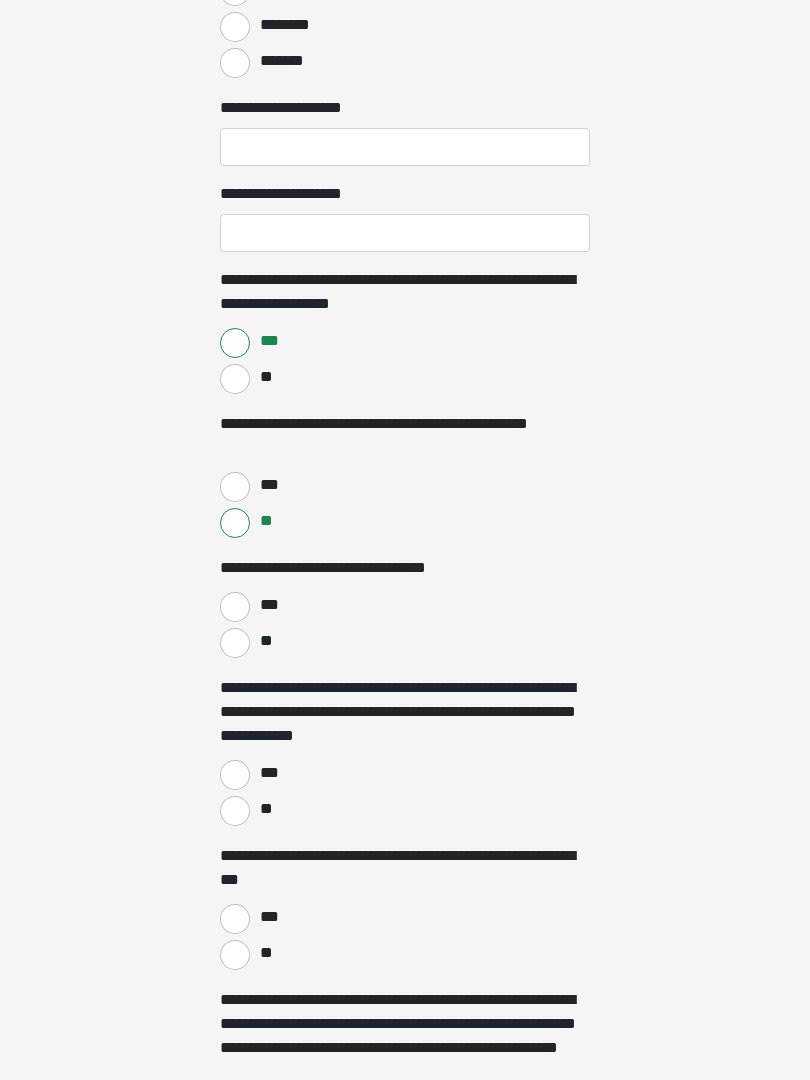 click on "**" at bounding box center [235, 643] 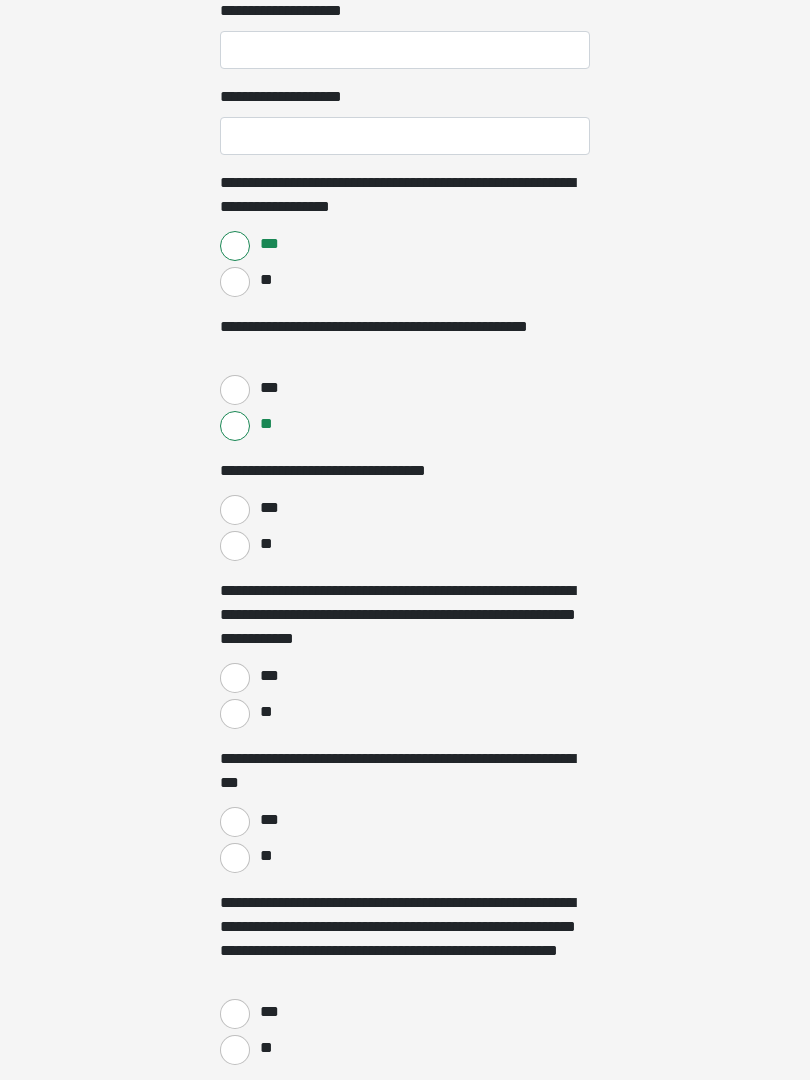 scroll, scrollTop: 2331, scrollLeft: 0, axis: vertical 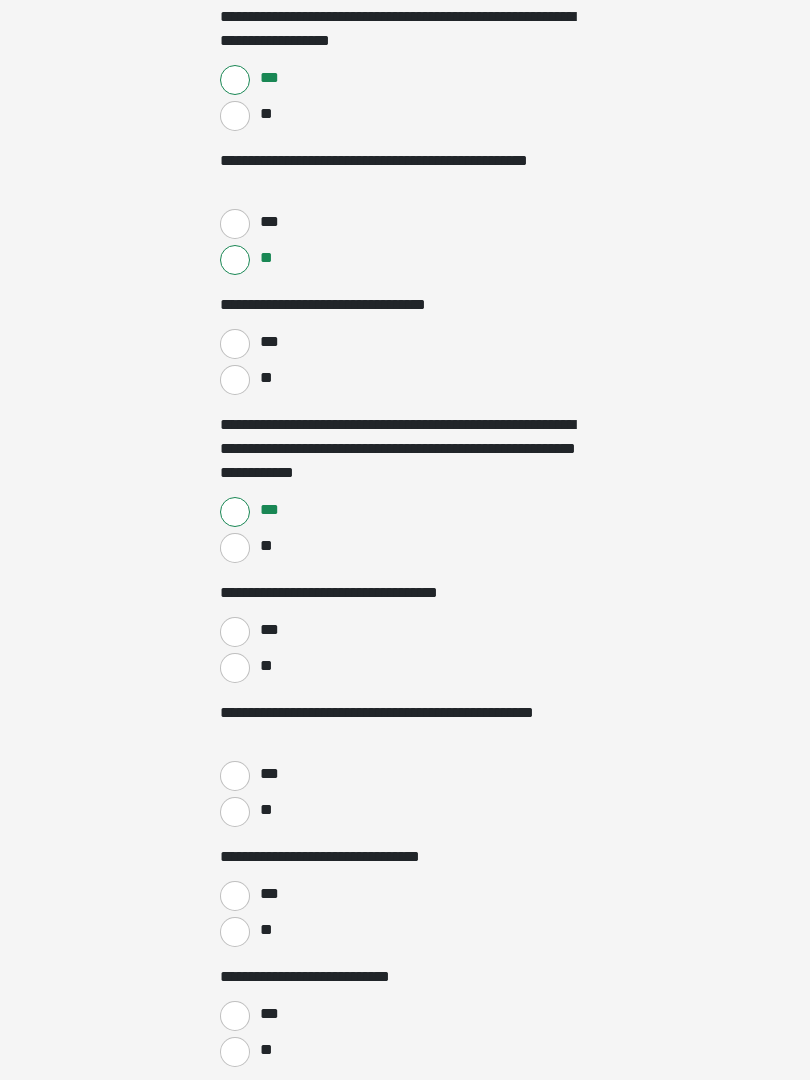 click on "***" at bounding box center [235, 896] 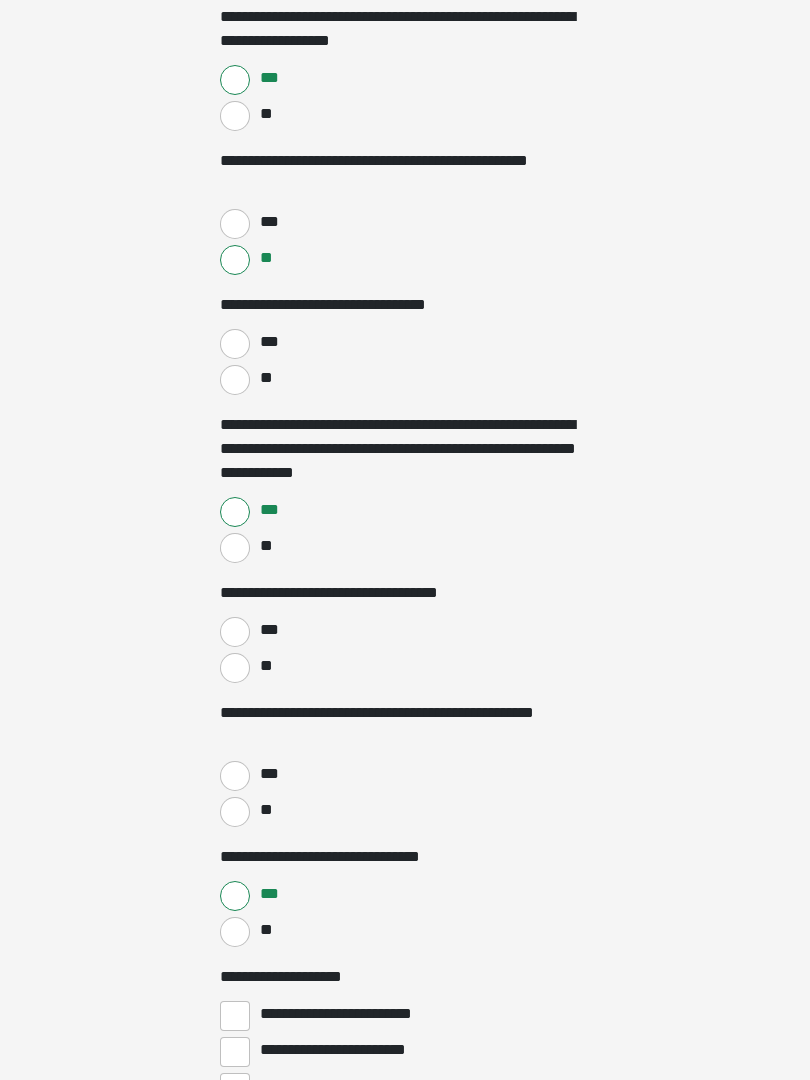 click on "**" at bounding box center (235, 812) 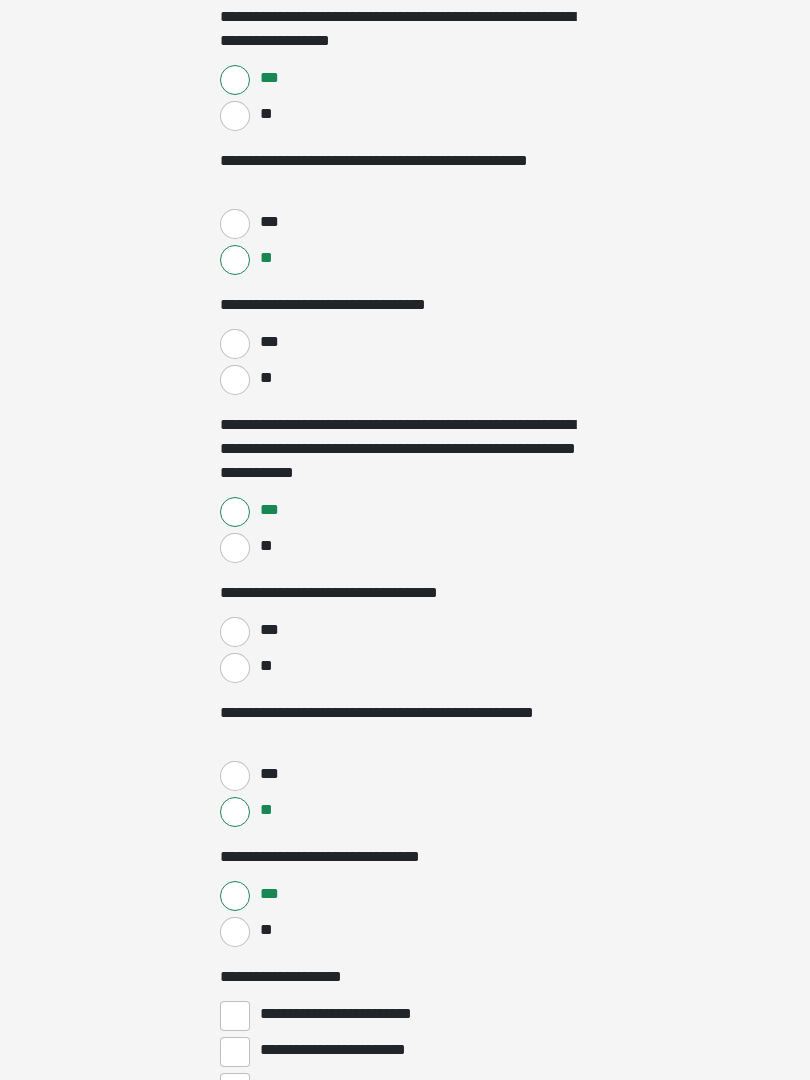 click on "**" at bounding box center [235, 668] 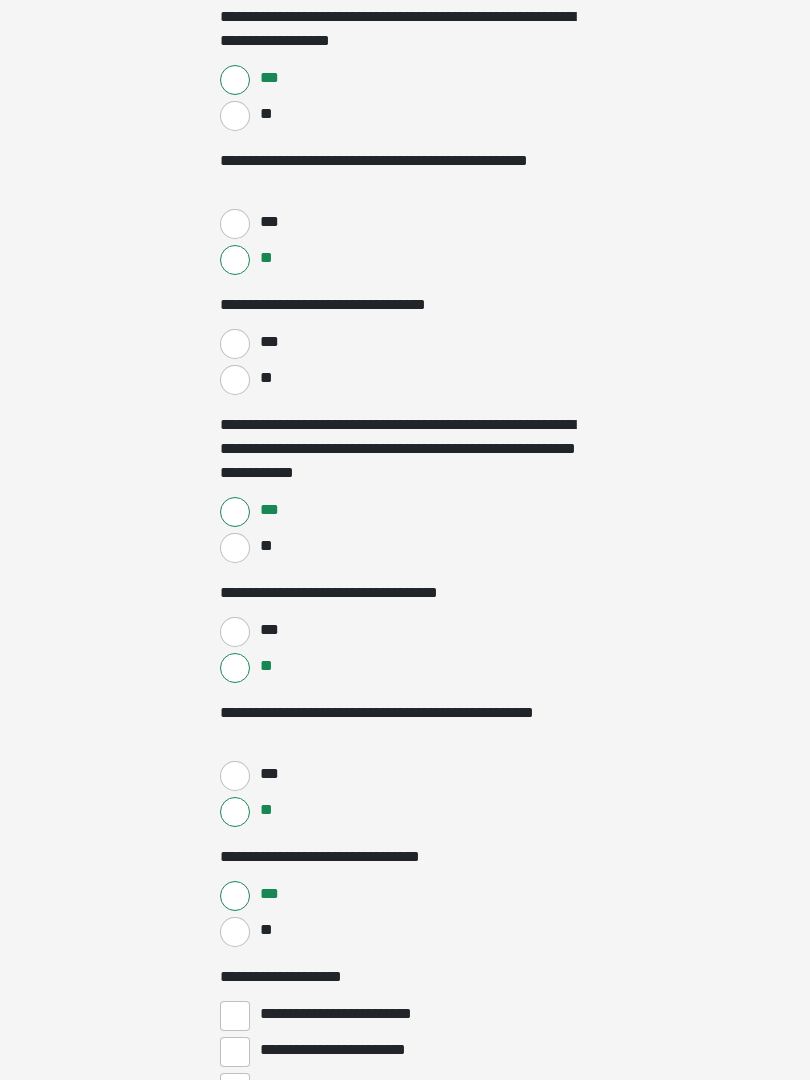click on "***" at bounding box center (235, 632) 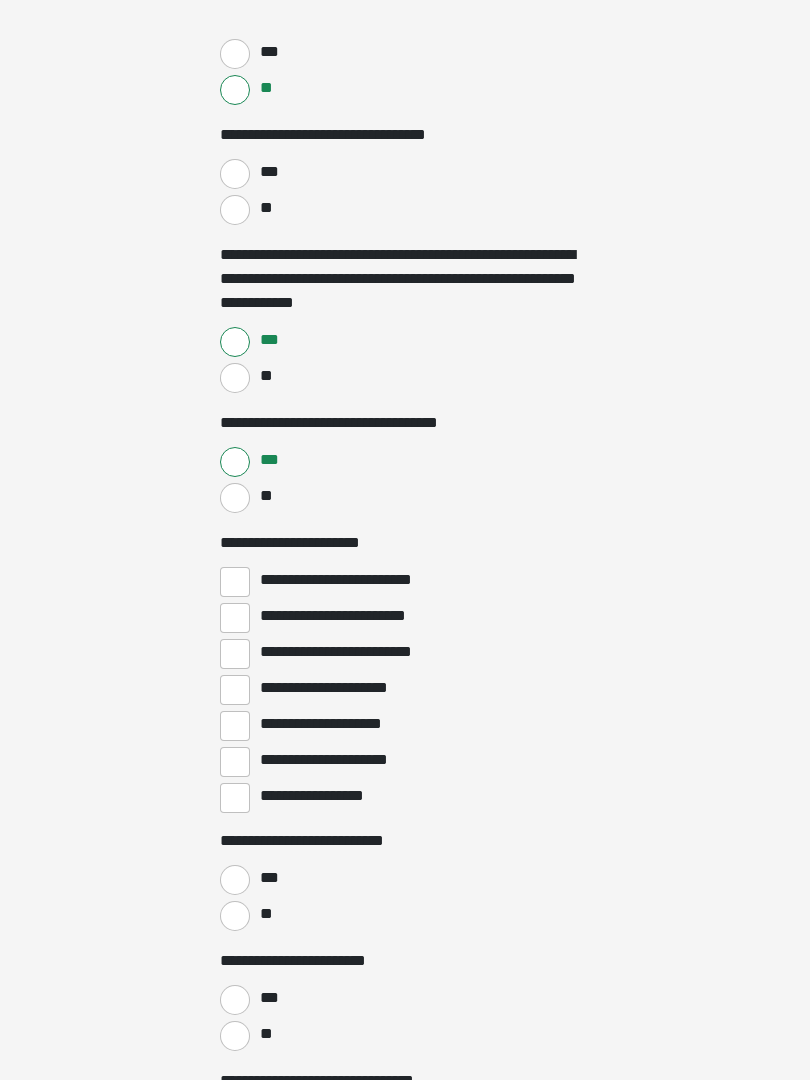 scroll, scrollTop: 2668, scrollLeft: 0, axis: vertical 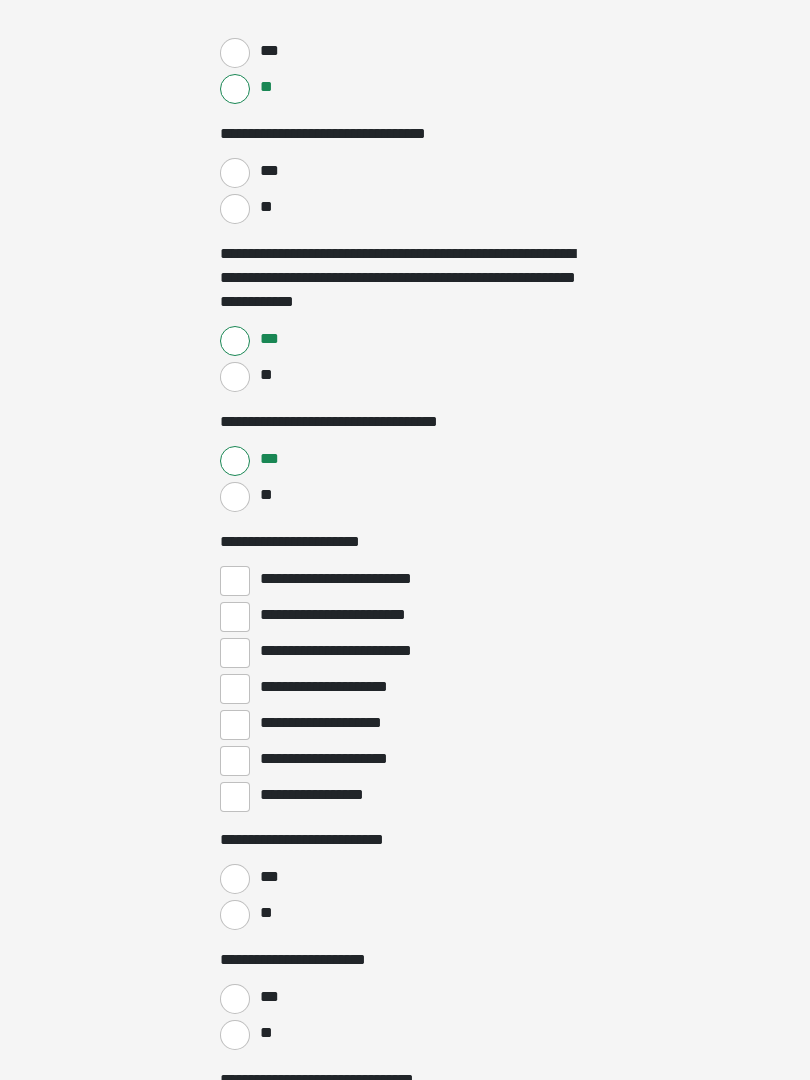 click on "**********" at bounding box center (235, 581) 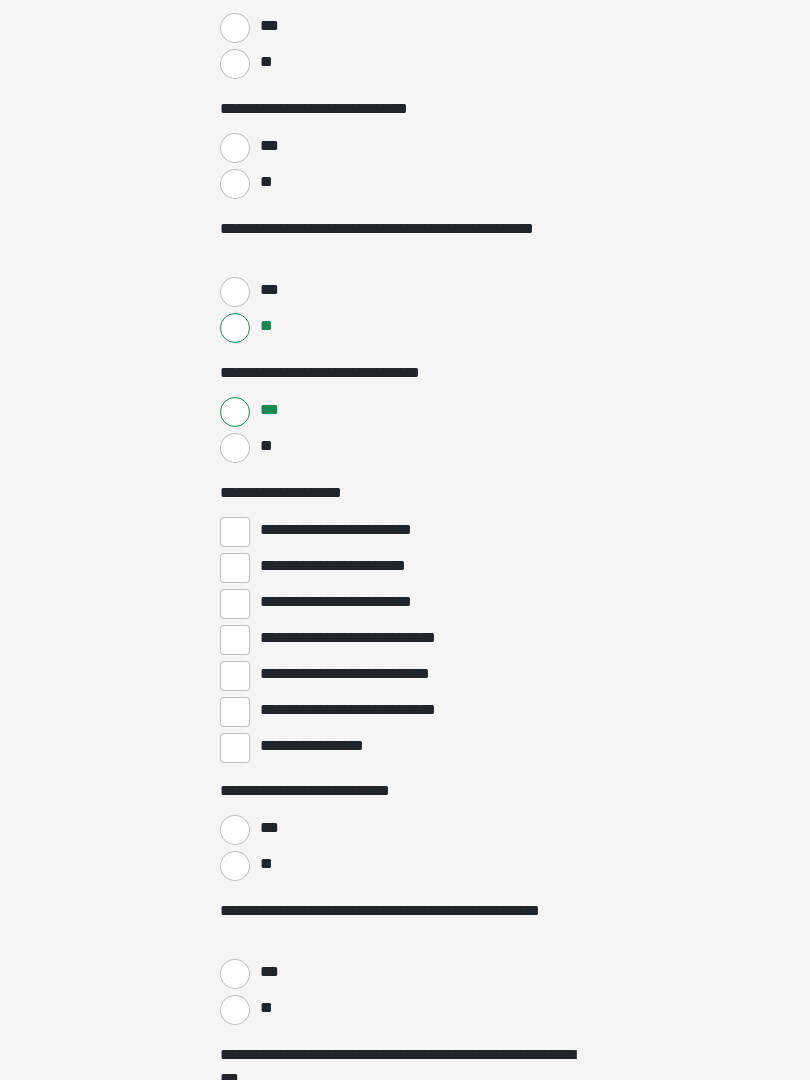 scroll, scrollTop: 3787, scrollLeft: 0, axis: vertical 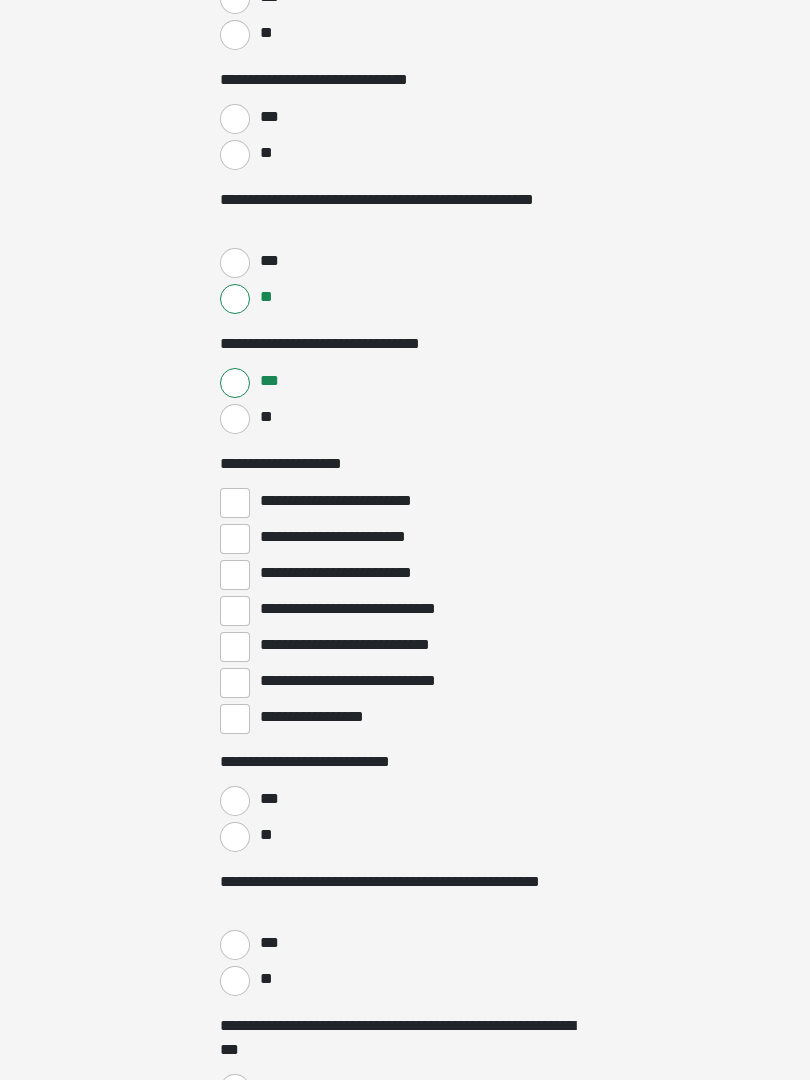 click on "**********" at bounding box center [405, -906] 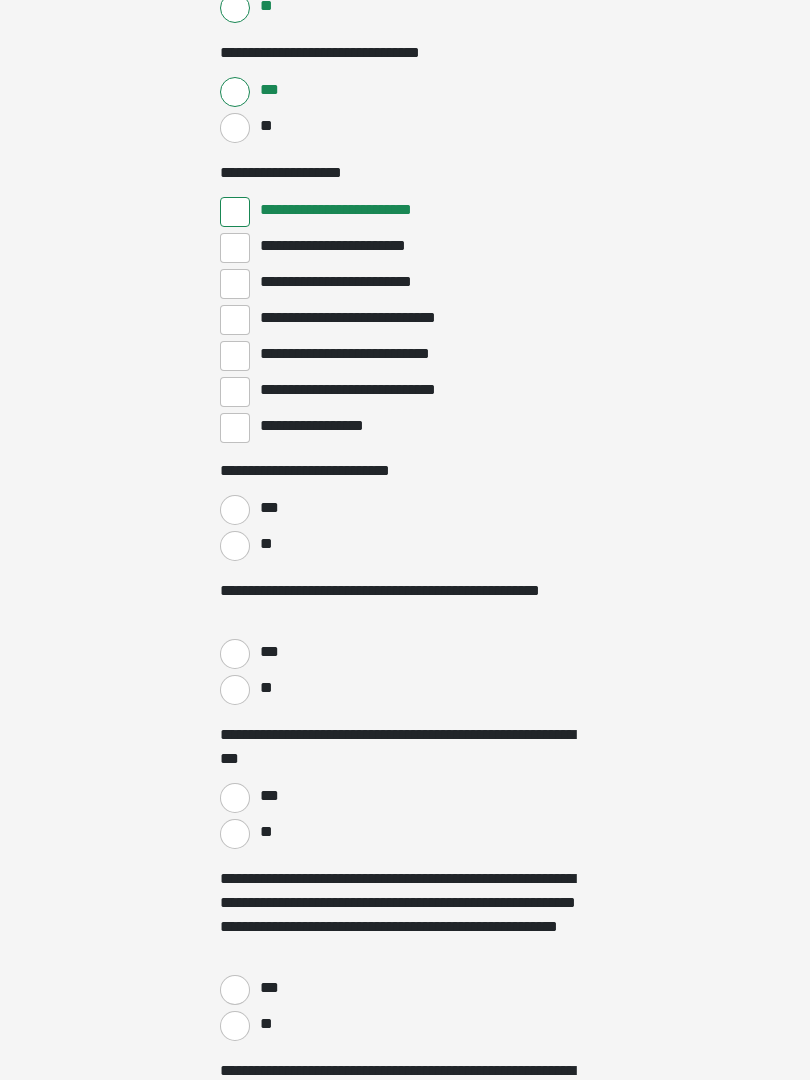scroll, scrollTop: 4098, scrollLeft: 0, axis: vertical 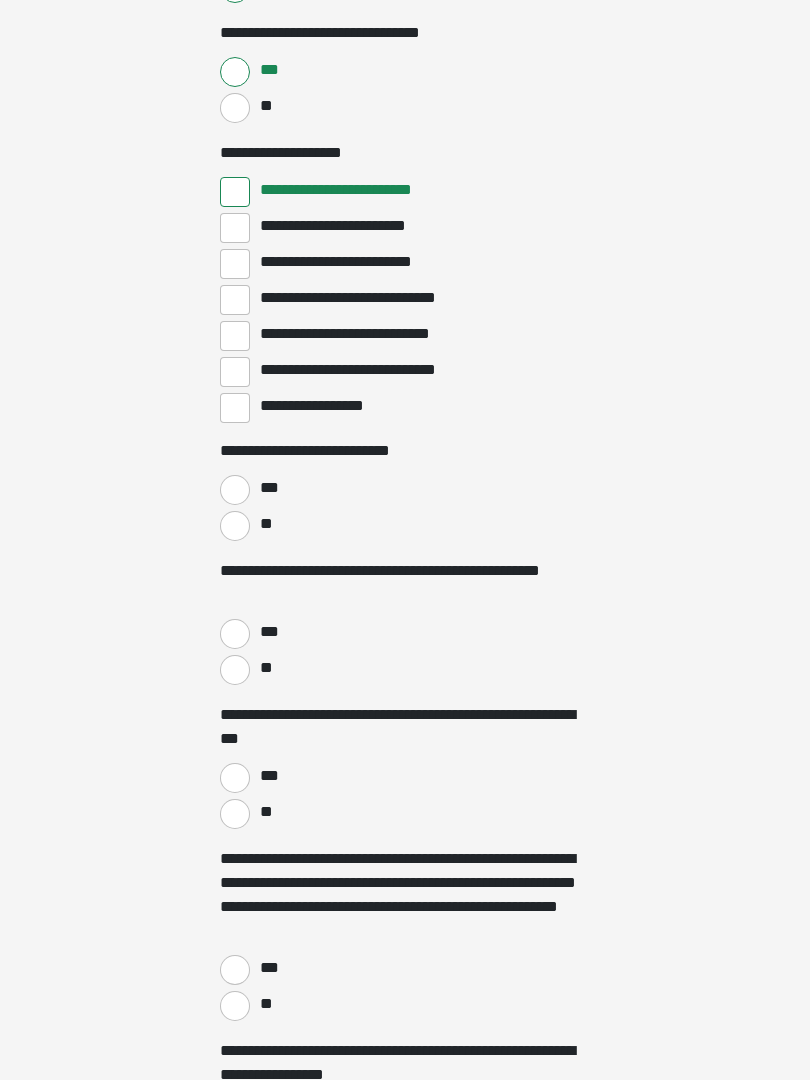 click on "**" at bounding box center (235, 527) 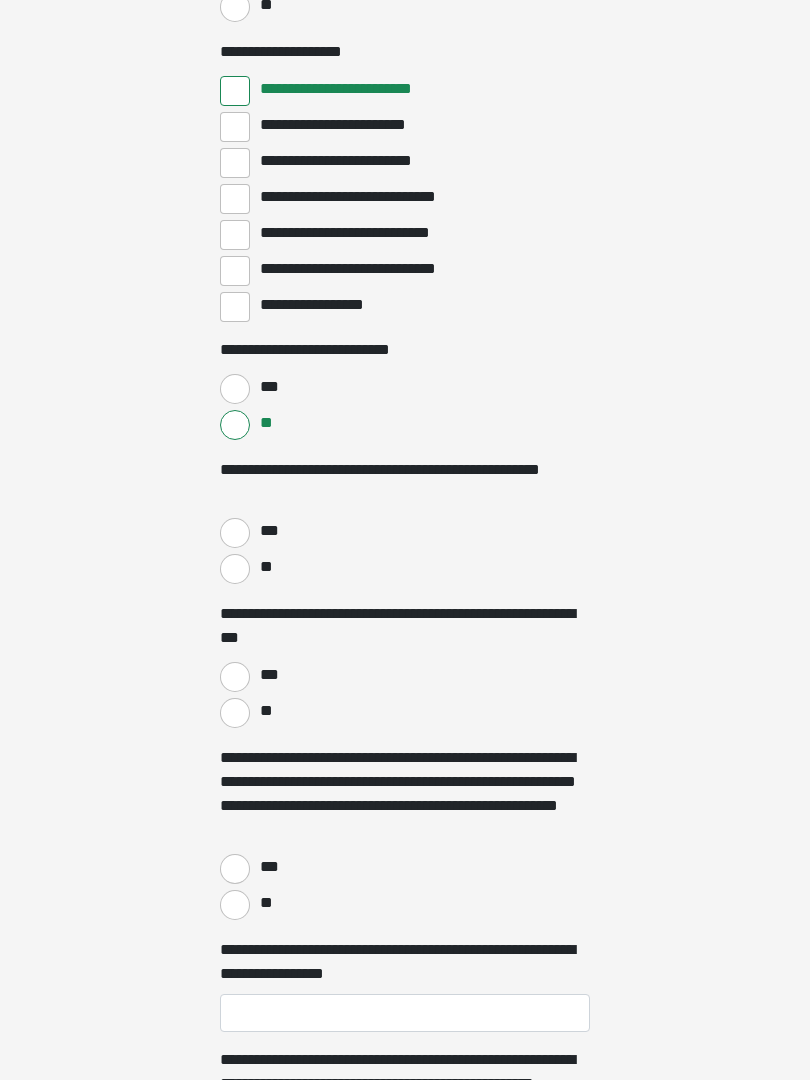 scroll, scrollTop: 4202, scrollLeft: 0, axis: vertical 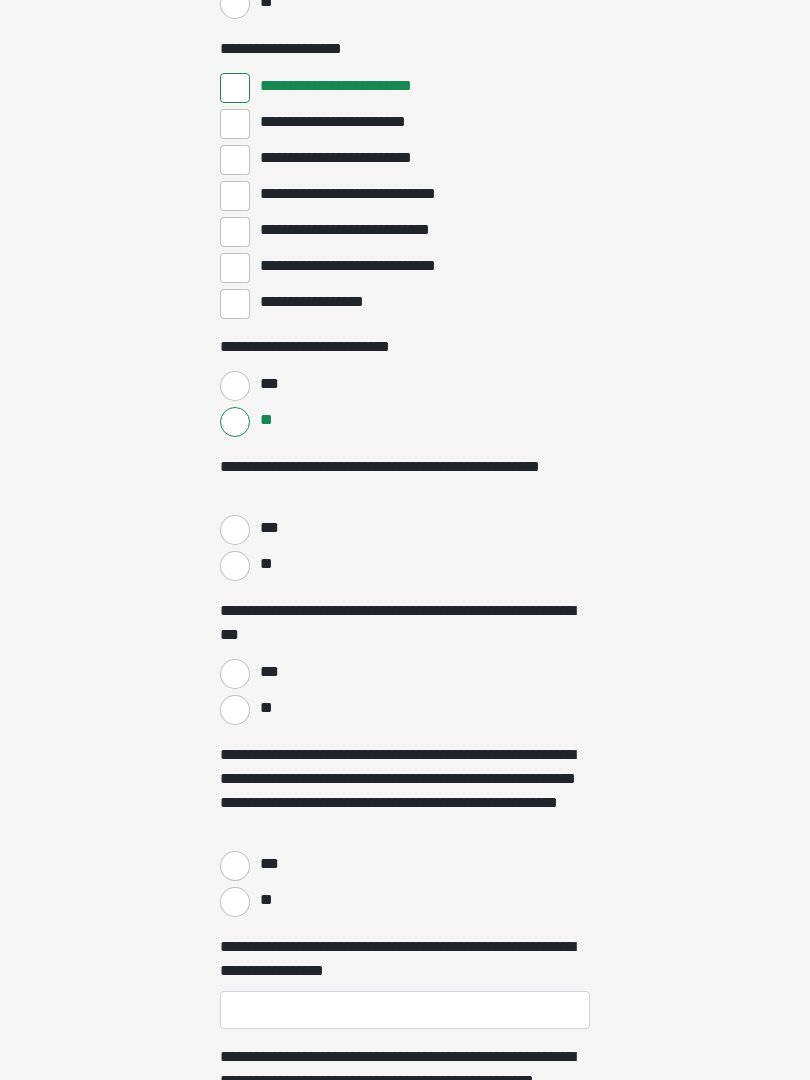 click on "**" at bounding box center [235, 567] 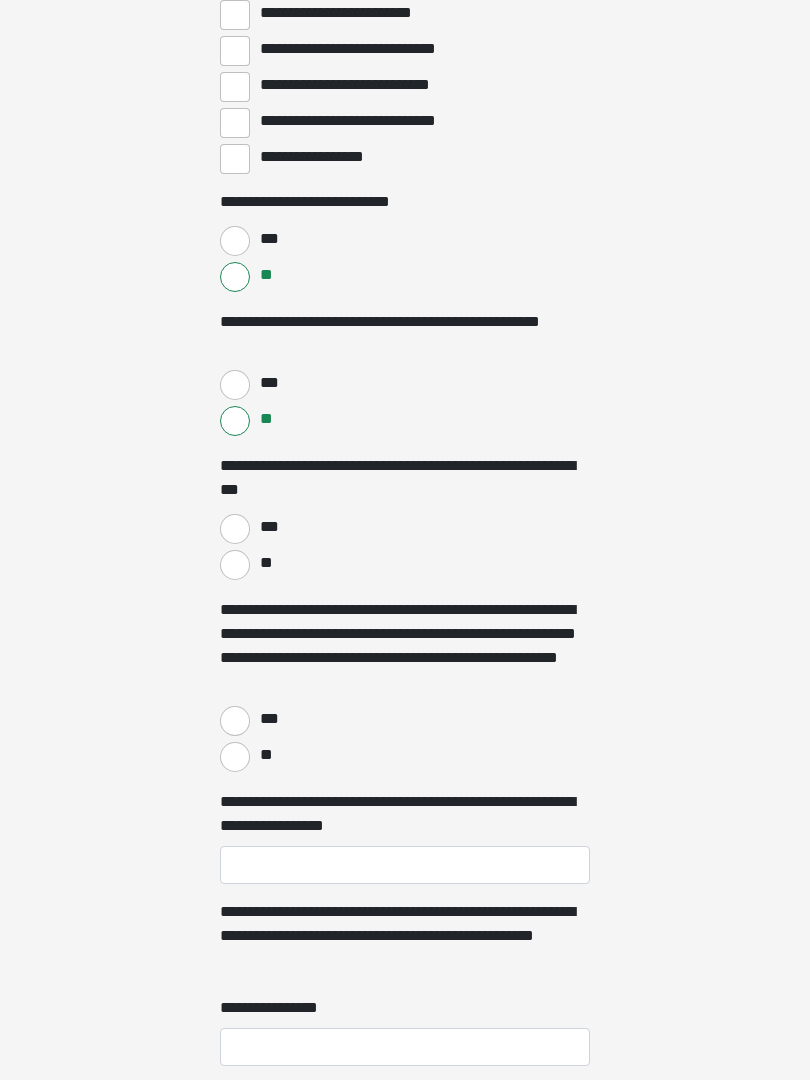 scroll, scrollTop: 4350, scrollLeft: 0, axis: vertical 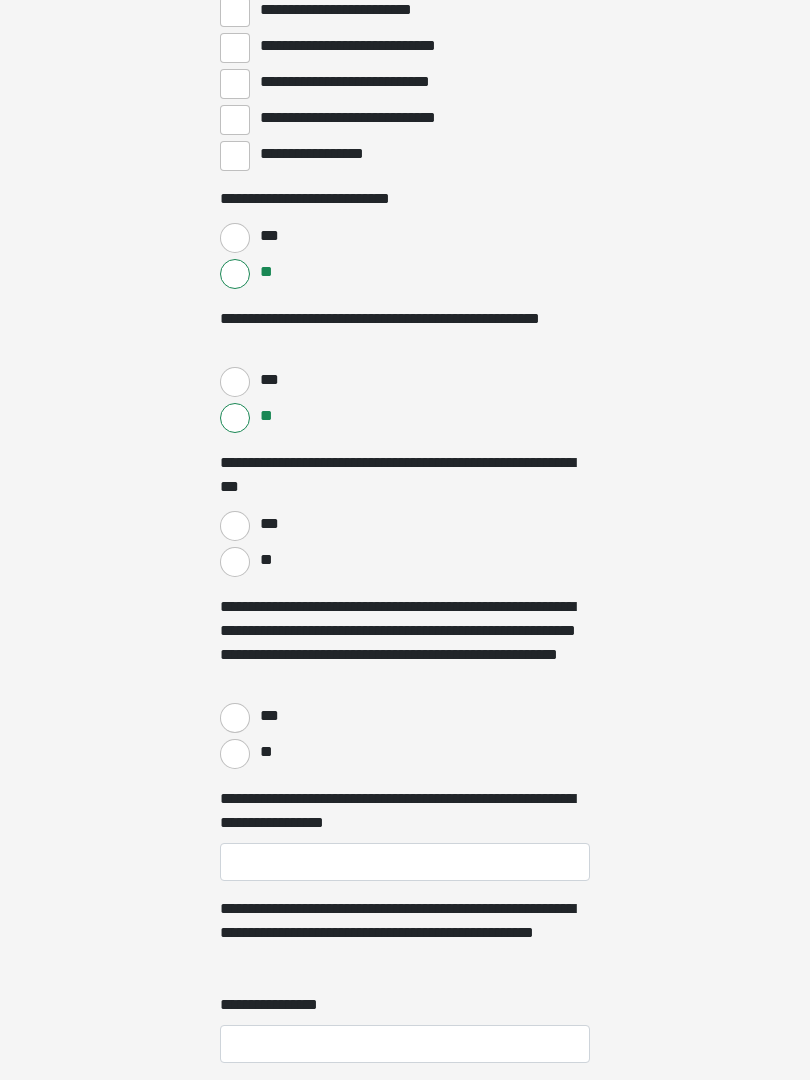 click on "***" at bounding box center (235, 527) 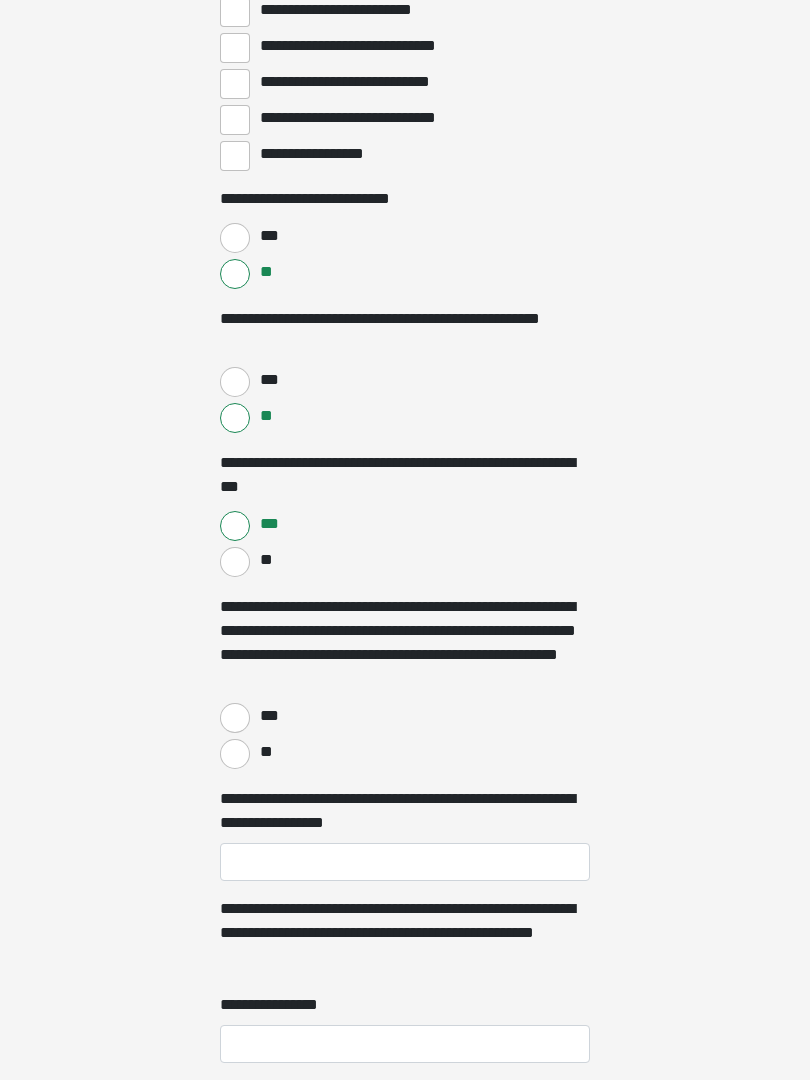click on "**" at bounding box center [235, 754] 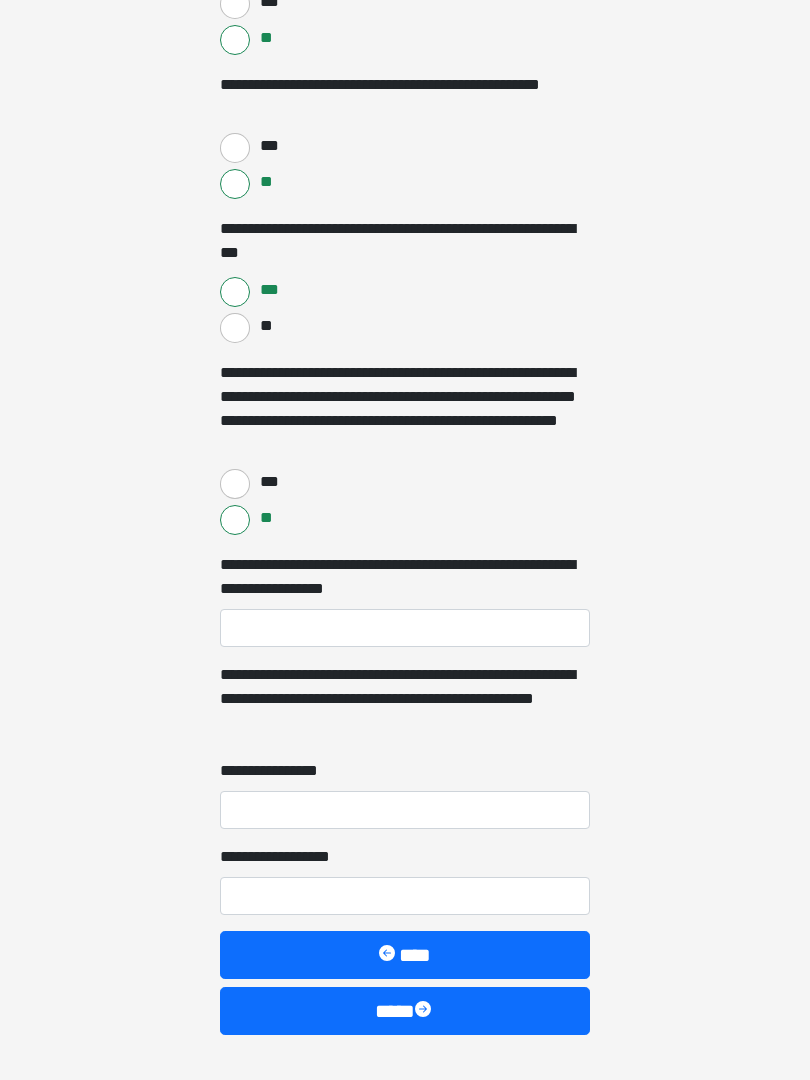 scroll, scrollTop: 4586, scrollLeft: 0, axis: vertical 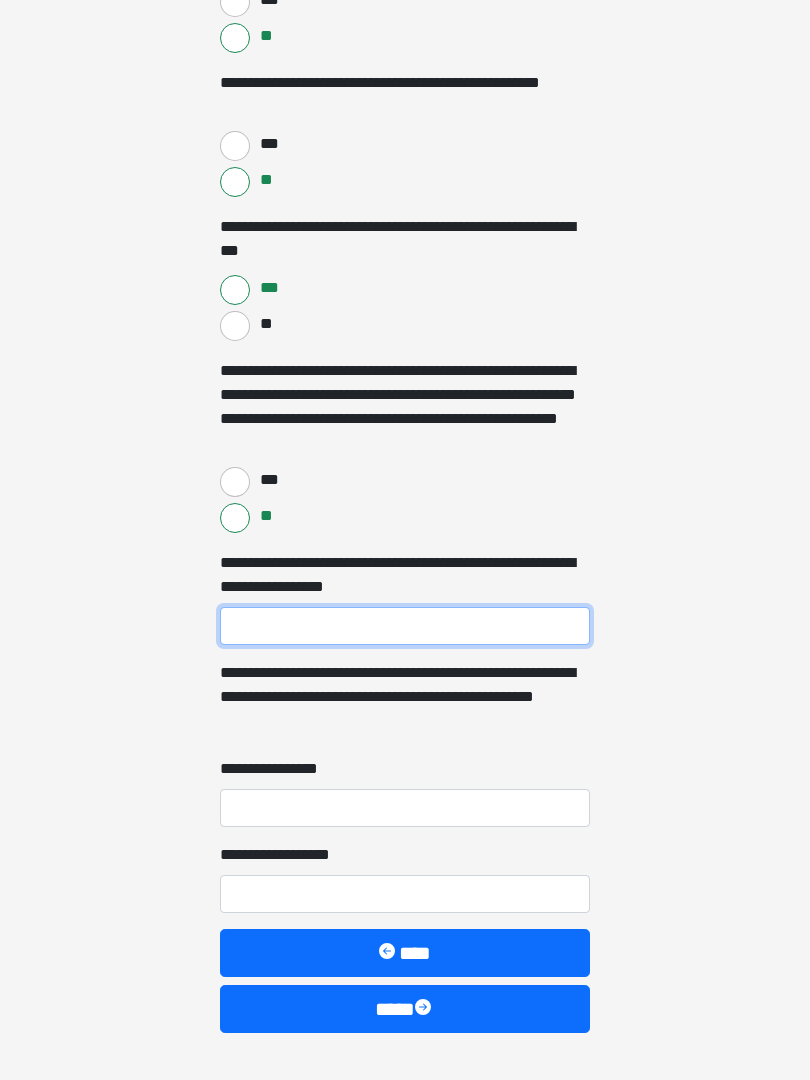 click on "**********" at bounding box center [405, 627] 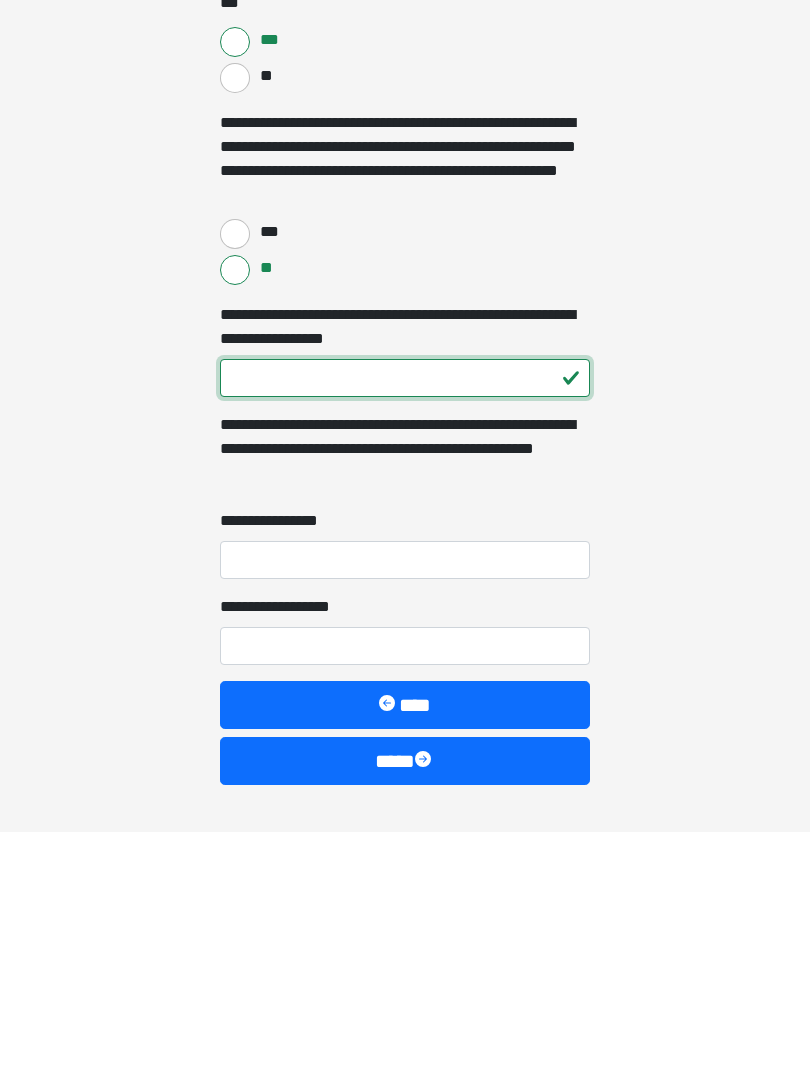 type on "***" 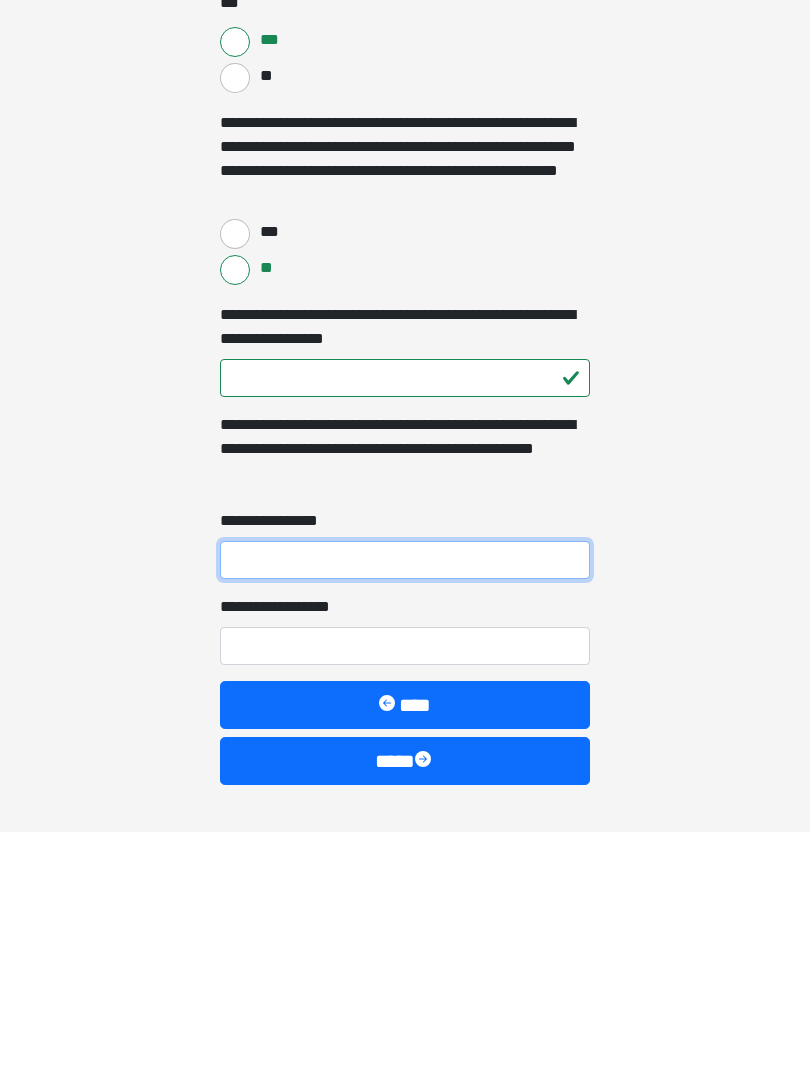 click on "**********" at bounding box center [405, 809] 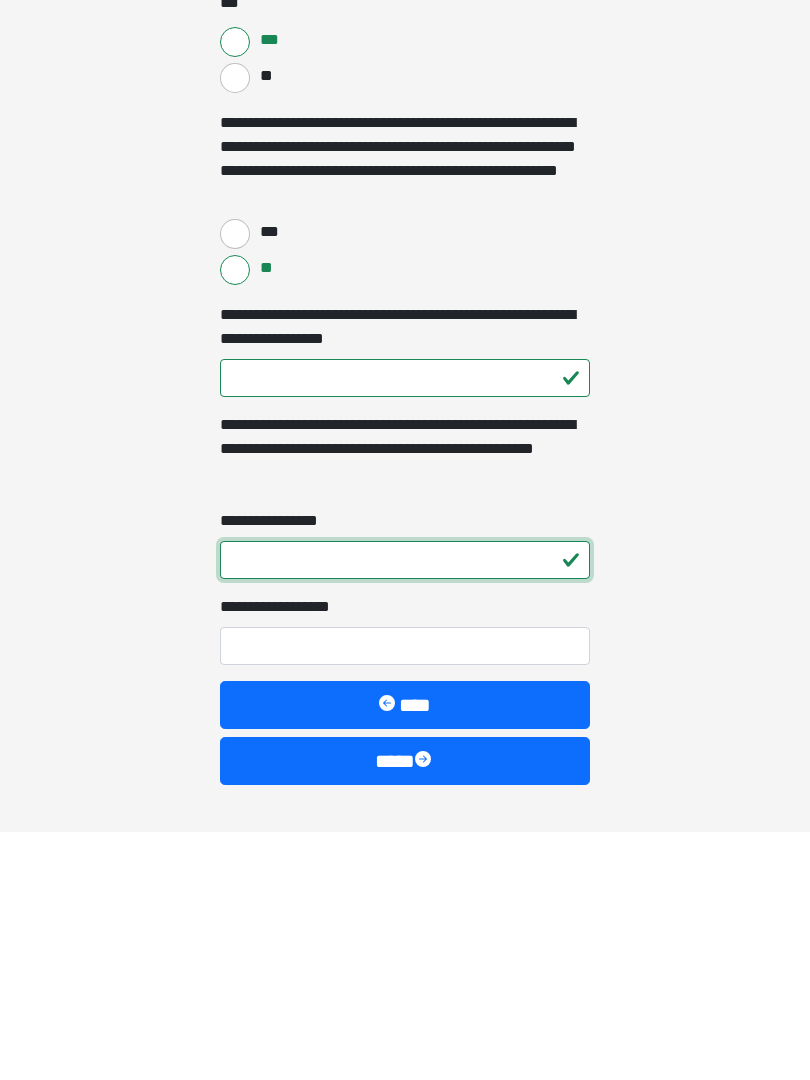 type on "*" 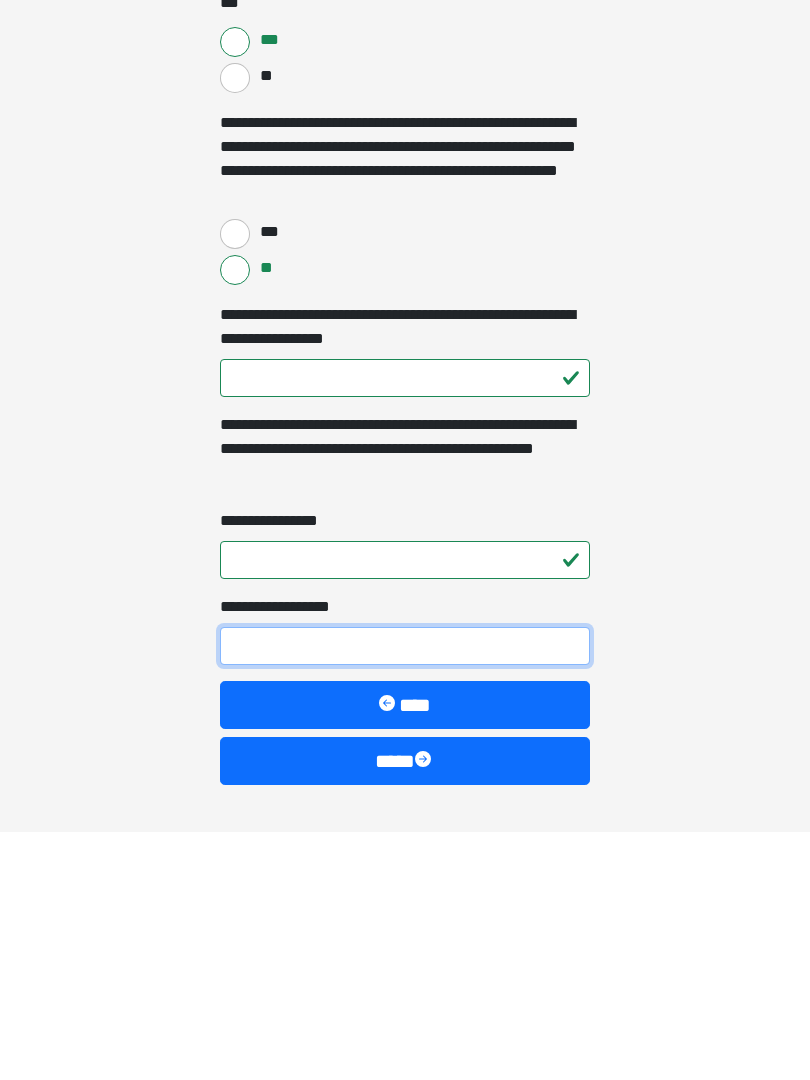 click on "**********" at bounding box center [405, 895] 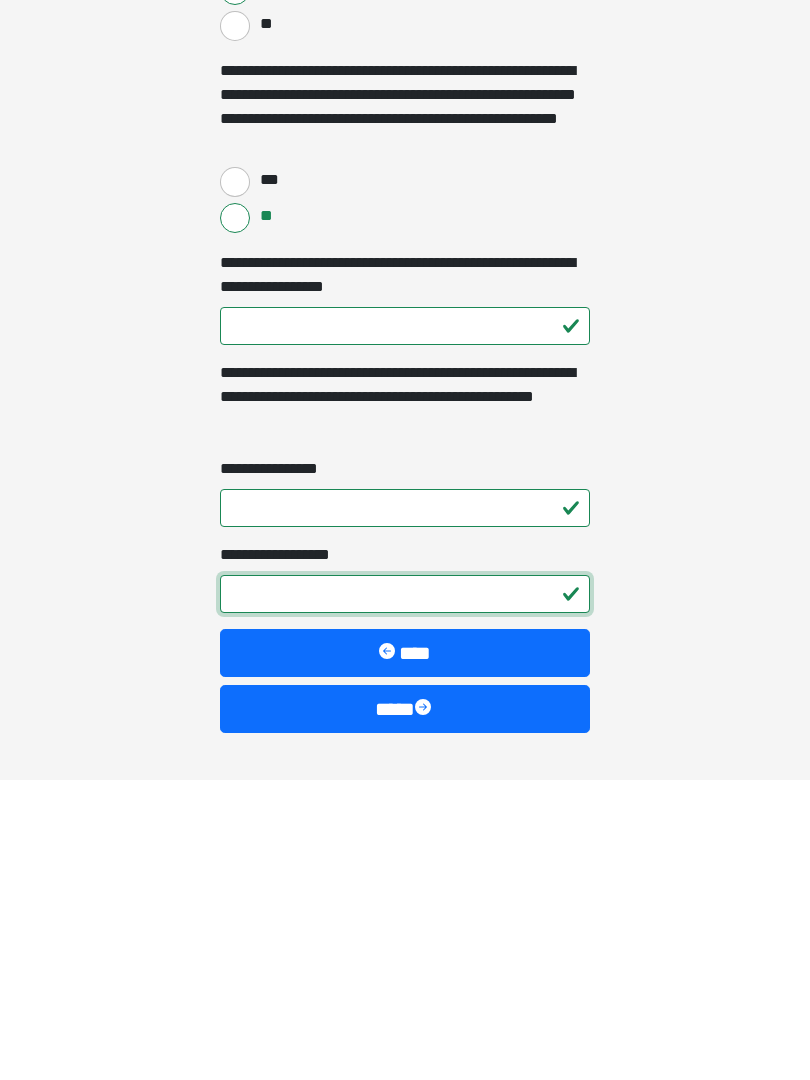 scroll, scrollTop: 4615, scrollLeft: 0, axis: vertical 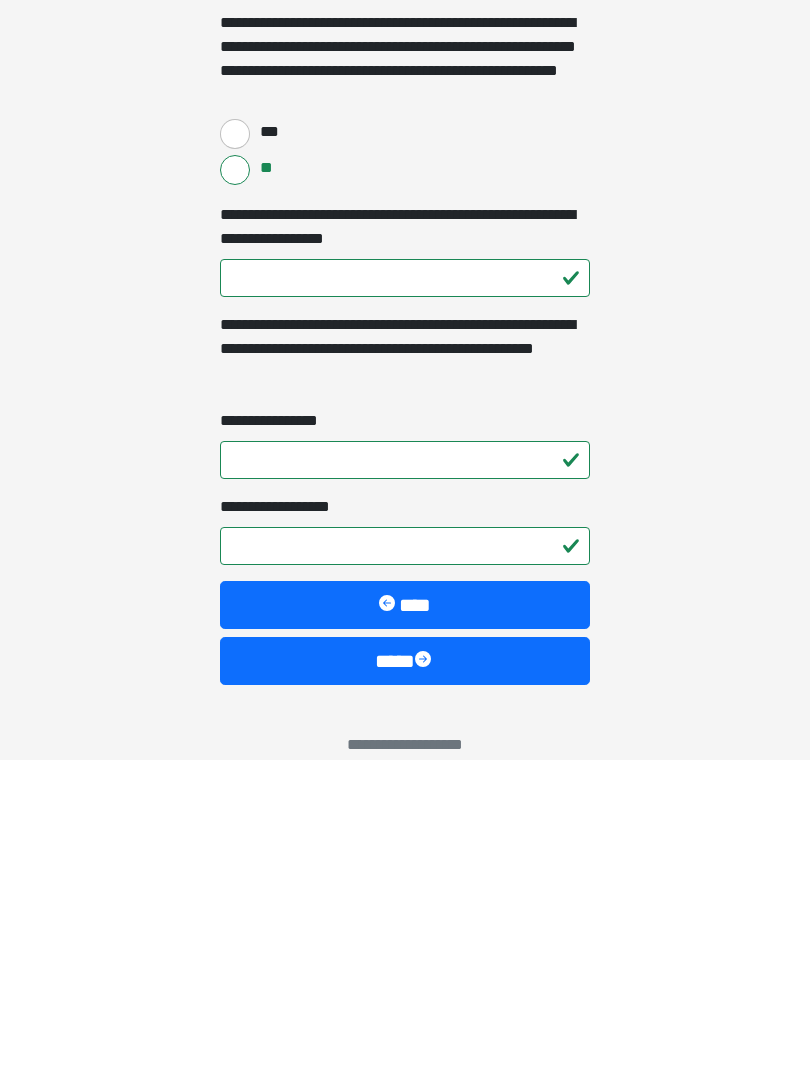 click on "****" at bounding box center [405, 981] 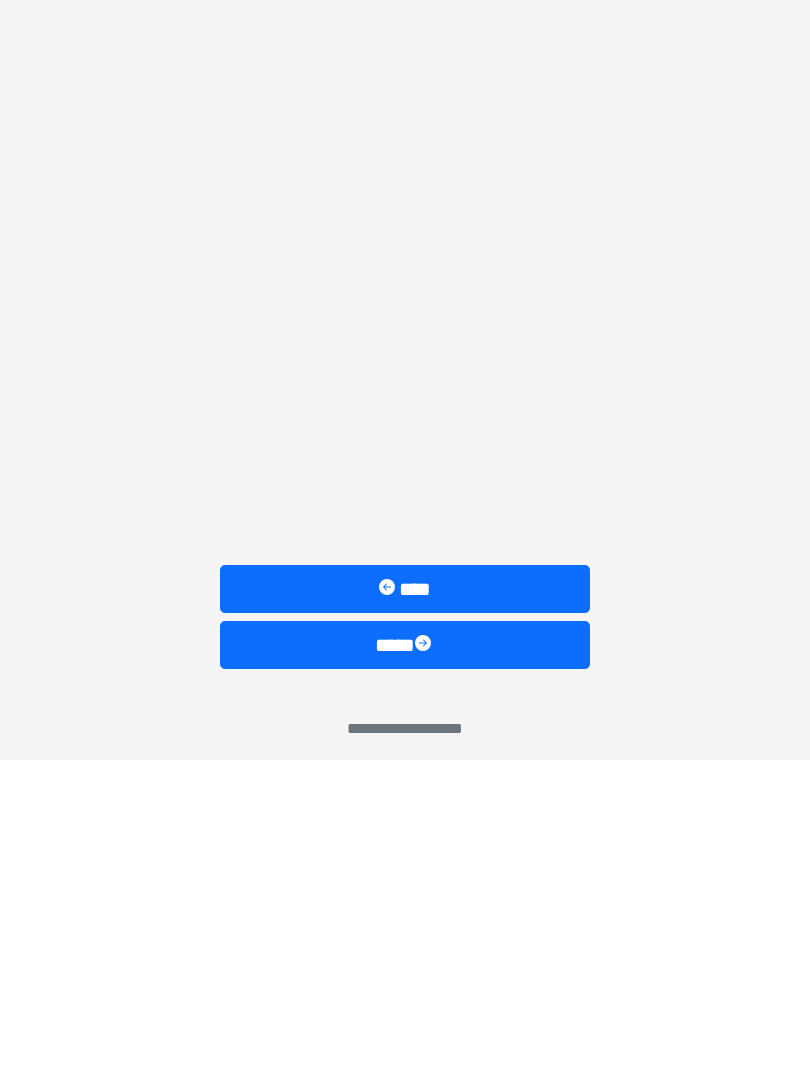 scroll, scrollTop: 0, scrollLeft: 0, axis: both 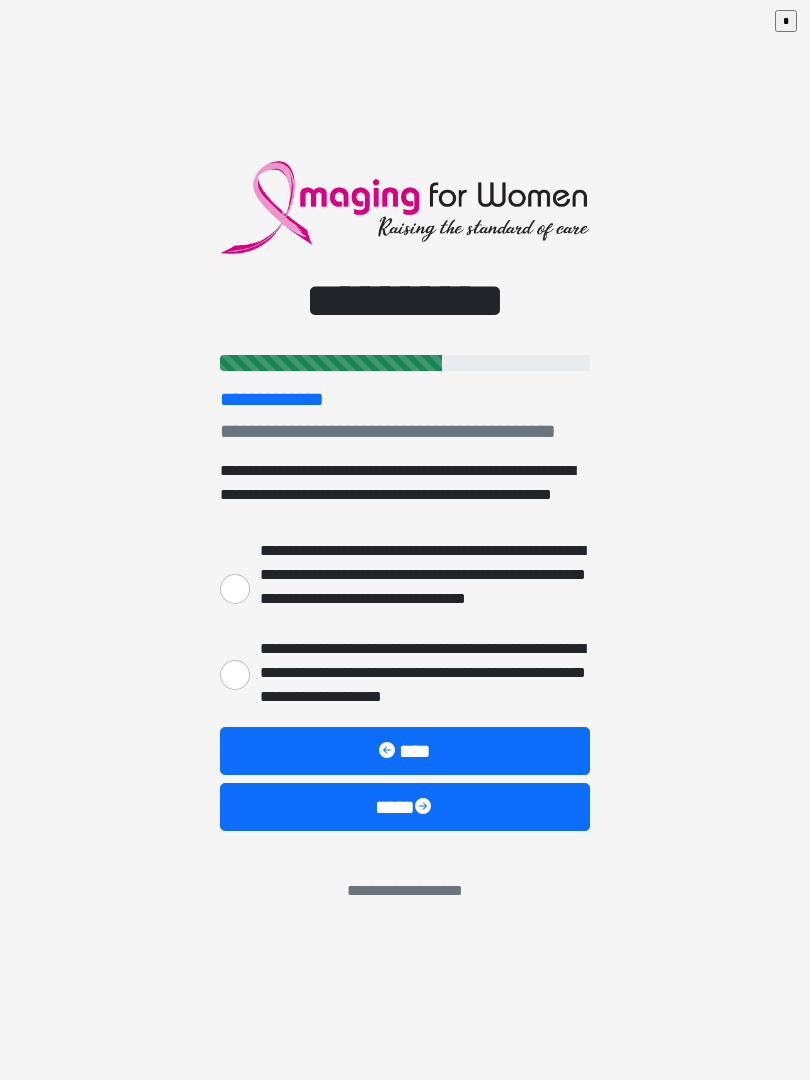 click on "****" at bounding box center [405, 807] 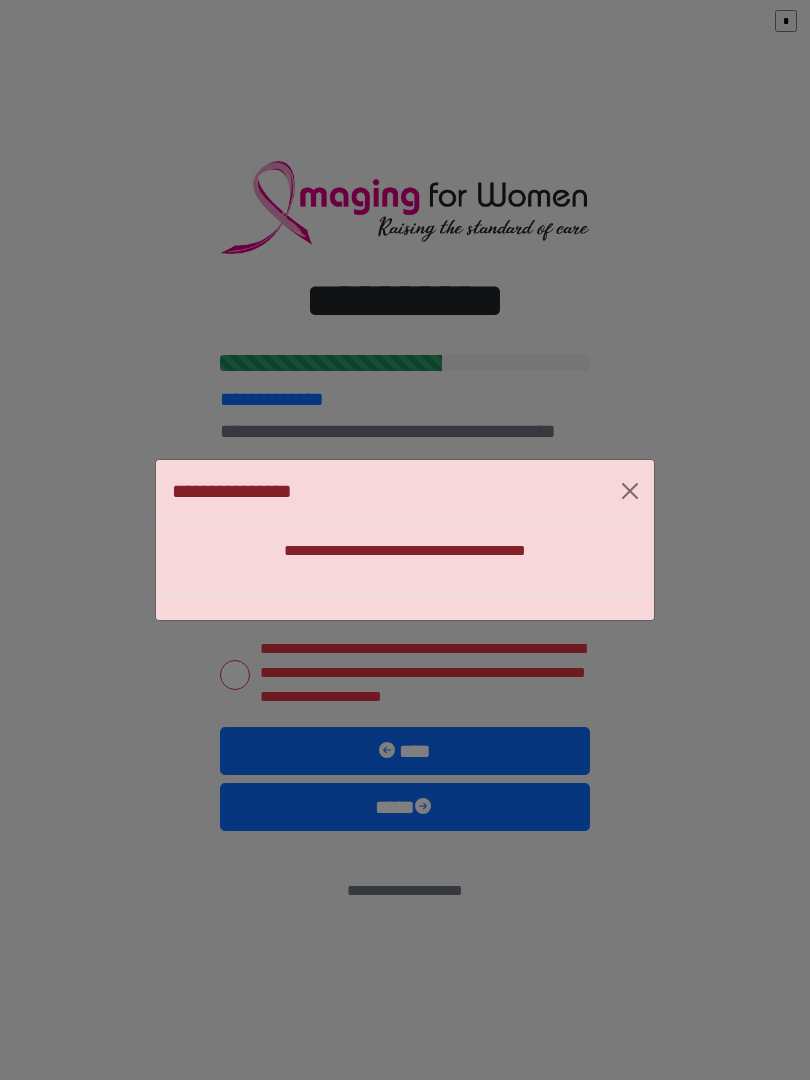 click at bounding box center [630, 491] 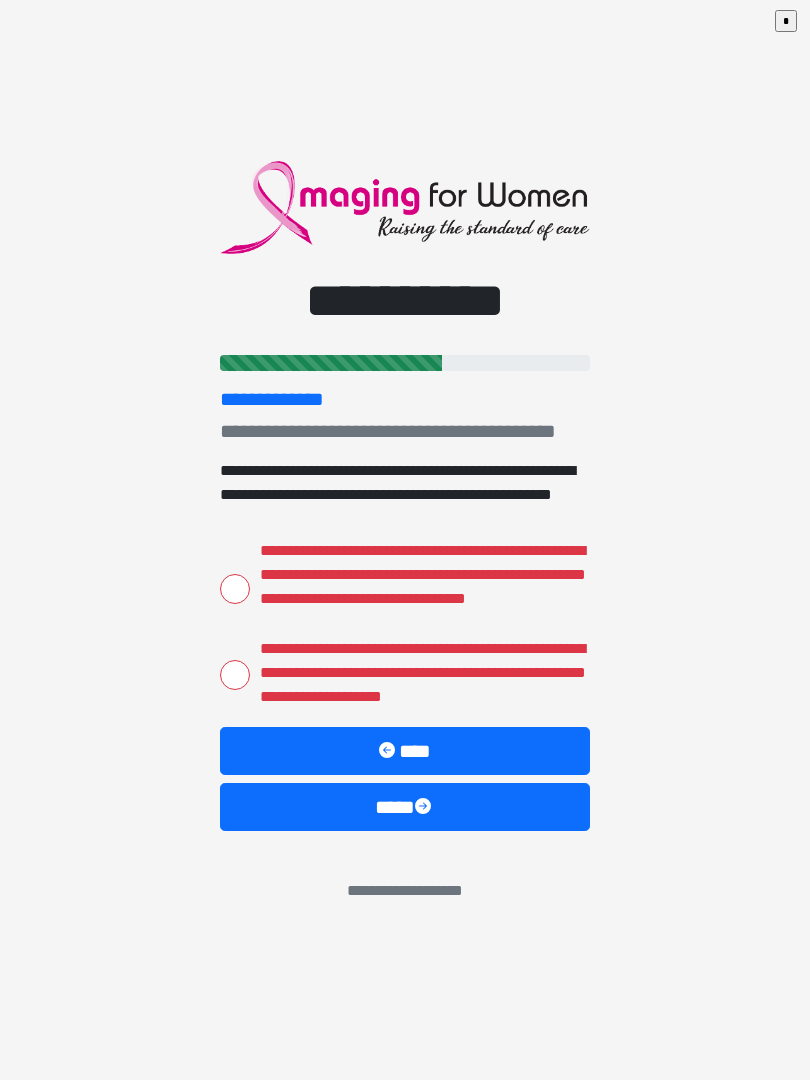 click on "**********" at bounding box center [235, 589] 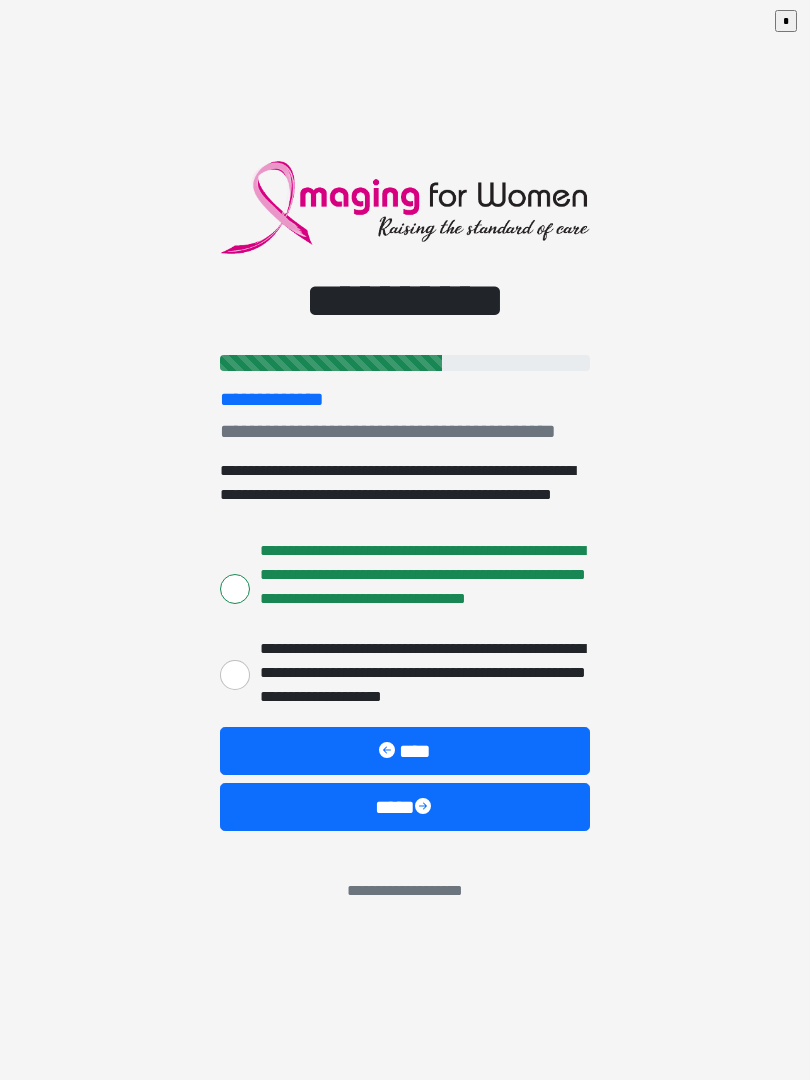 click on "****" at bounding box center [405, 807] 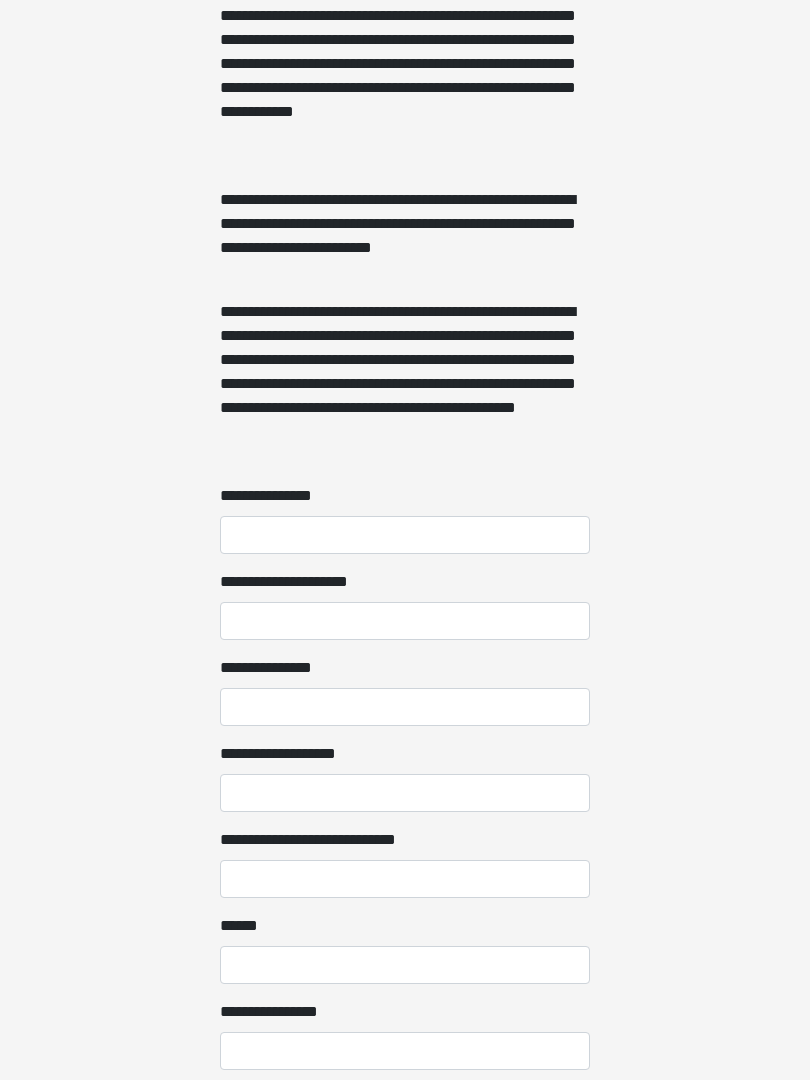 scroll, scrollTop: 1467, scrollLeft: 0, axis: vertical 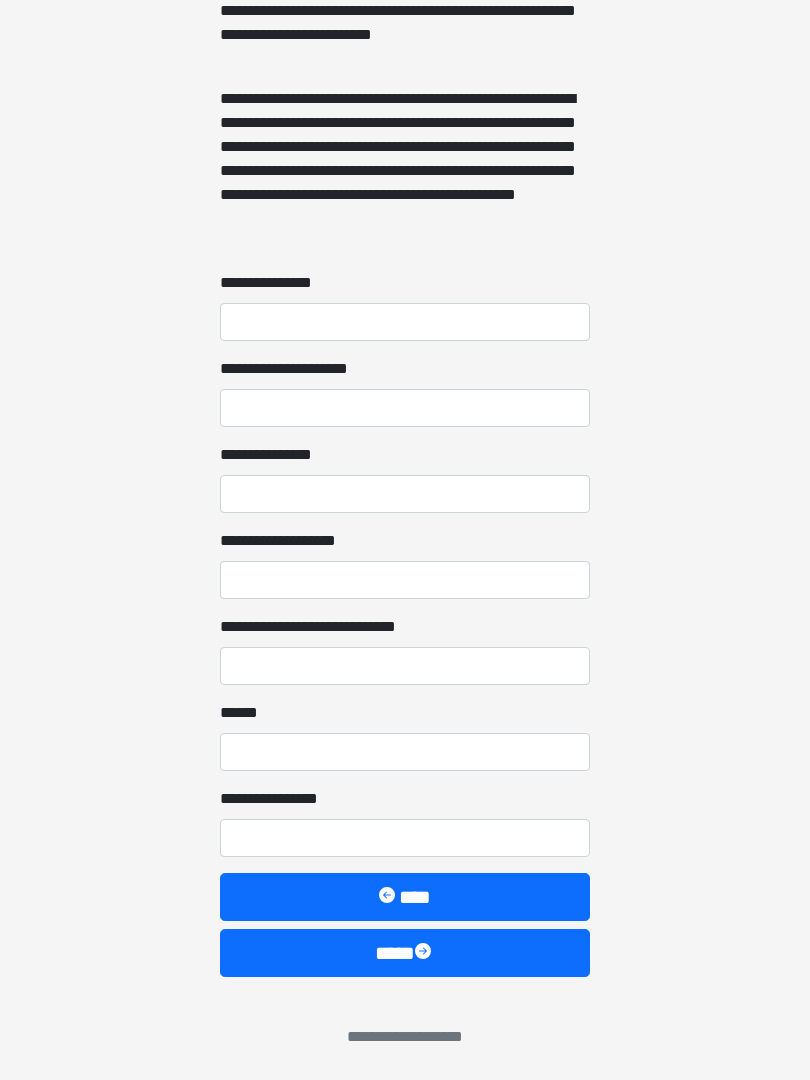 click on "****" at bounding box center (405, 953) 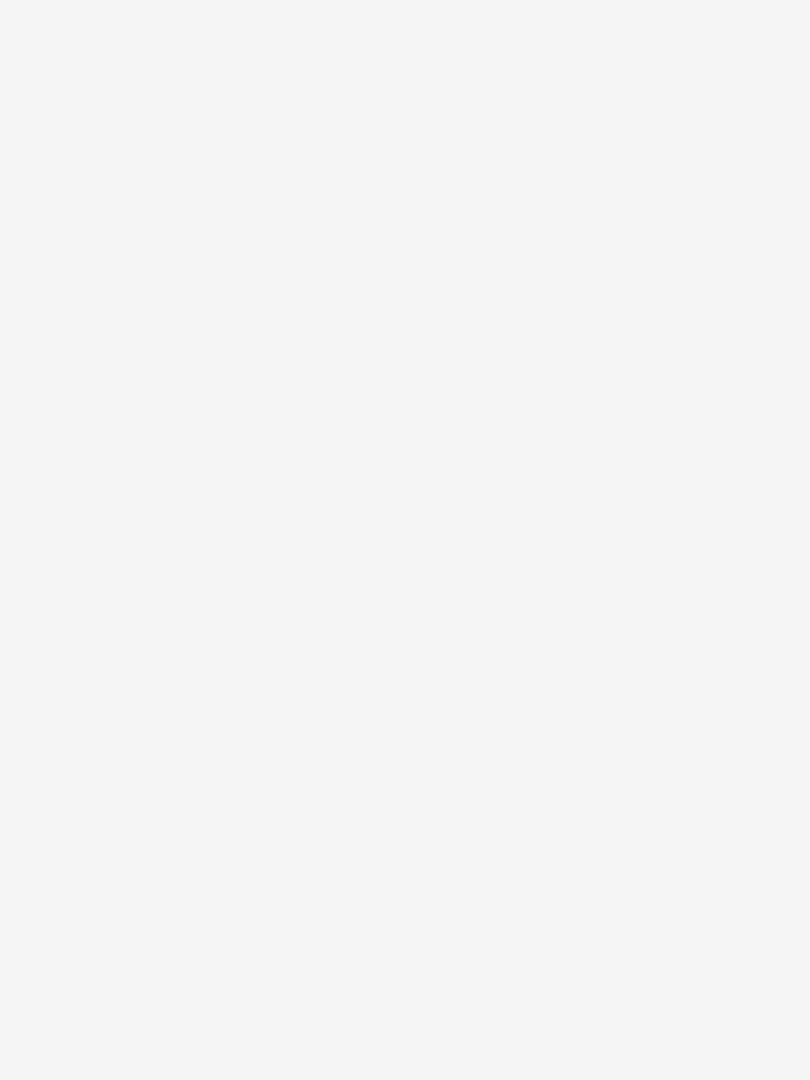scroll, scrollTop: 0, scrollLeft: 0, axis: both 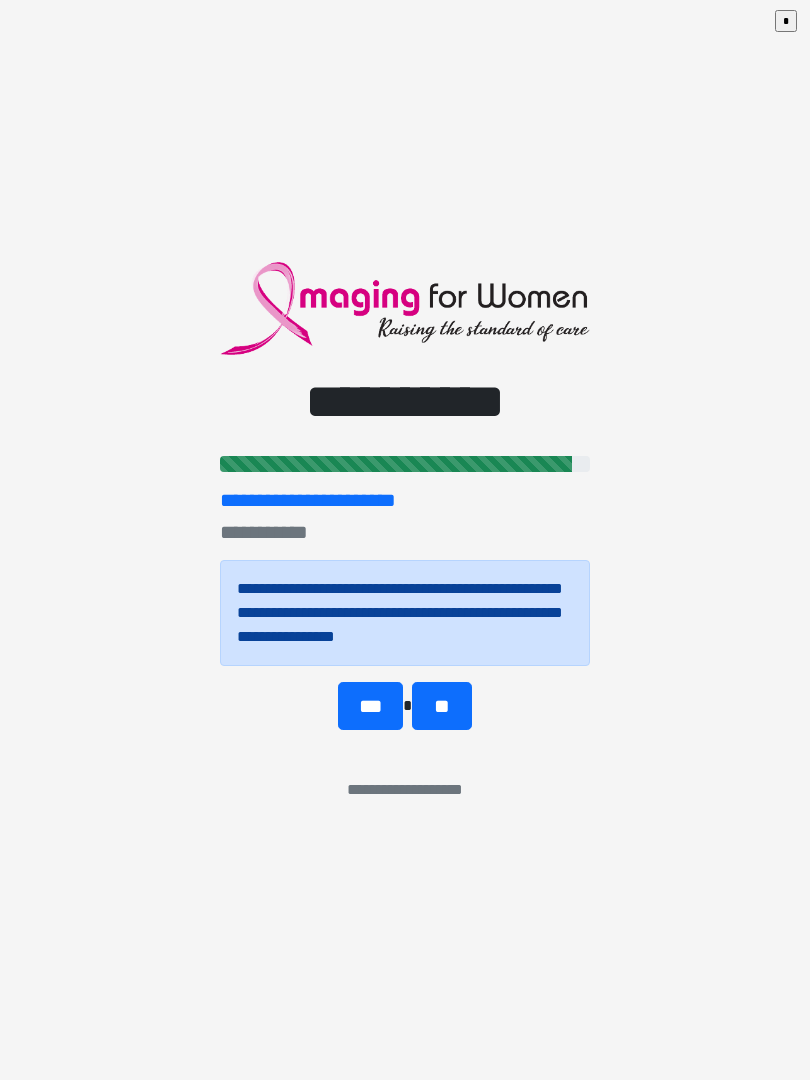 click on "***" at bounding box center [370, 706] 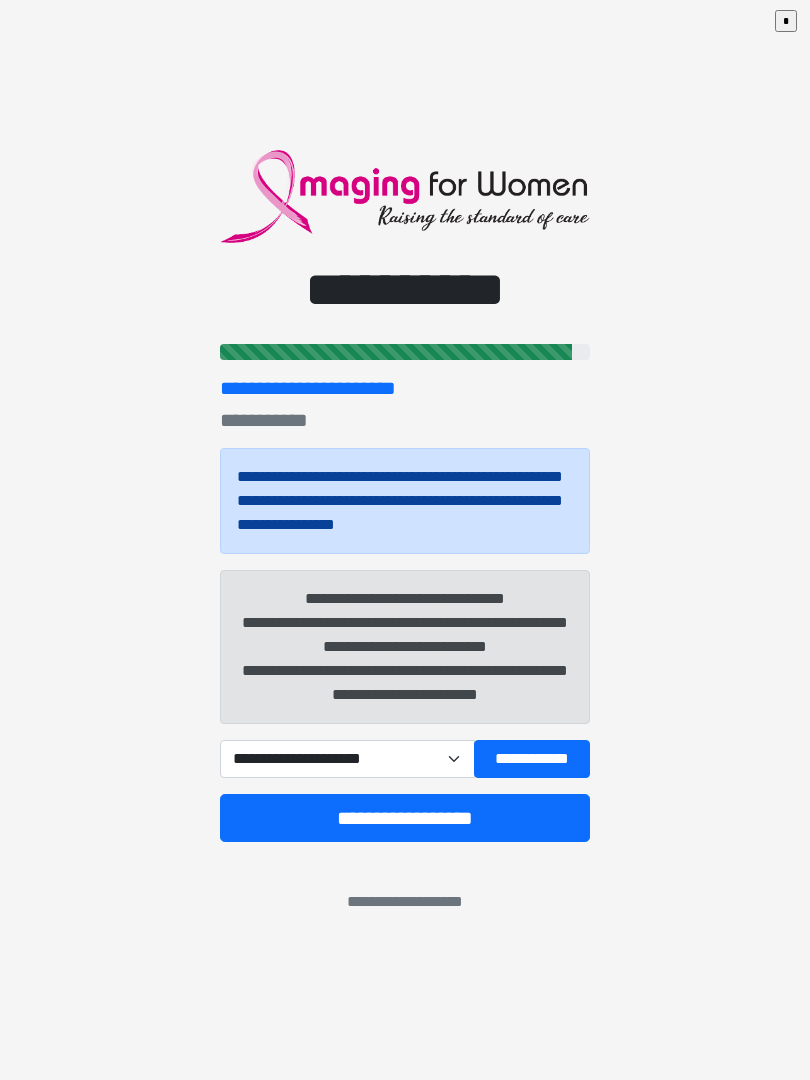click on "**********" at bounding box center [532, 759] 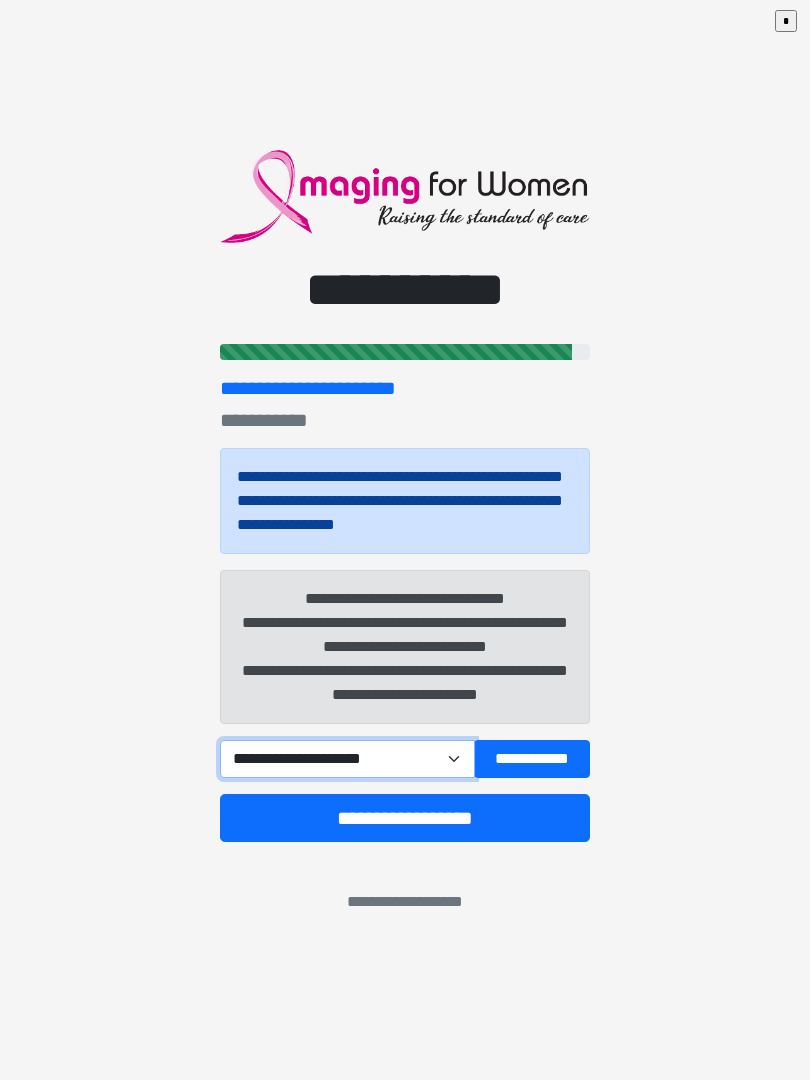 select on "****" 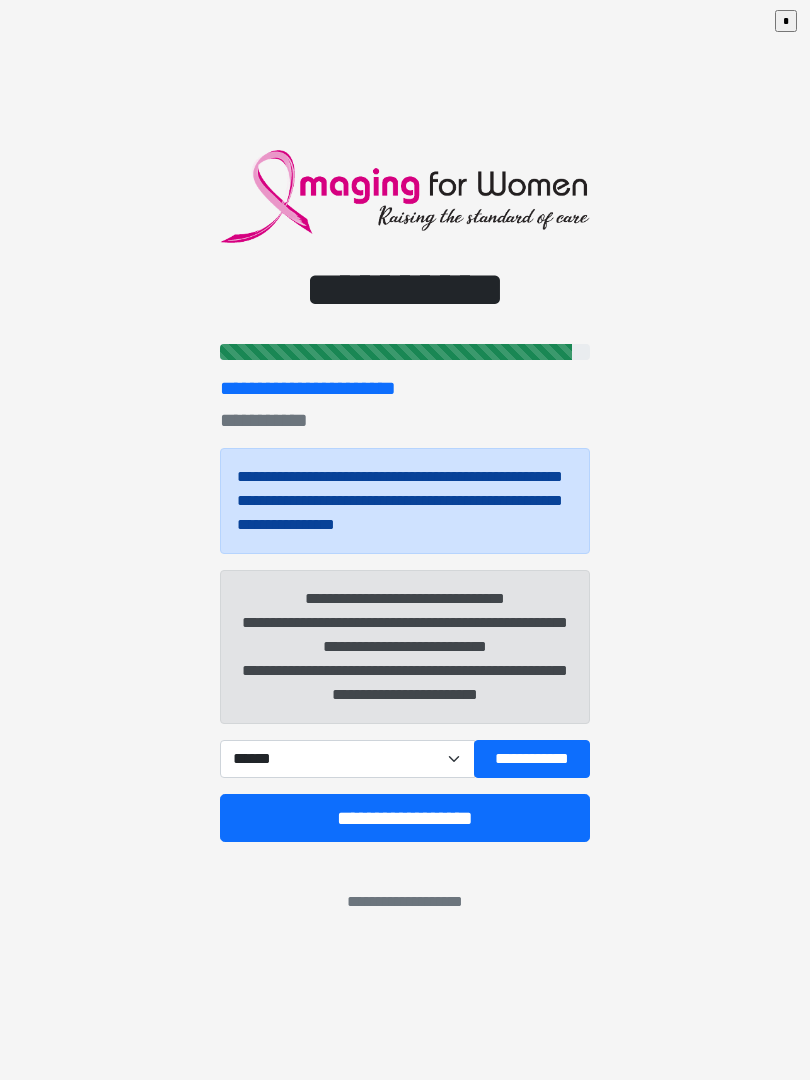 click on "**********" at bounding box center [532, 759] 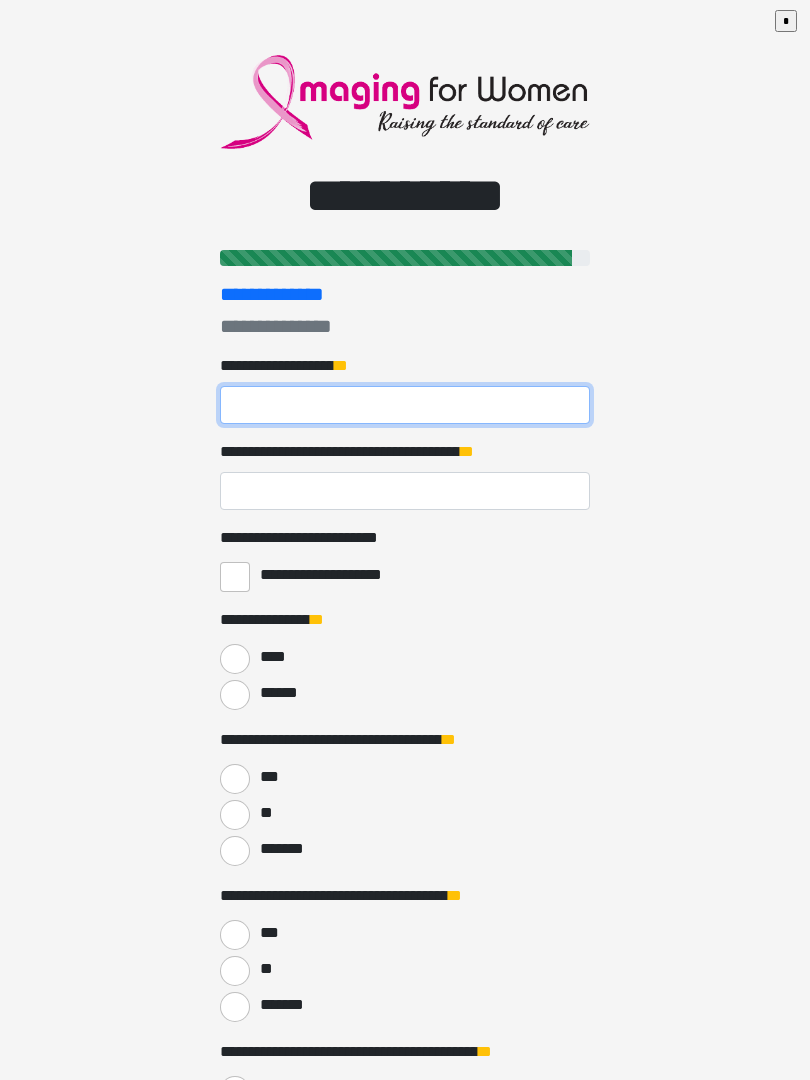 click on "**********" at bounding box center (405, 405) 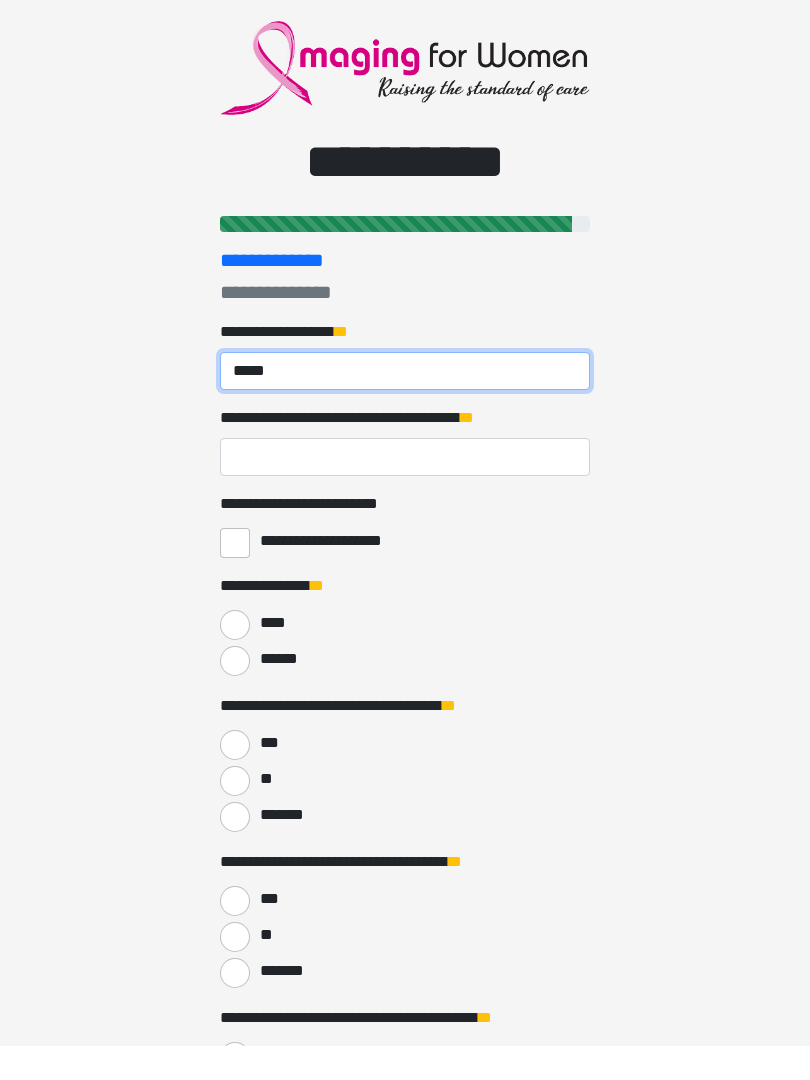 type on "*****" 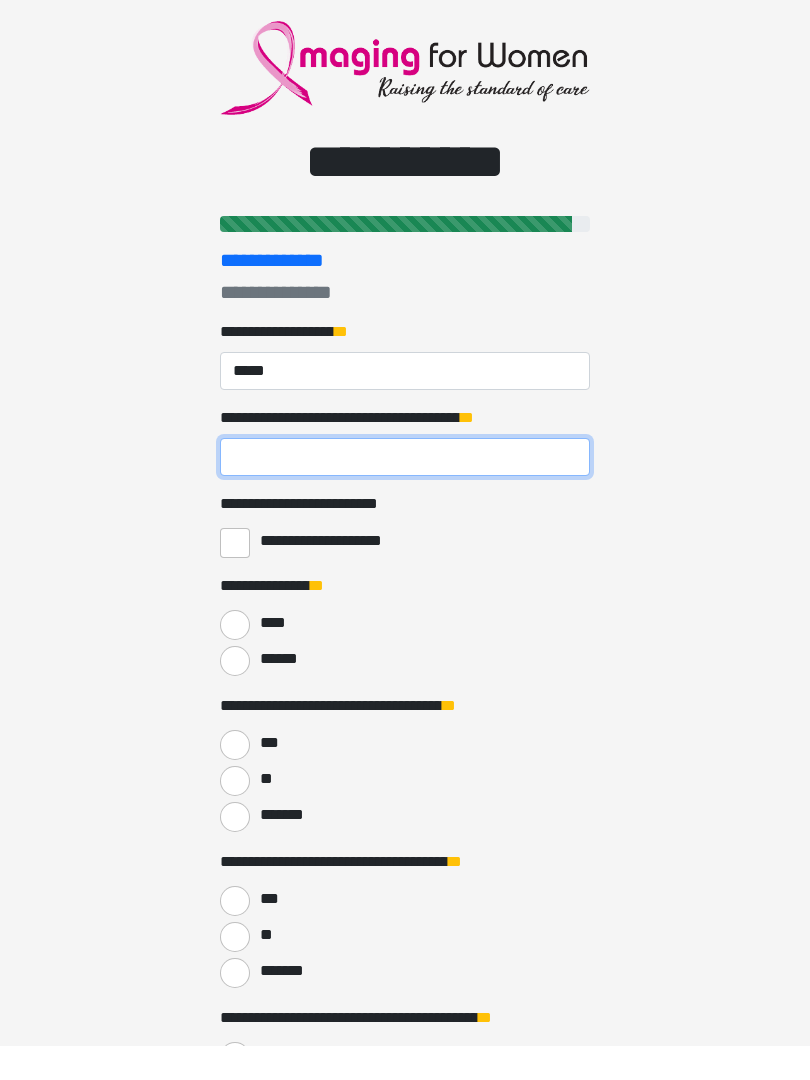 click on "**********" at bounding box center [405, 491] 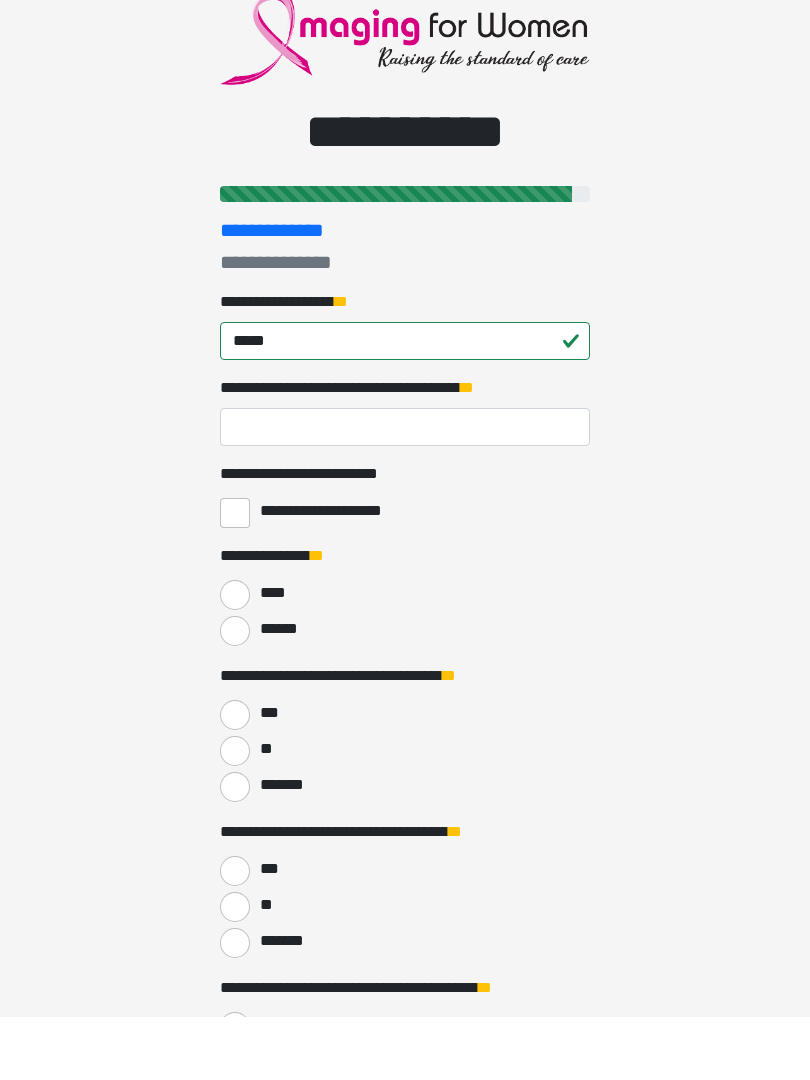 click on "**********" at bounding box center [329, 575] 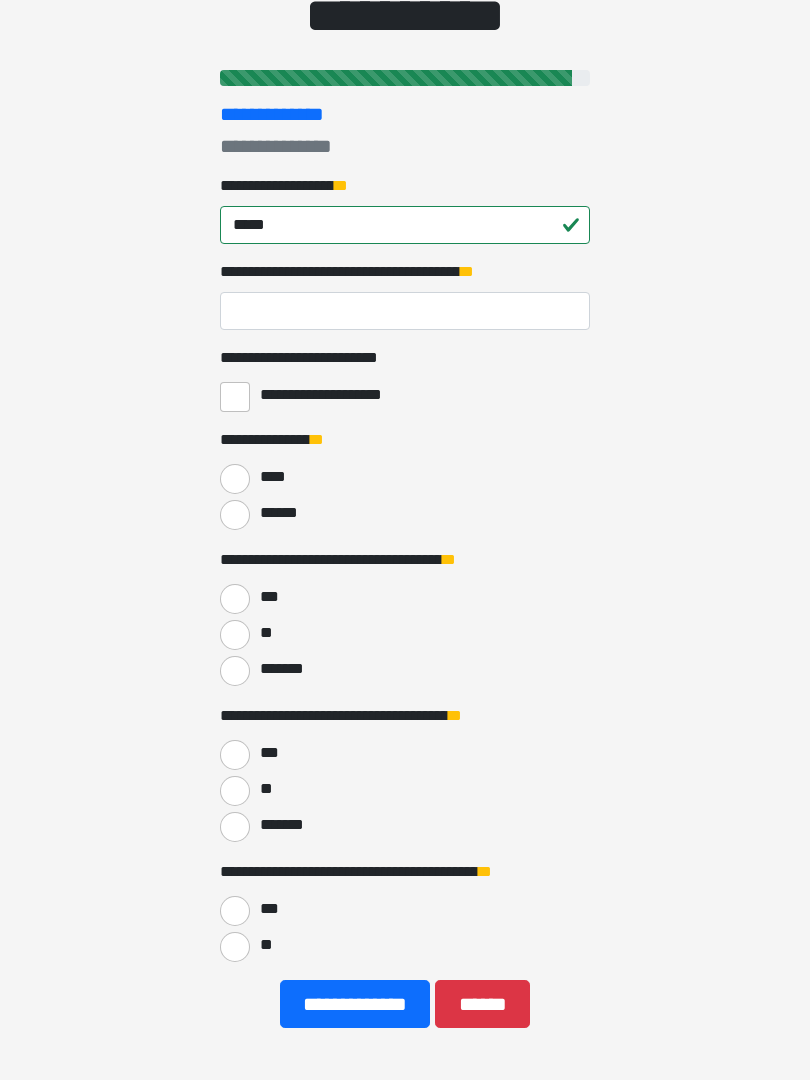 scroll, scrollTop: 180, scrollLeft: 0, axis: vertical 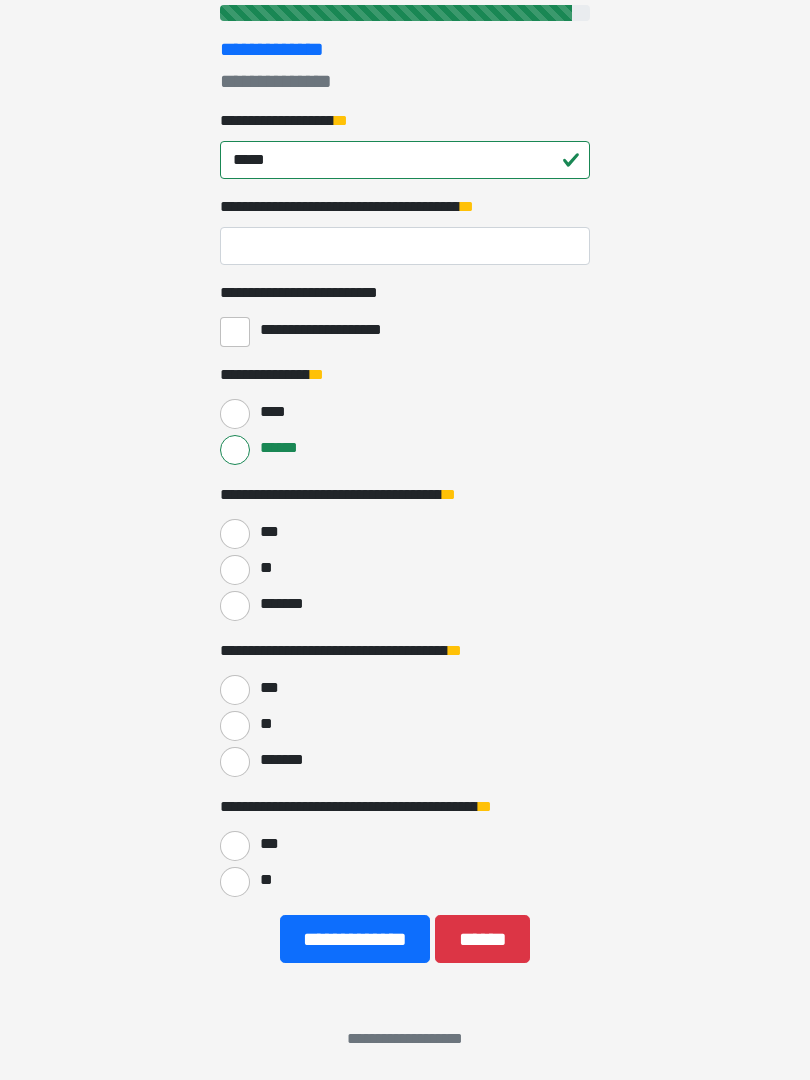 click on "***" at bounding box center [268, 532] 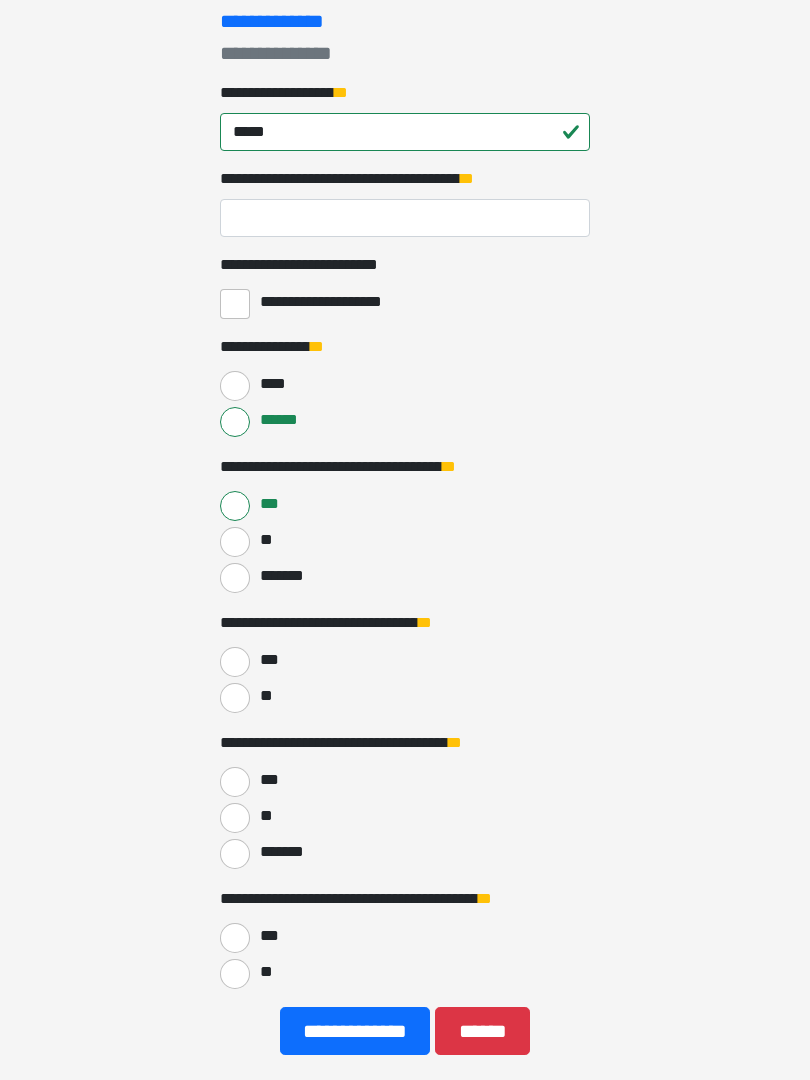 scroll, scrollTop: 330, scrollLeft: 0, axis: vertical 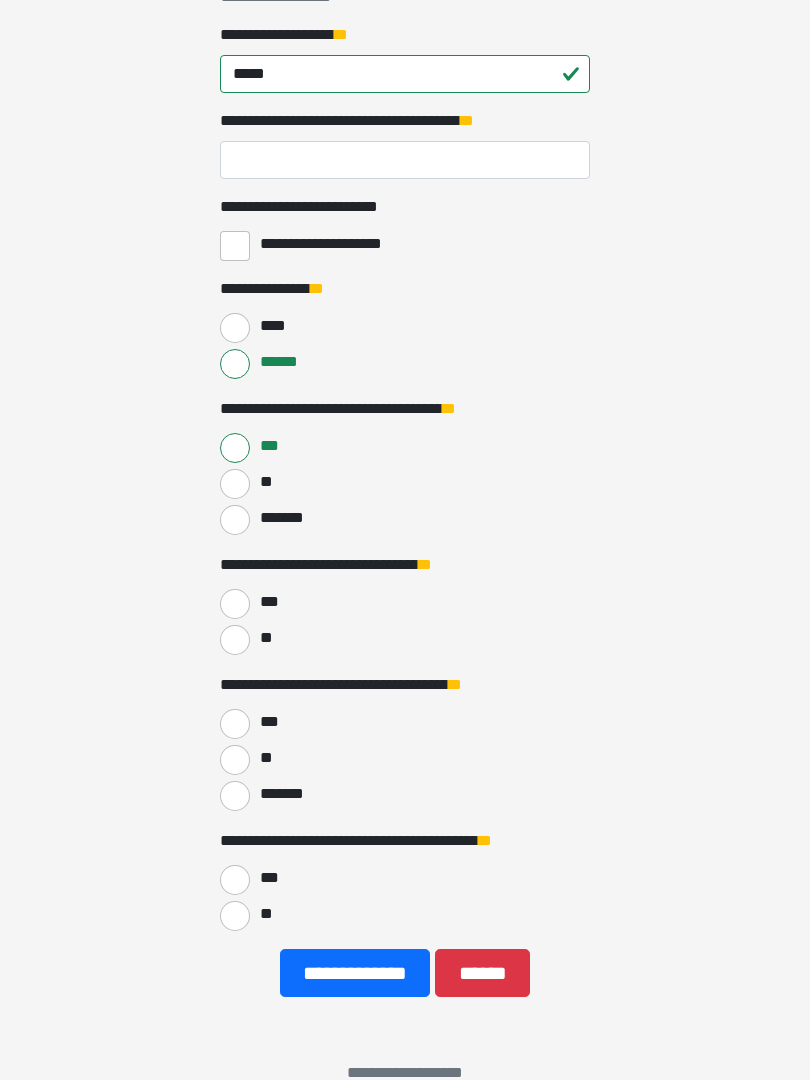 click on "***" at bounding box center (235, 725) 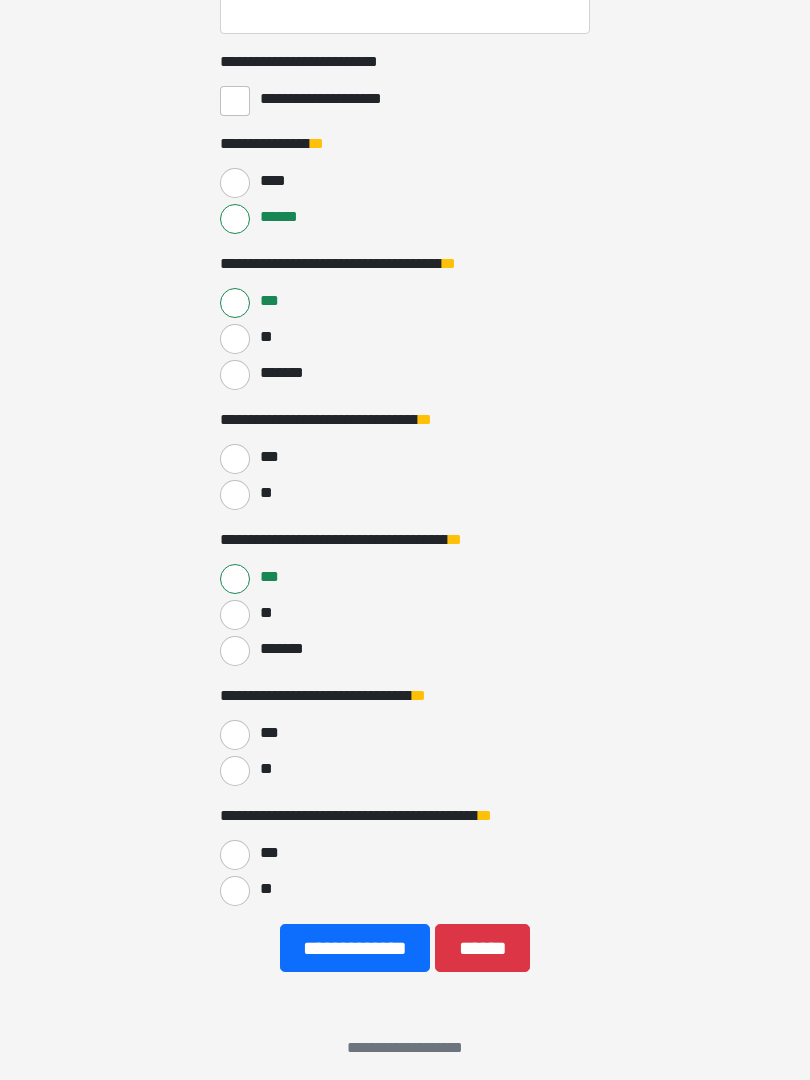 scroll, scrollTop: 487, scrollLeft: 0, axis: vertical 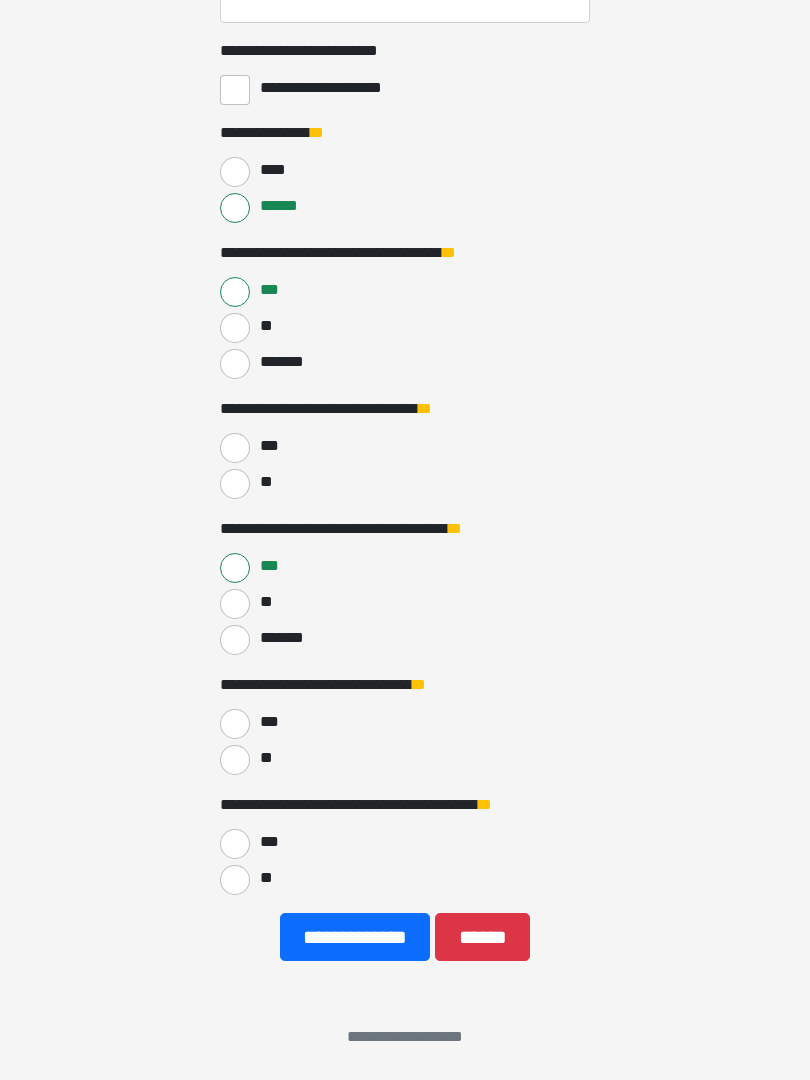 click on "***" at bounding box center [235, 448] 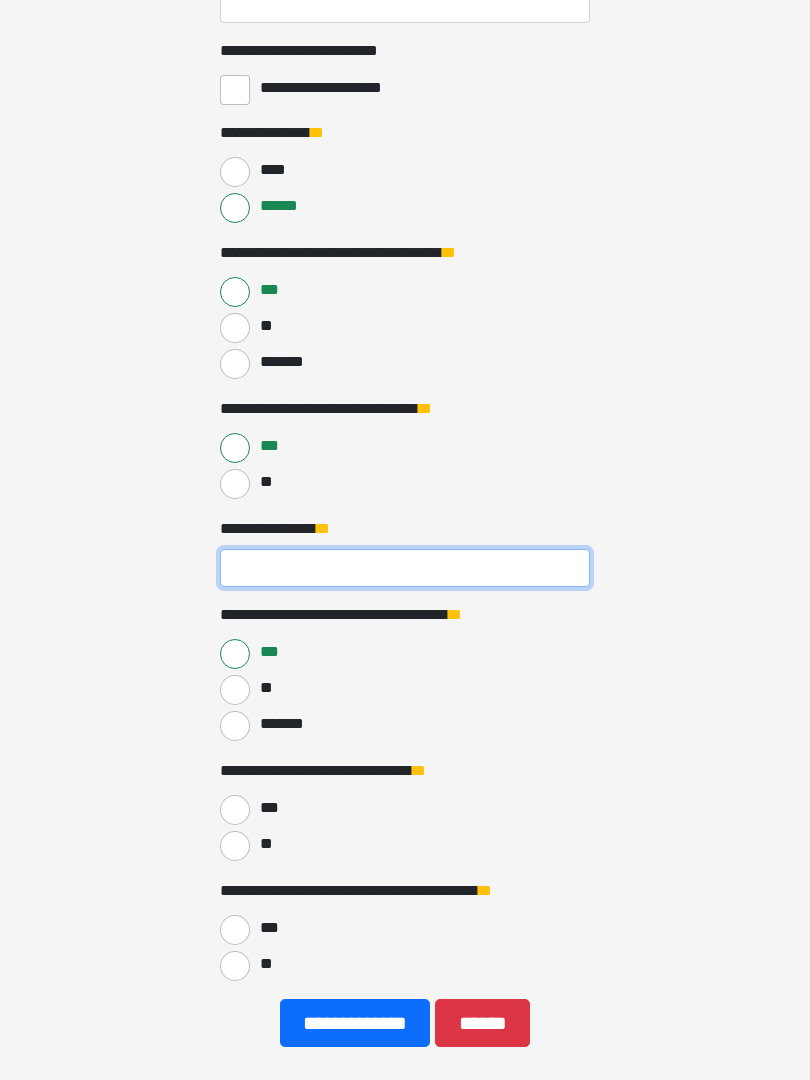 click on "**********" at bounding box center [405, 568] 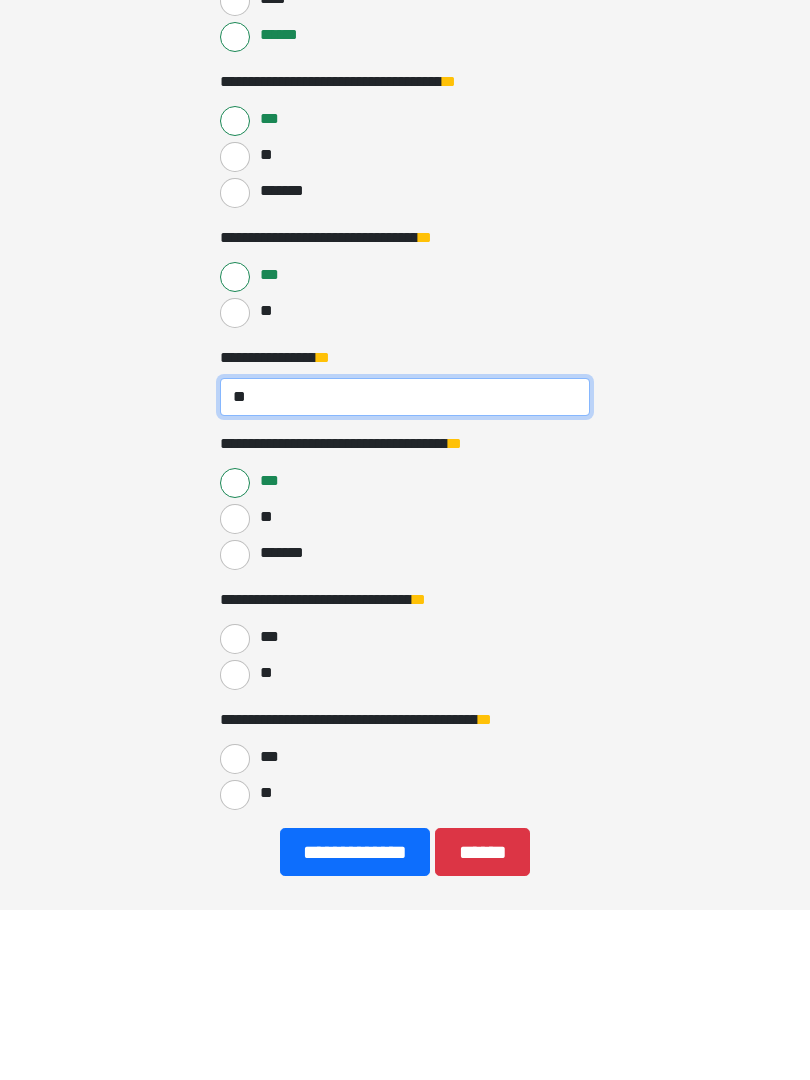 type on "**" 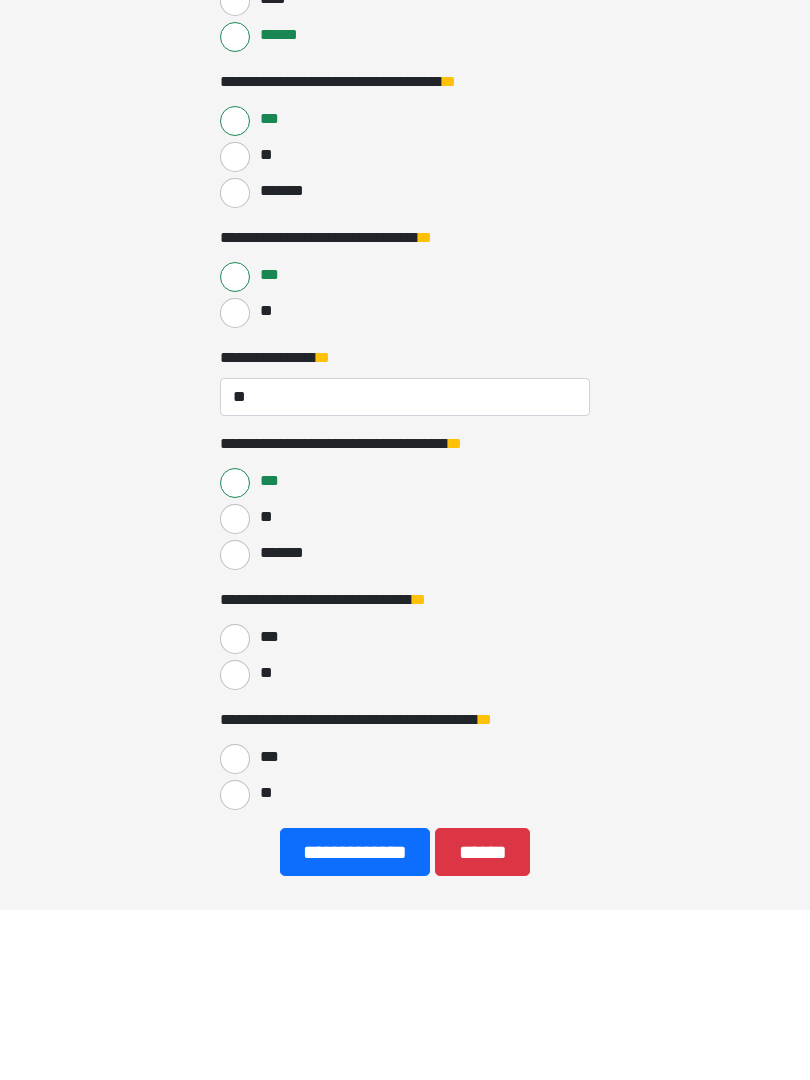 click on "***" at bounding box center (268, 808) 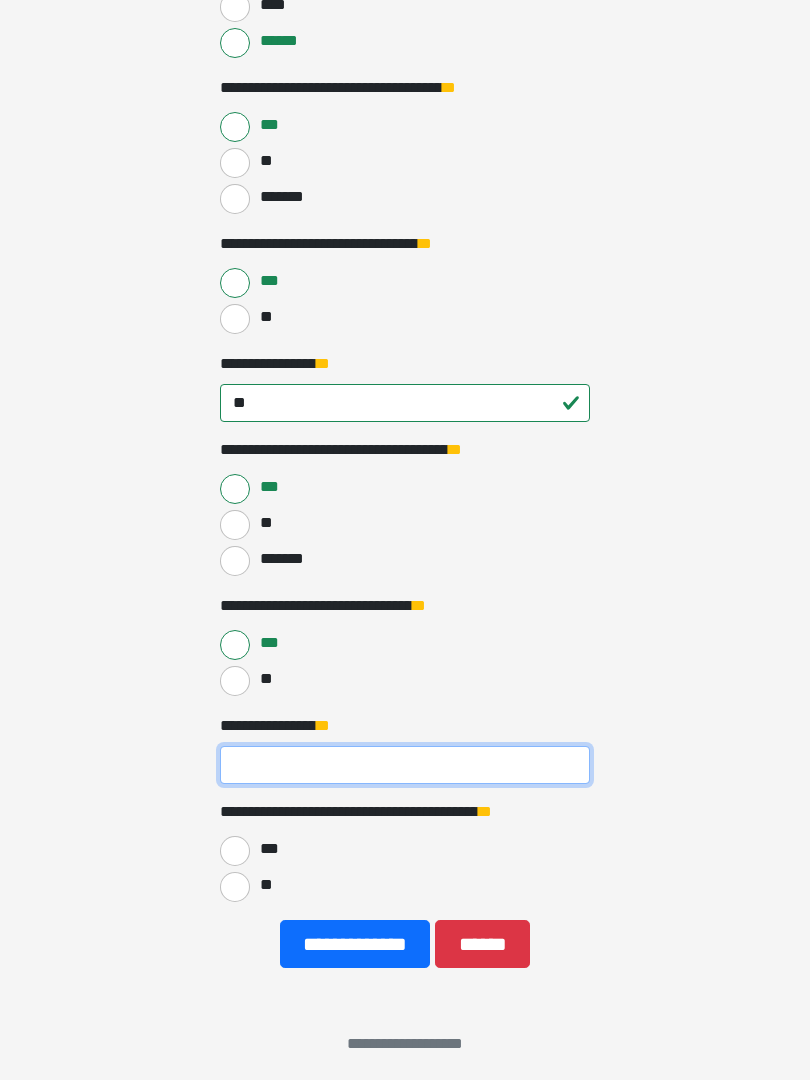 click on "**********" at bounding box center [405, 766] 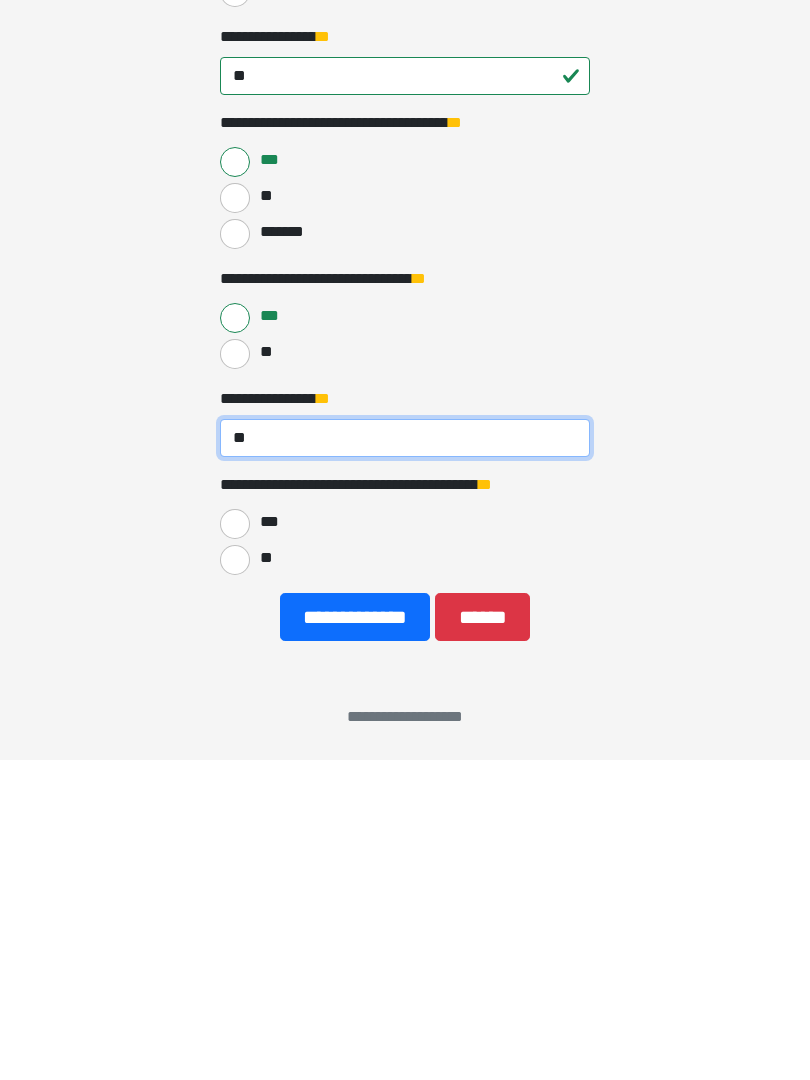 type on "**" 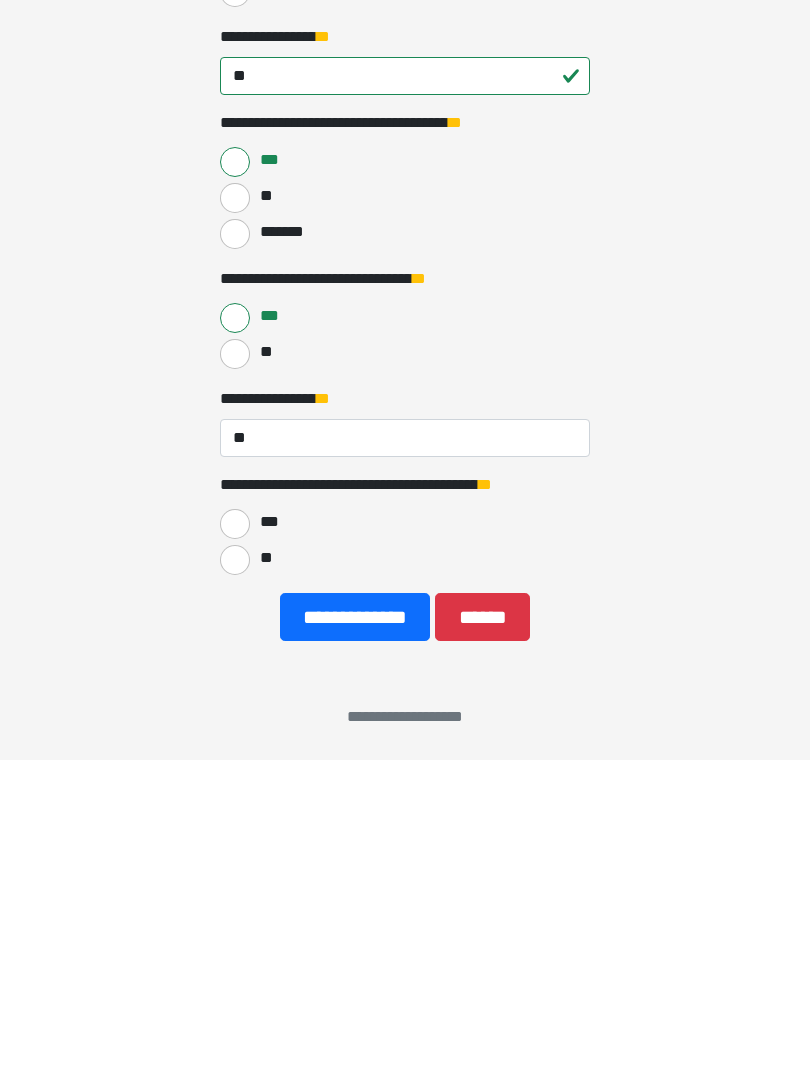 click on "**" at bounding box center [235, 880] 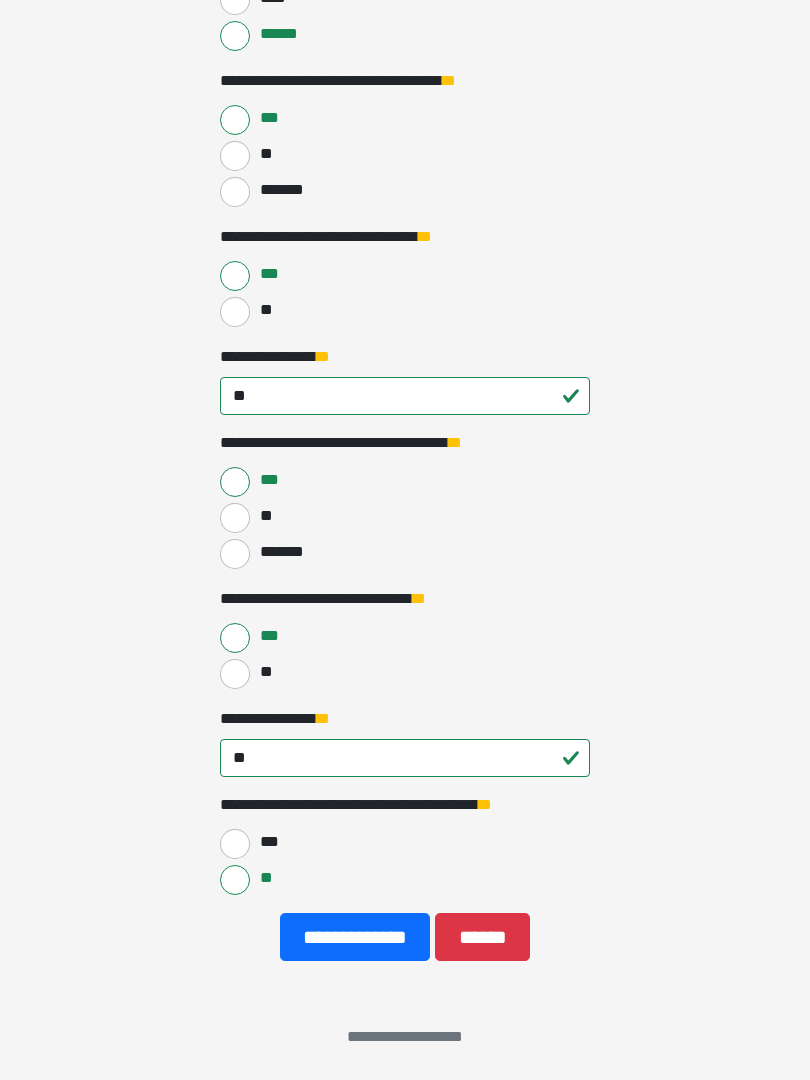 click on "**********" at bounding box center (355, 937) 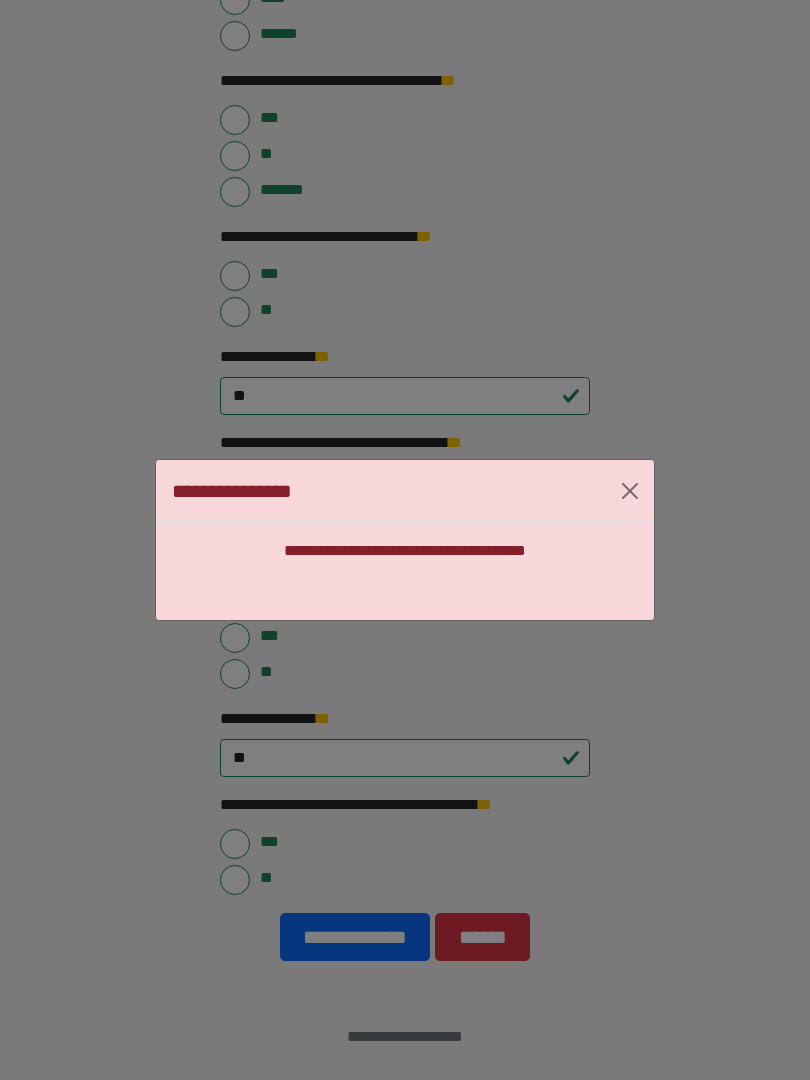 click at bounding box center (630, 491) 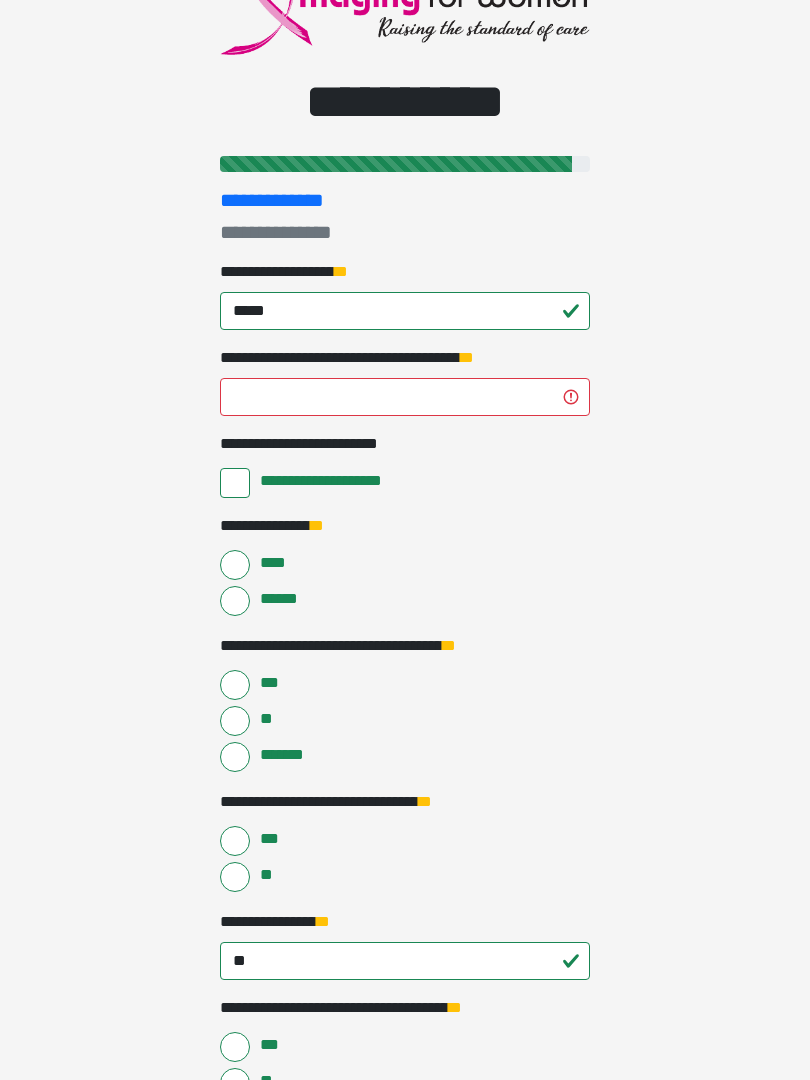 scroll, scrollTop: 83, scrollLeft: 0, axis: vertical 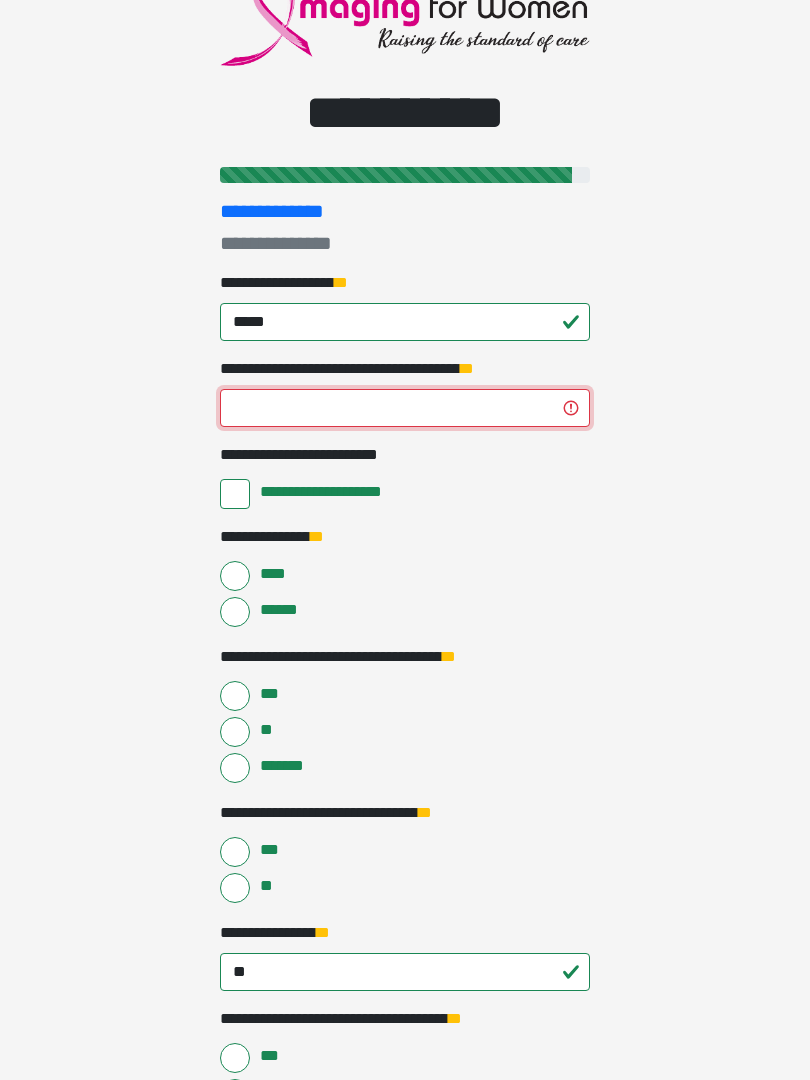 click on "**********" at bounding box center [405, 408] 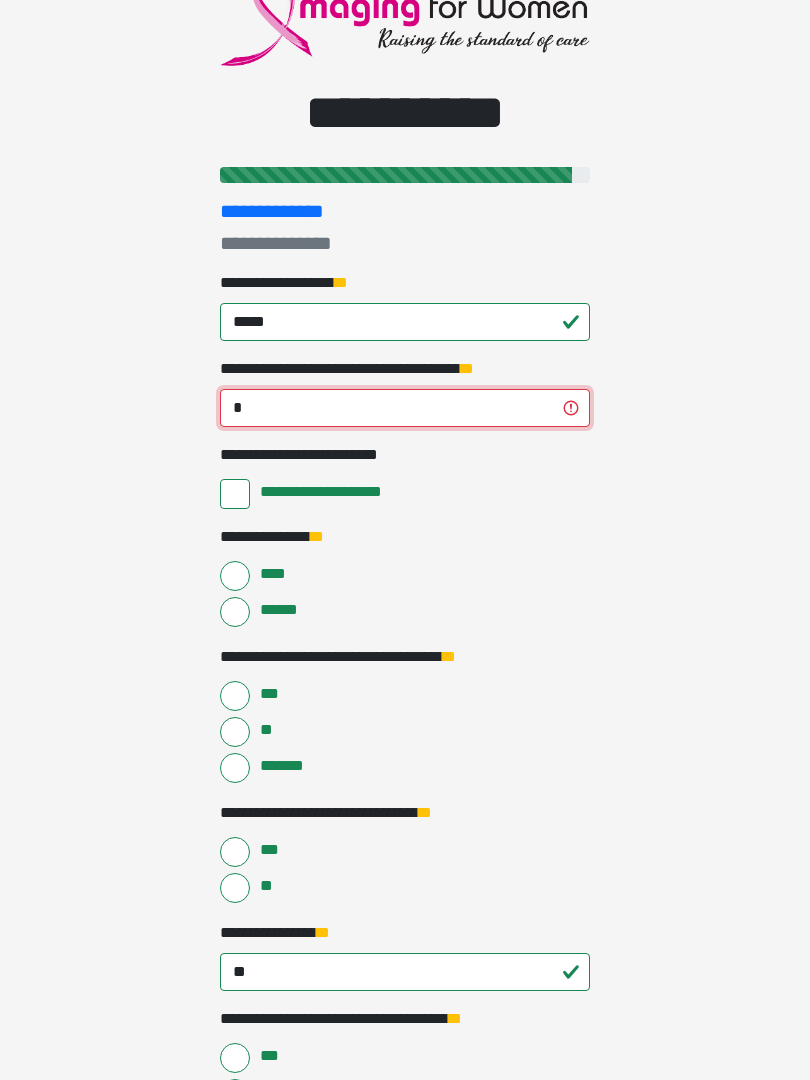type on "**" 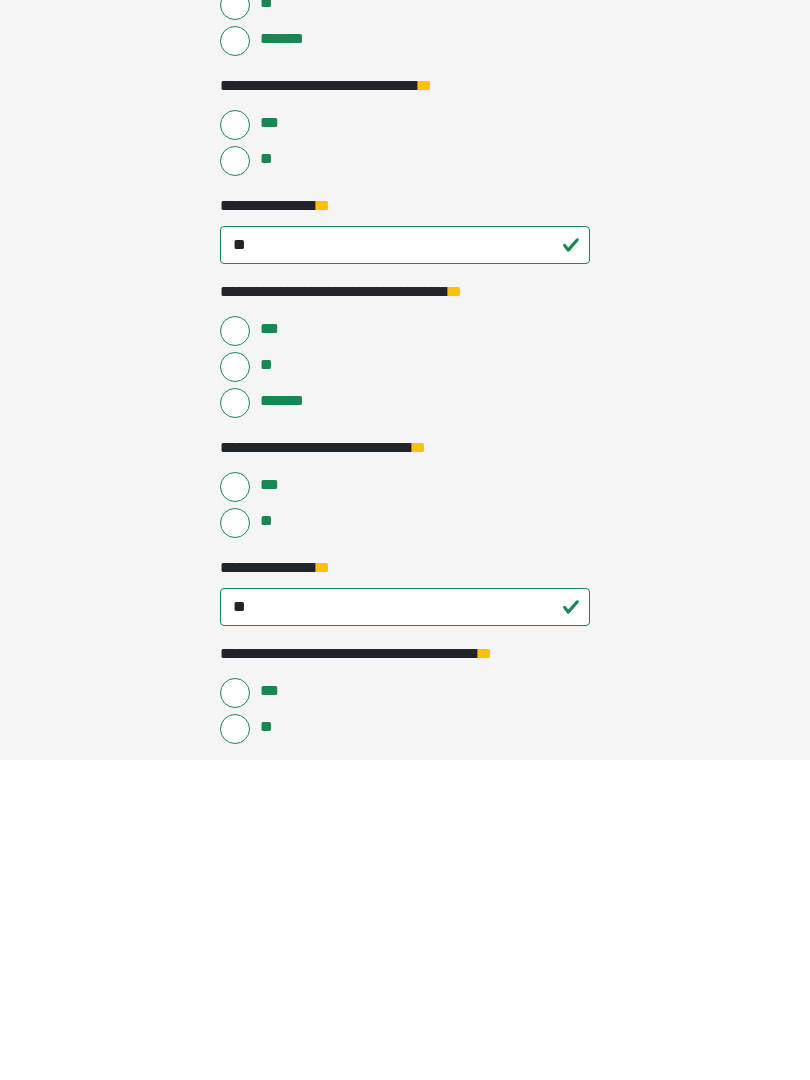 scroll, scrollTop: 659, scrollLeft: 0, axis: vertical 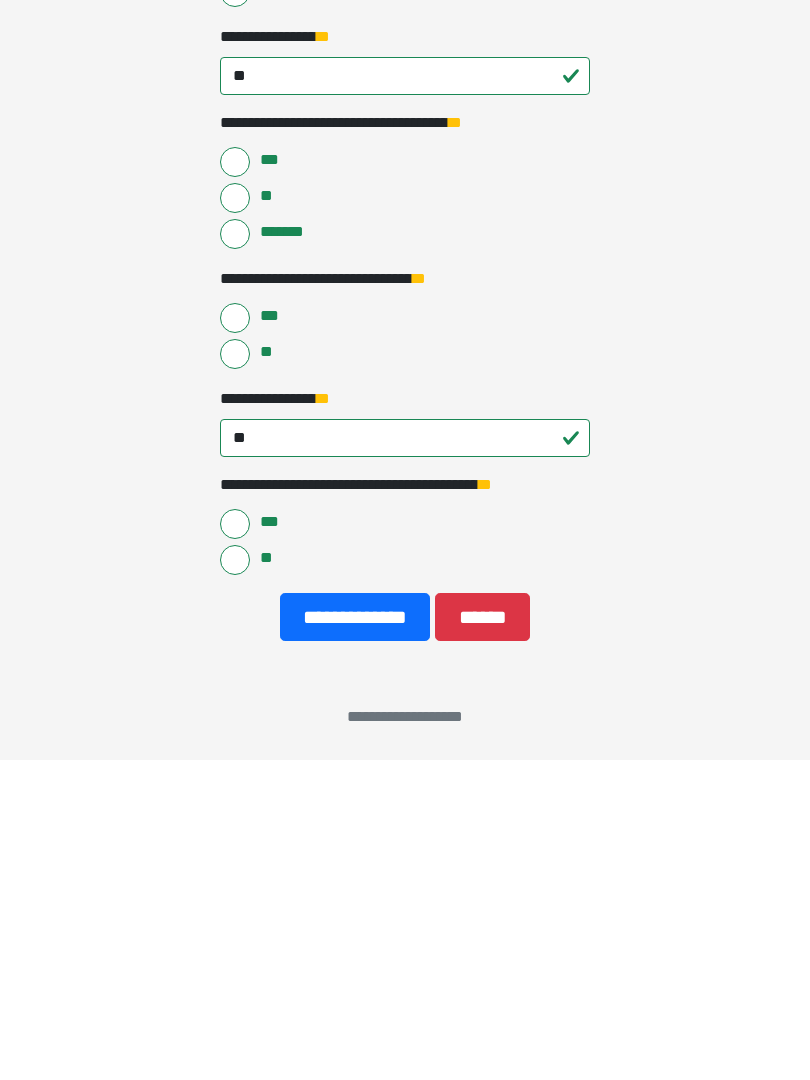 click on "**********" at bounding box center (355, 937) 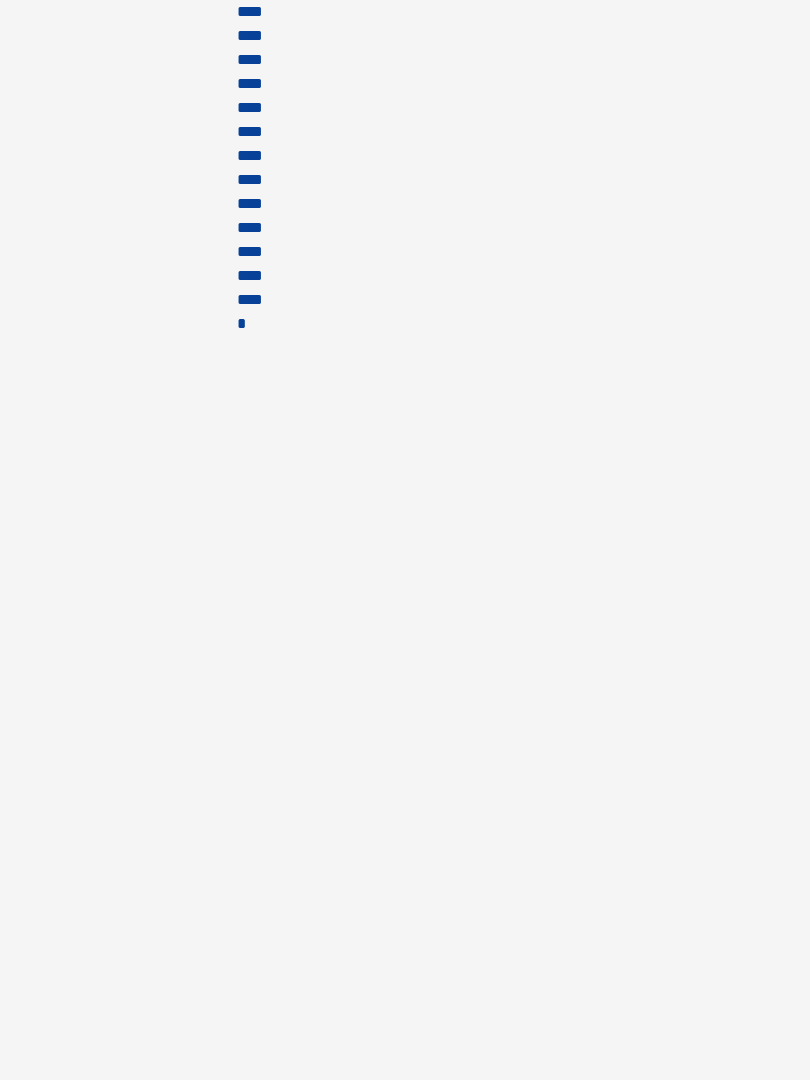 scroll, scrollTop: 0, scrollLeft: 0, axis: both 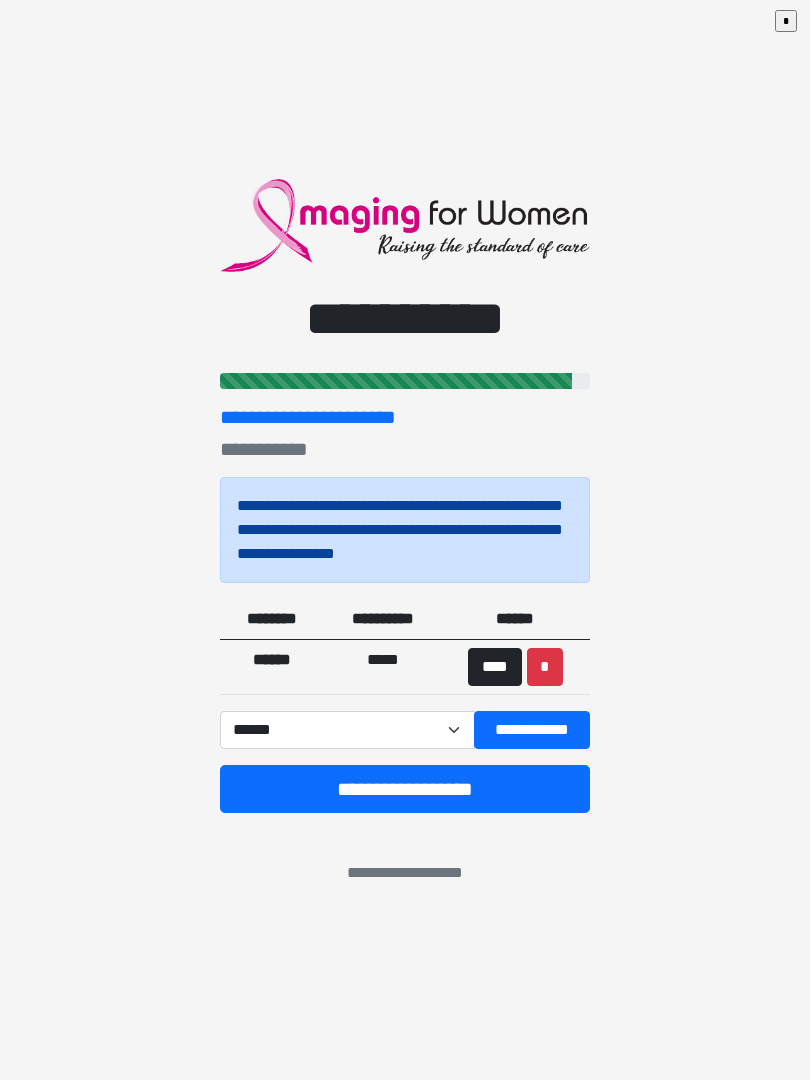 click on "**********" at bounding box center (347, 730) 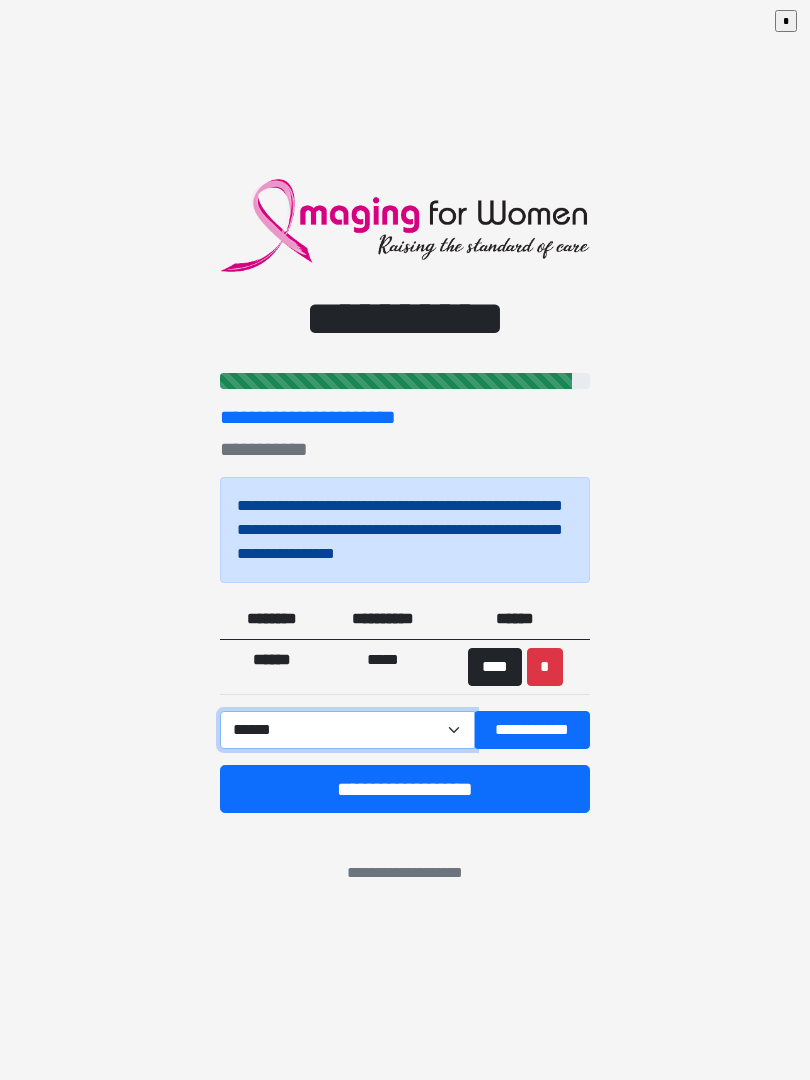 select on "****" 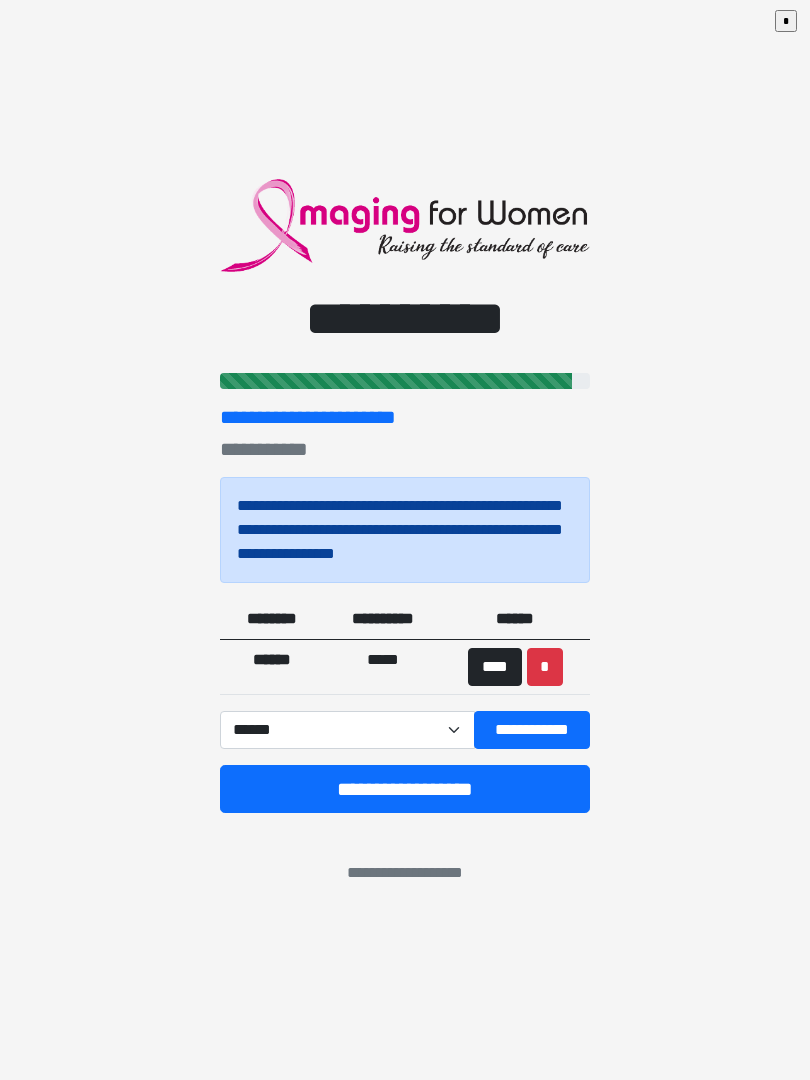 click on "**********" at bounding box center [532, 730] 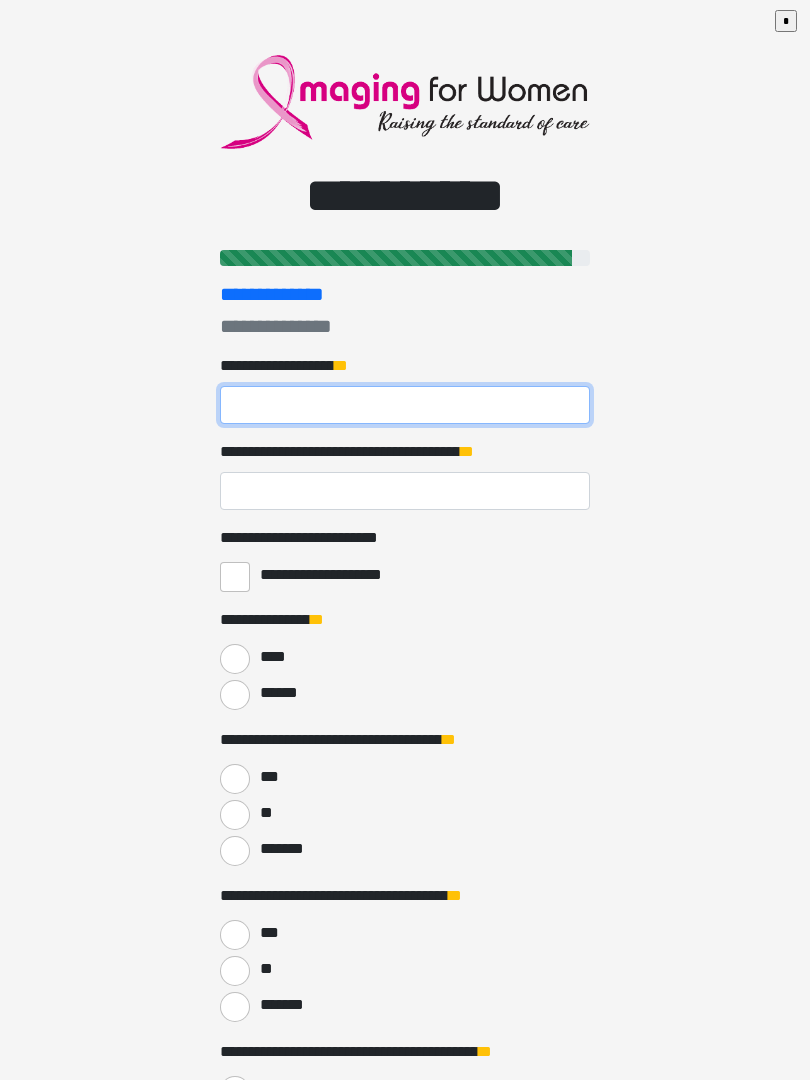 click on "**********" at bounding box center [405, 405] 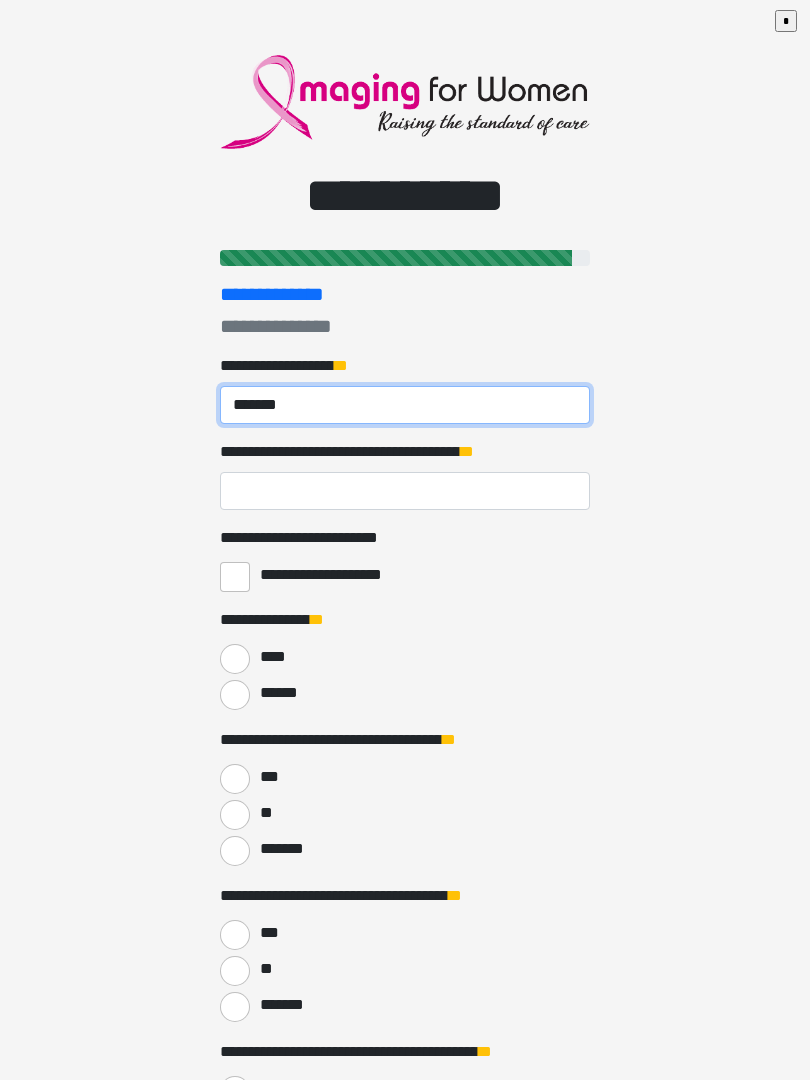 type on "*******" 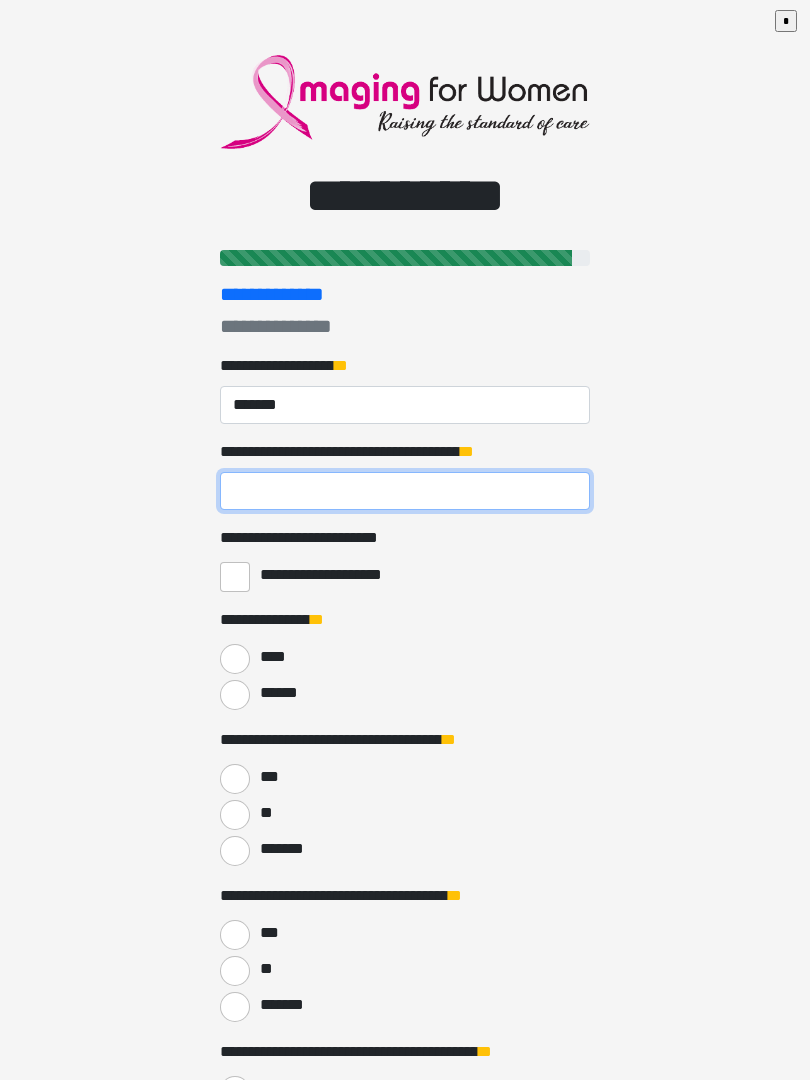 click on "**********" at bounding box center [405, 491] 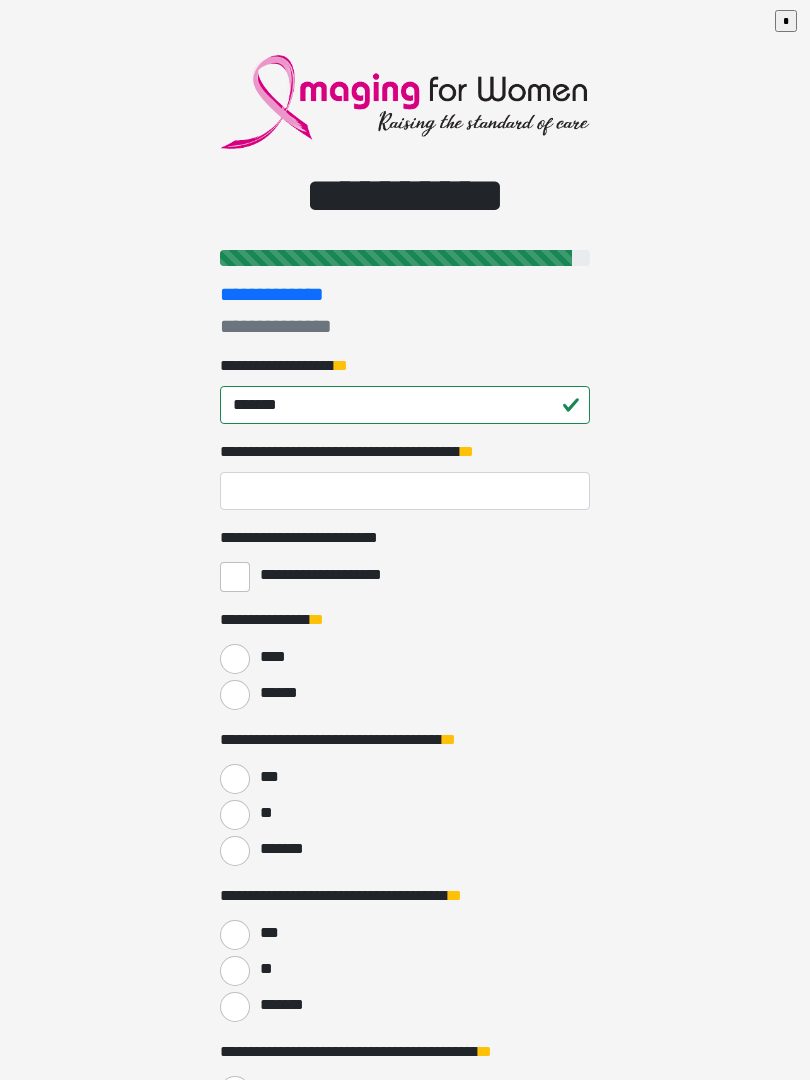click on "**********" at bounding box center [235, 577] 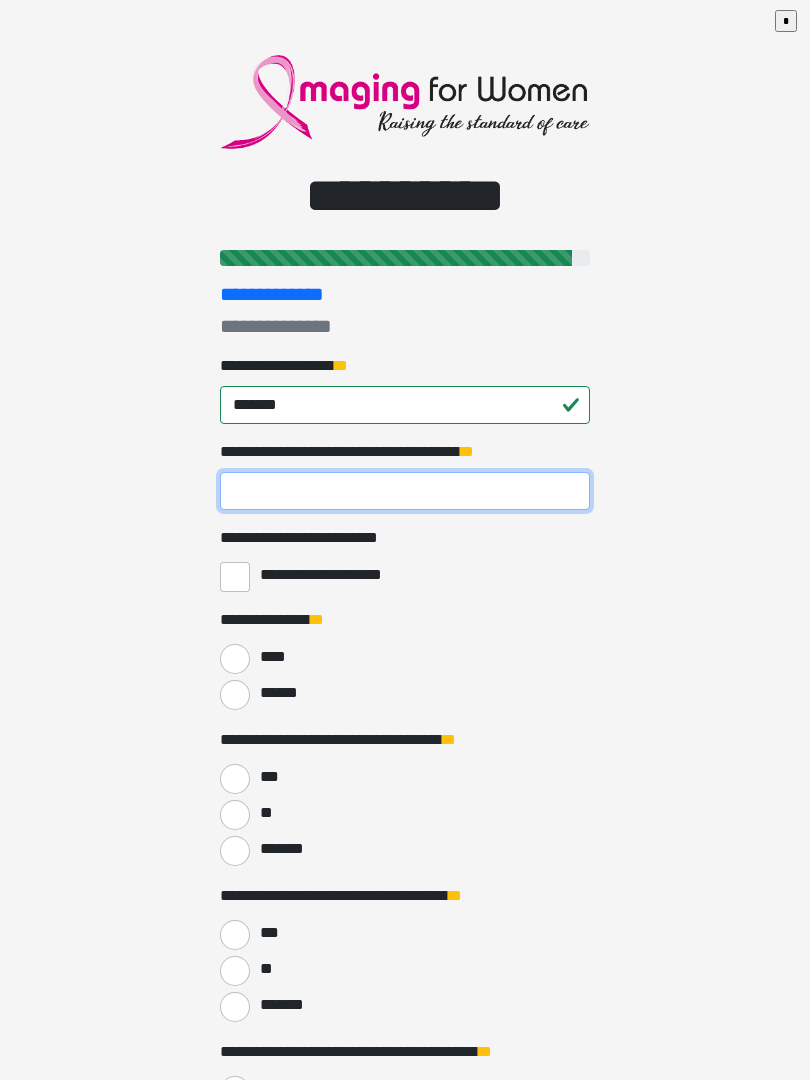 click on "**********" at bounding box center (405, 491) 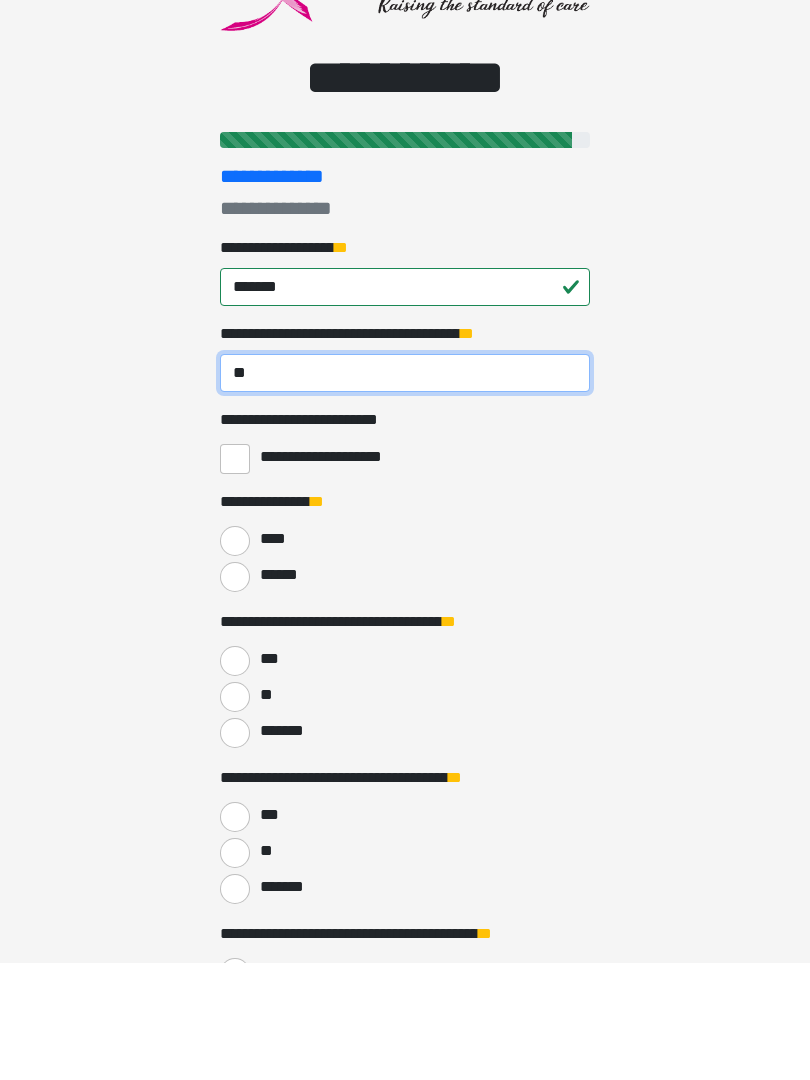 type on "**" 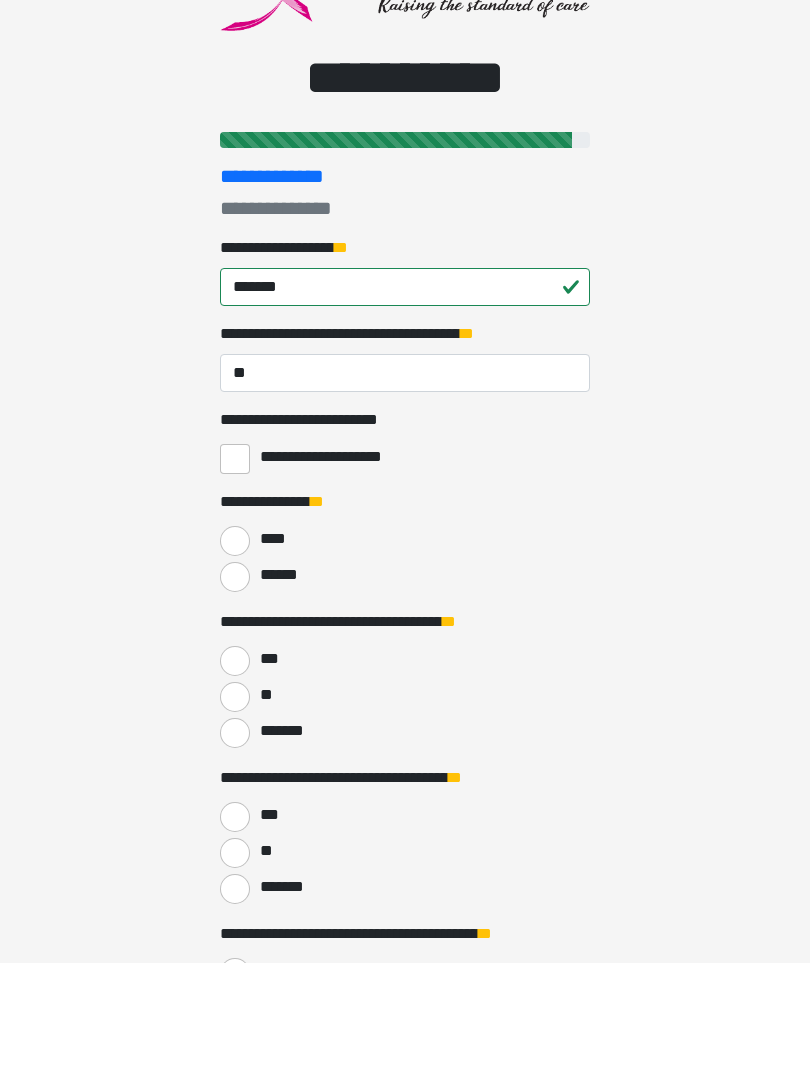 click on "******" at bounding box center (235, 695) 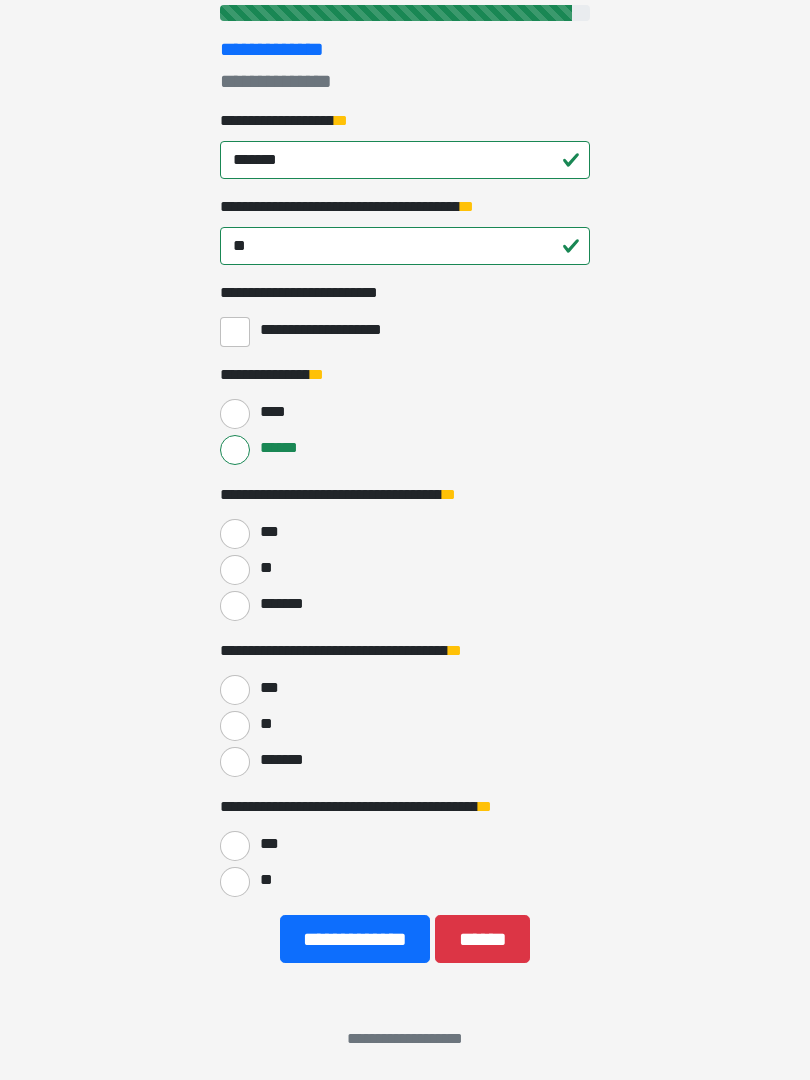 scroll, scrollTop: 247, scrollLeft: 0, axis: vertical 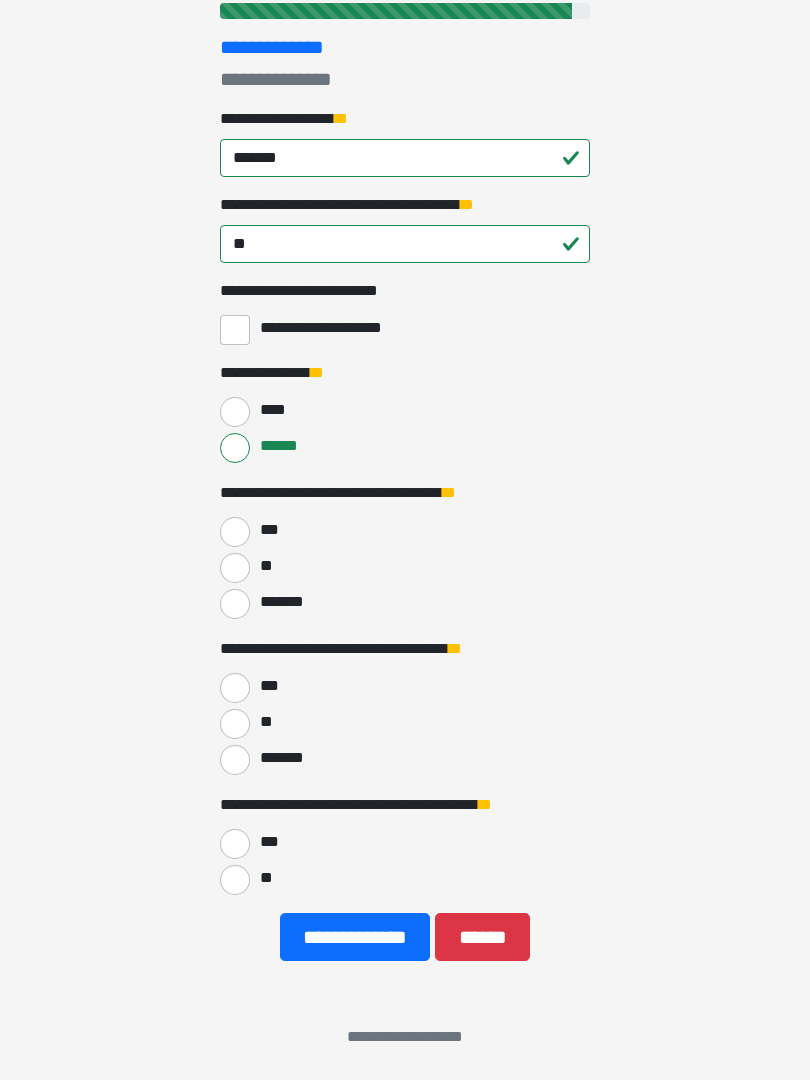 click on "***" at bounding box center [235, 688] 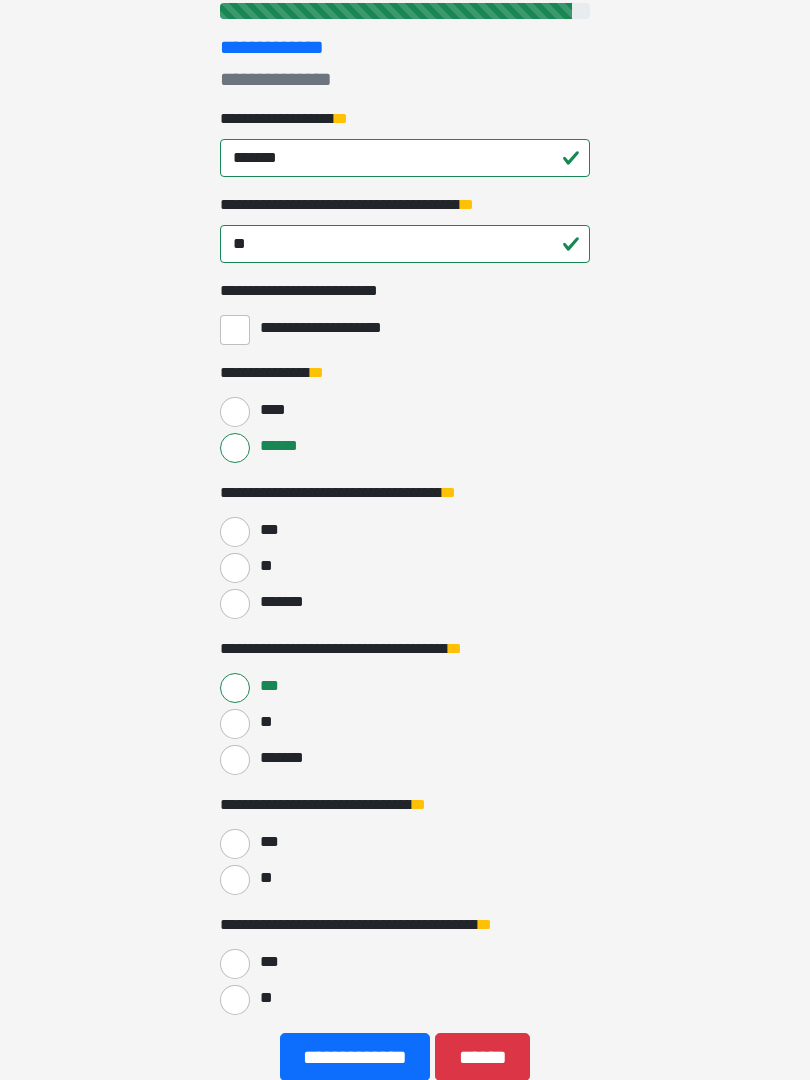 click on "**" at bounding box center [235, 1000] 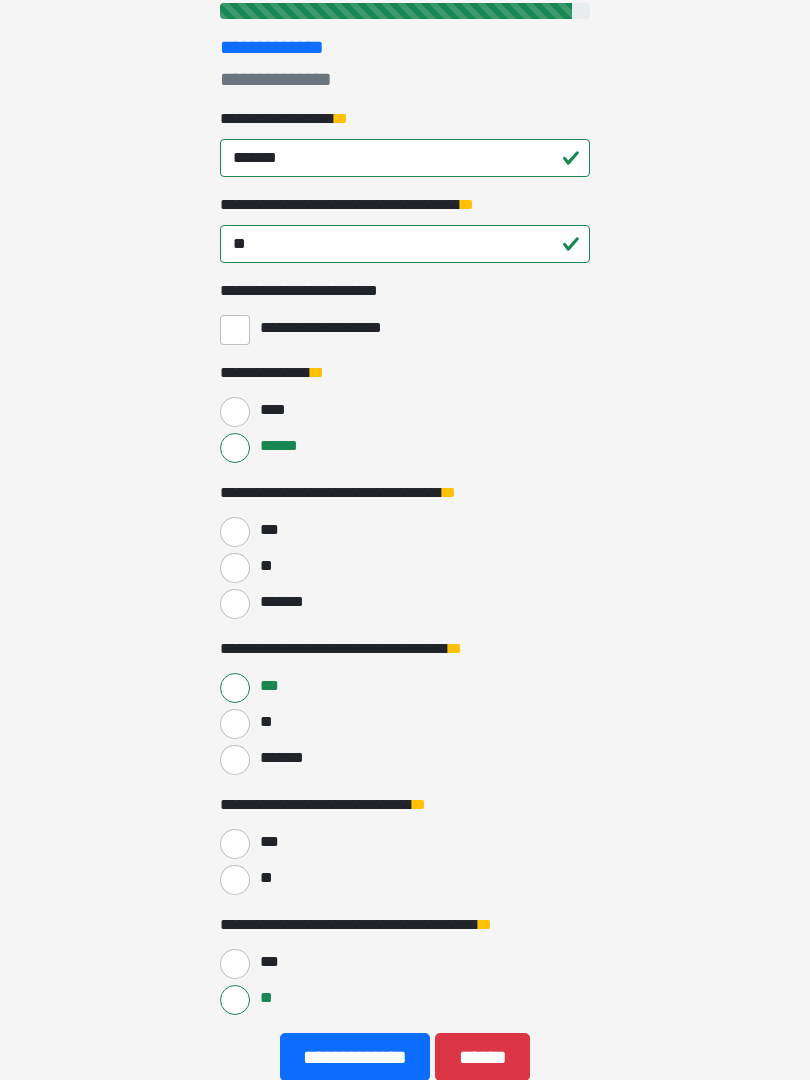 click on "**" at bounding box center (235, 568) 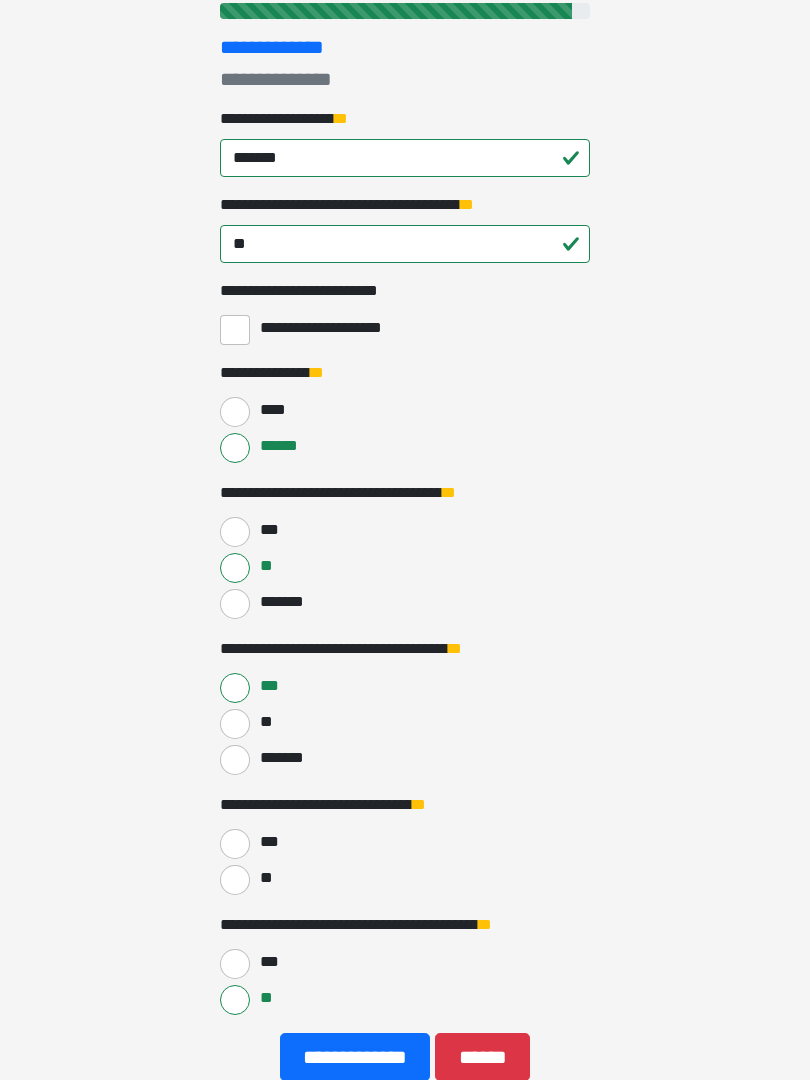 click on "***" at bounding box center (268, 842) 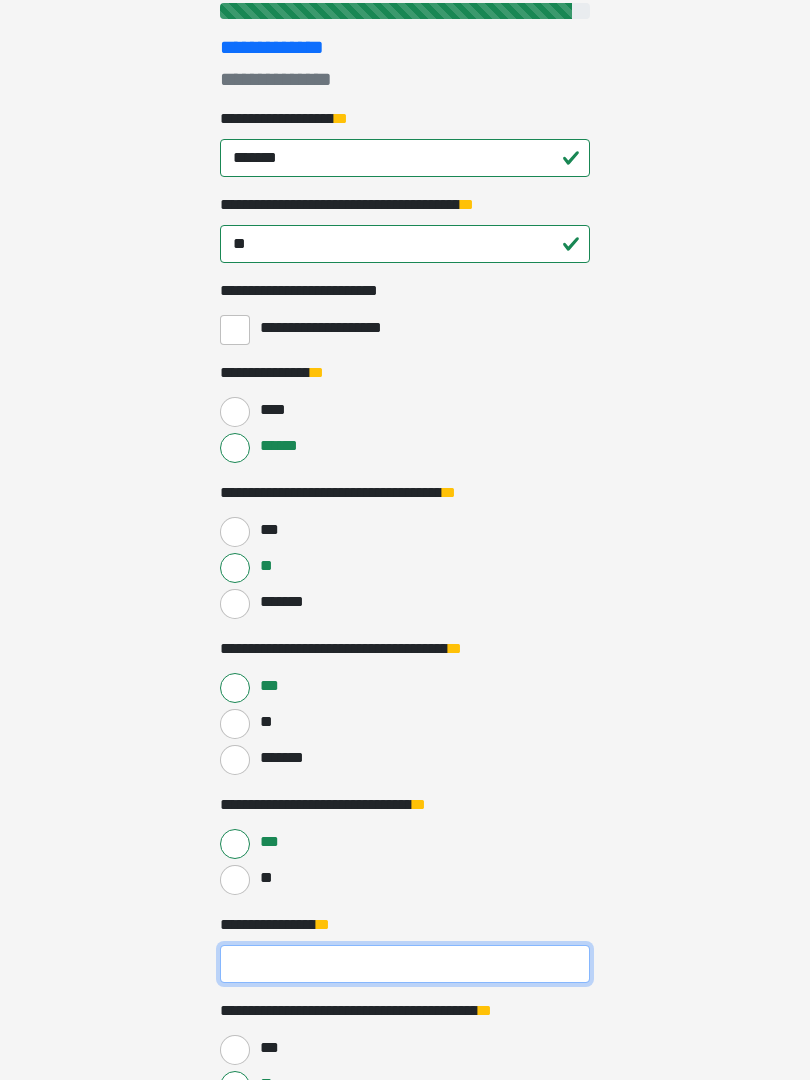 click on "**********" at bounding box center (405, 964) 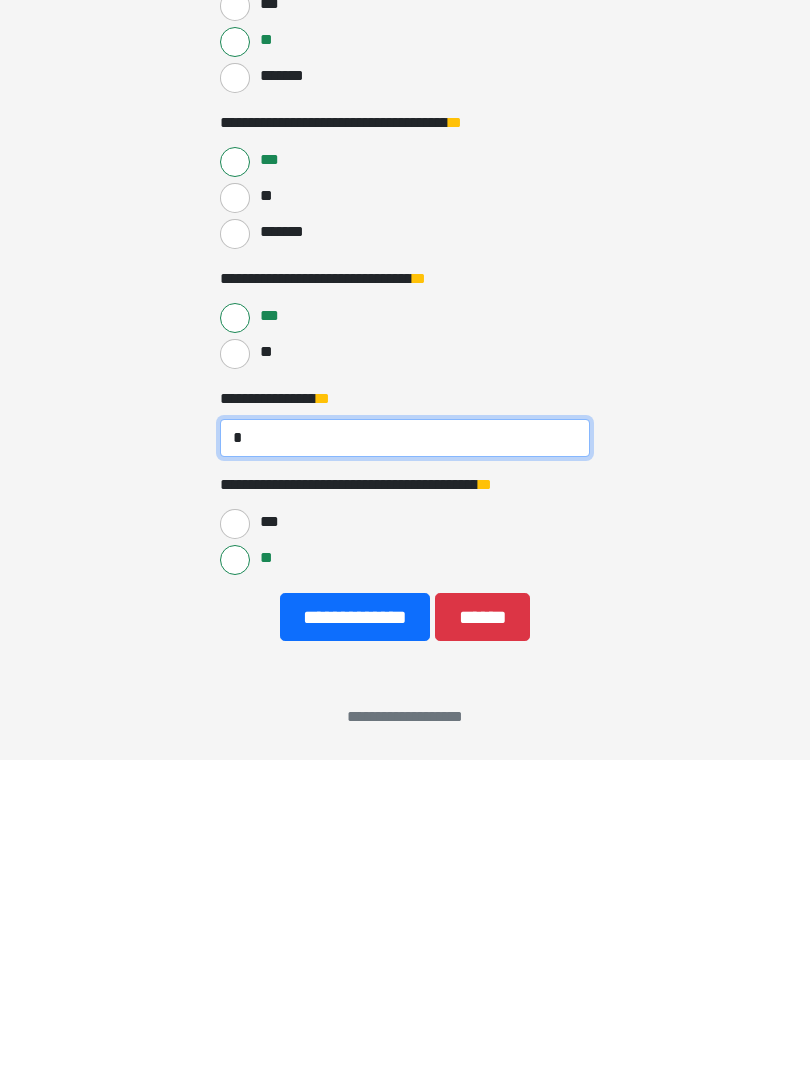 type on "**" 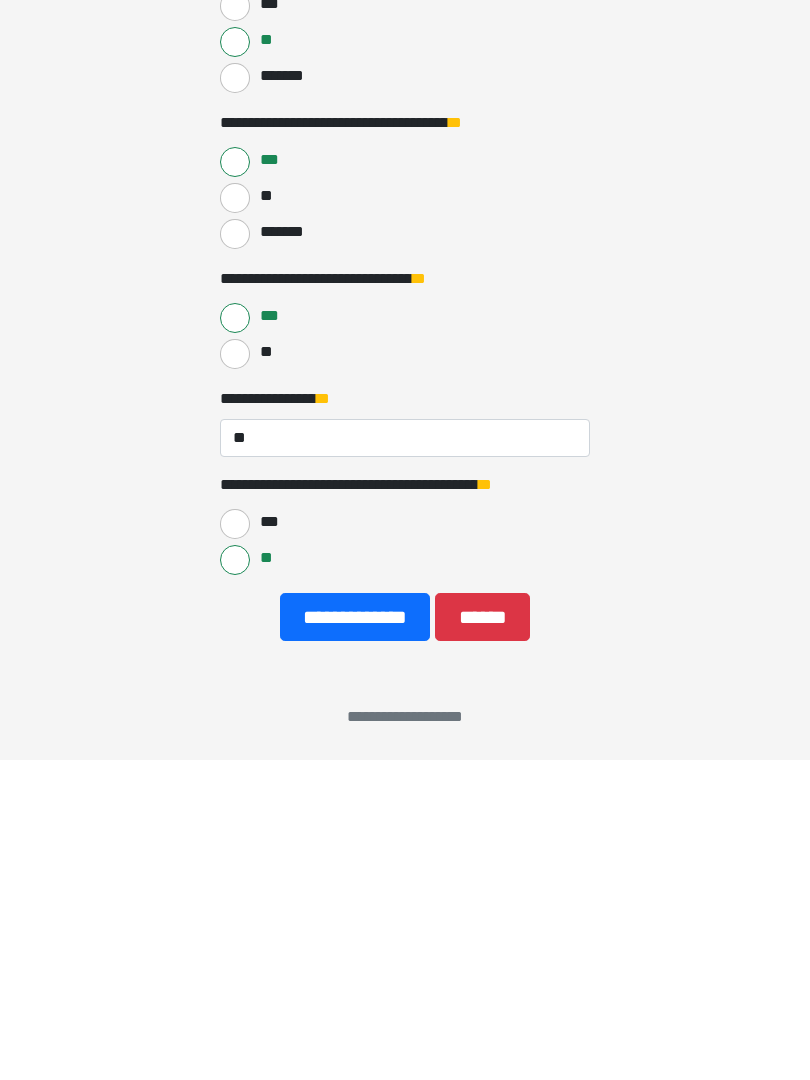 click on "**********" at bounding box center [355, 937] 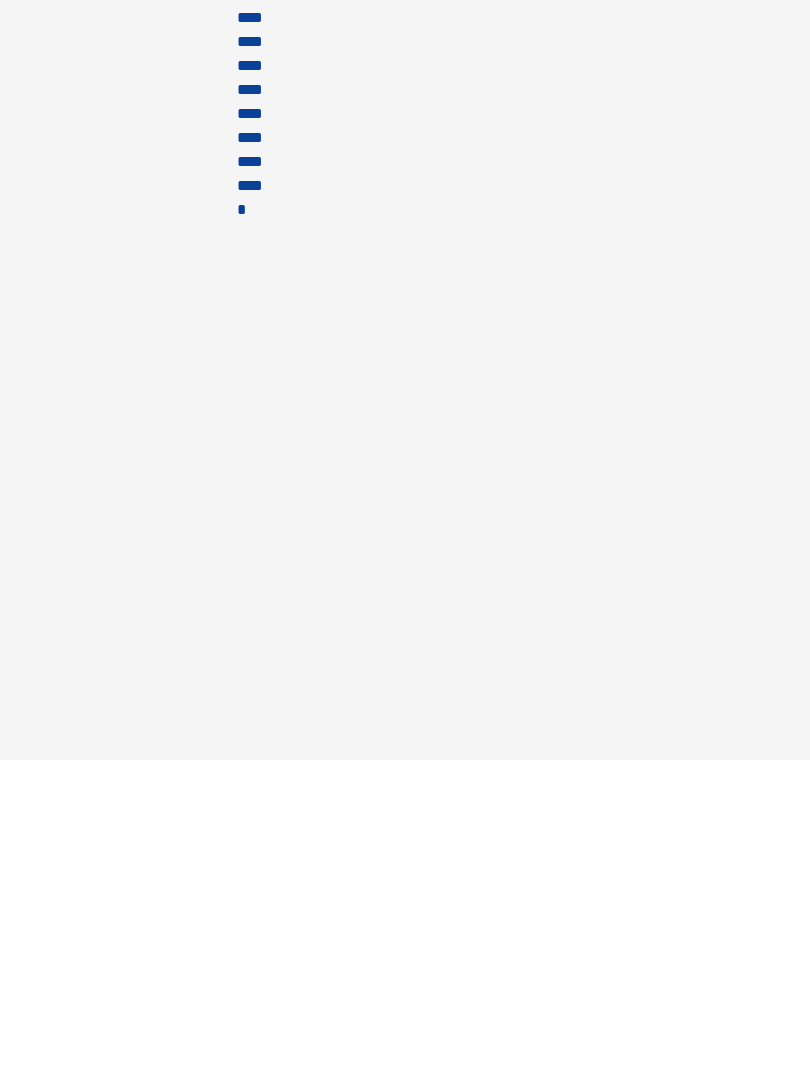 scroll, scrollTop: 0, scrollLeft: 0, axis: both 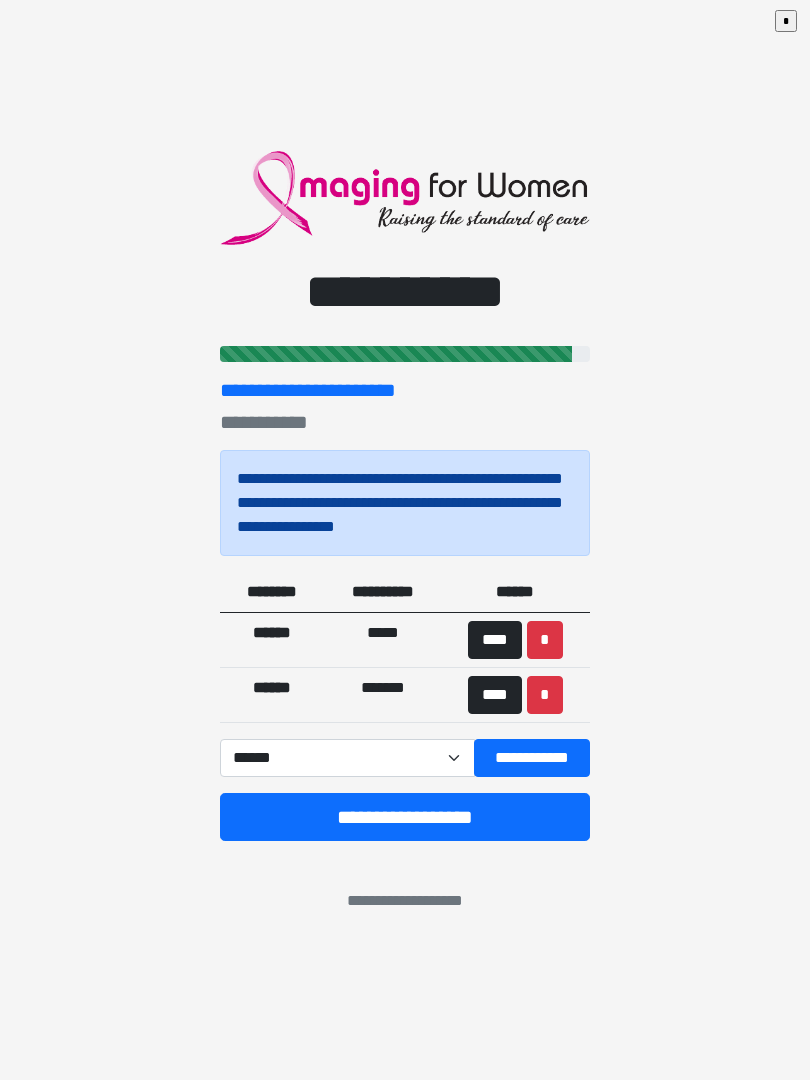 click on "**********" at bounding box center (405, 817) 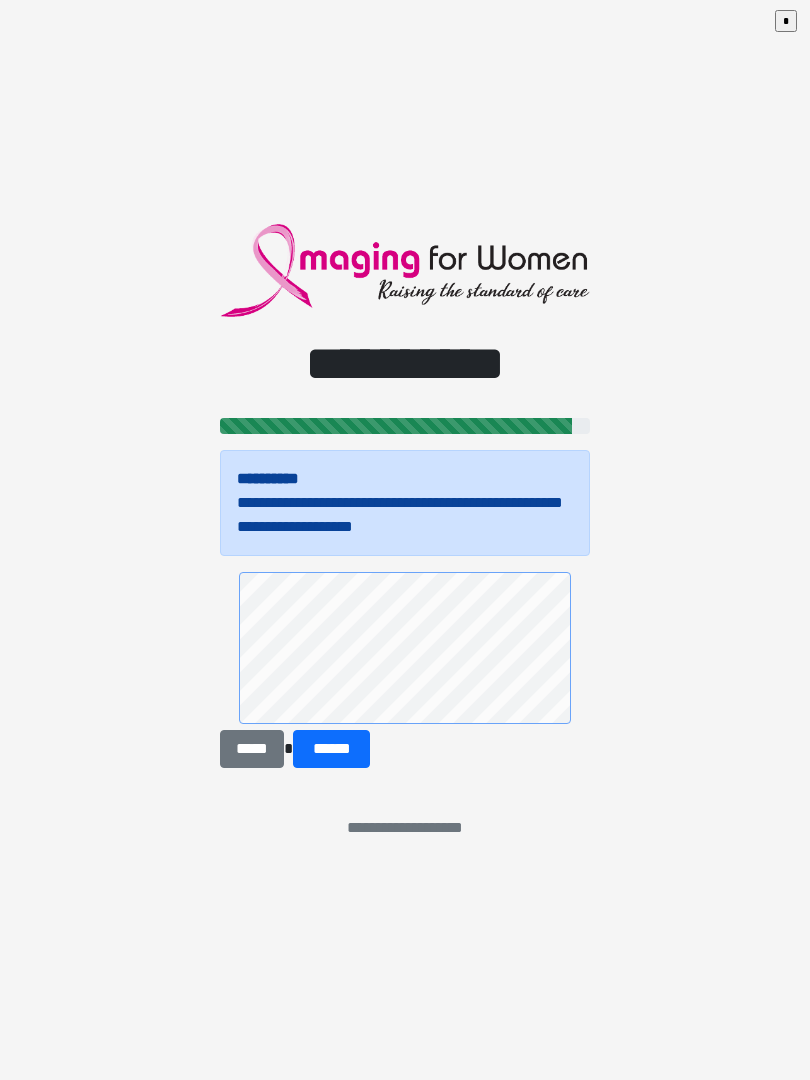 click on "******" at bounding box center (331, 749) 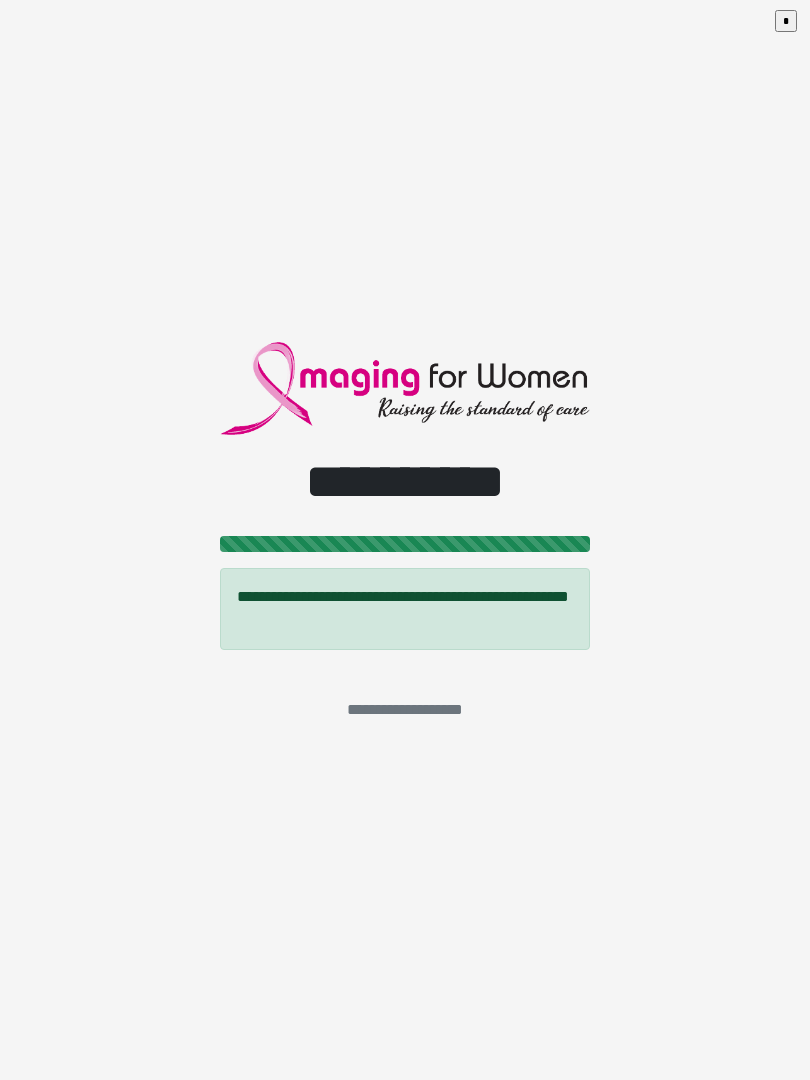 click on "*" at bounding box center (786, 21) 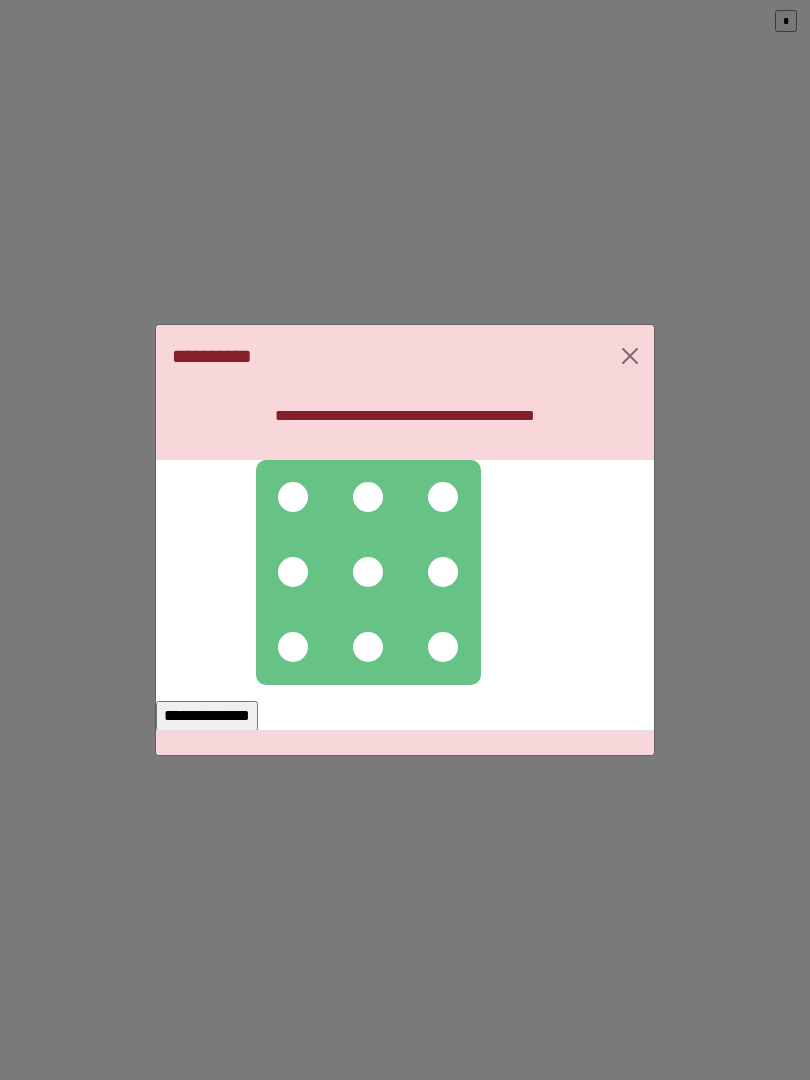 click at bounding box center [293, 497] 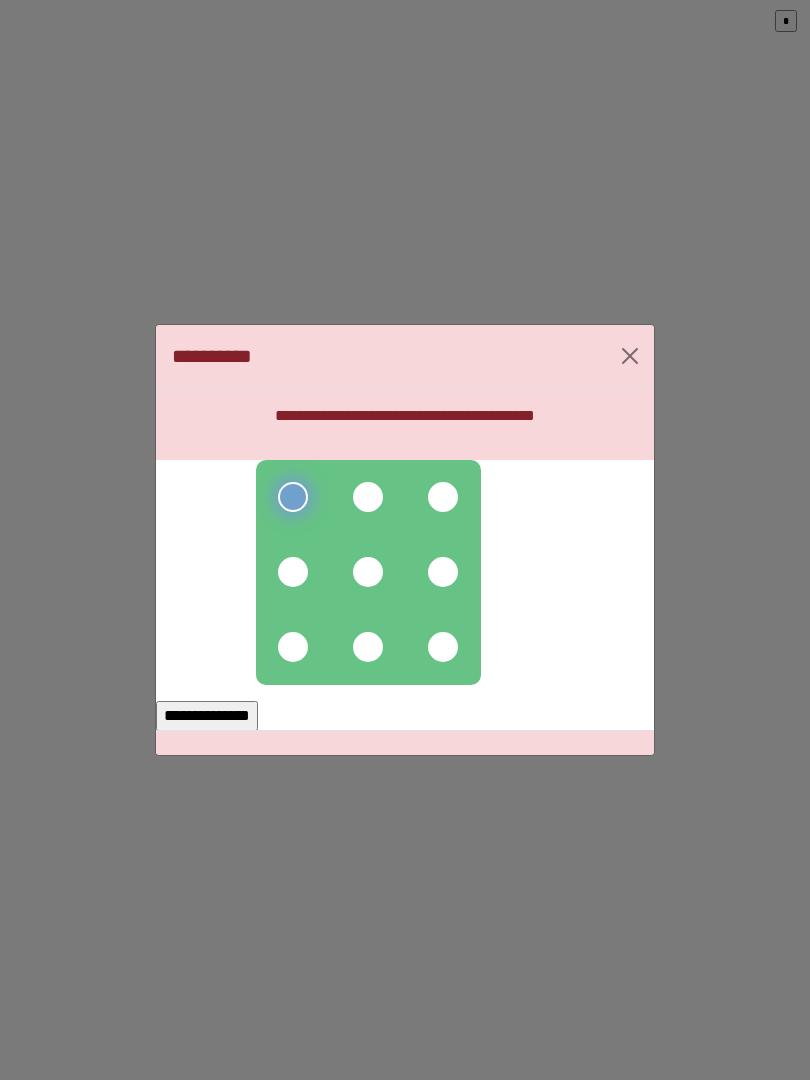 click at bounding box center [368, 497] 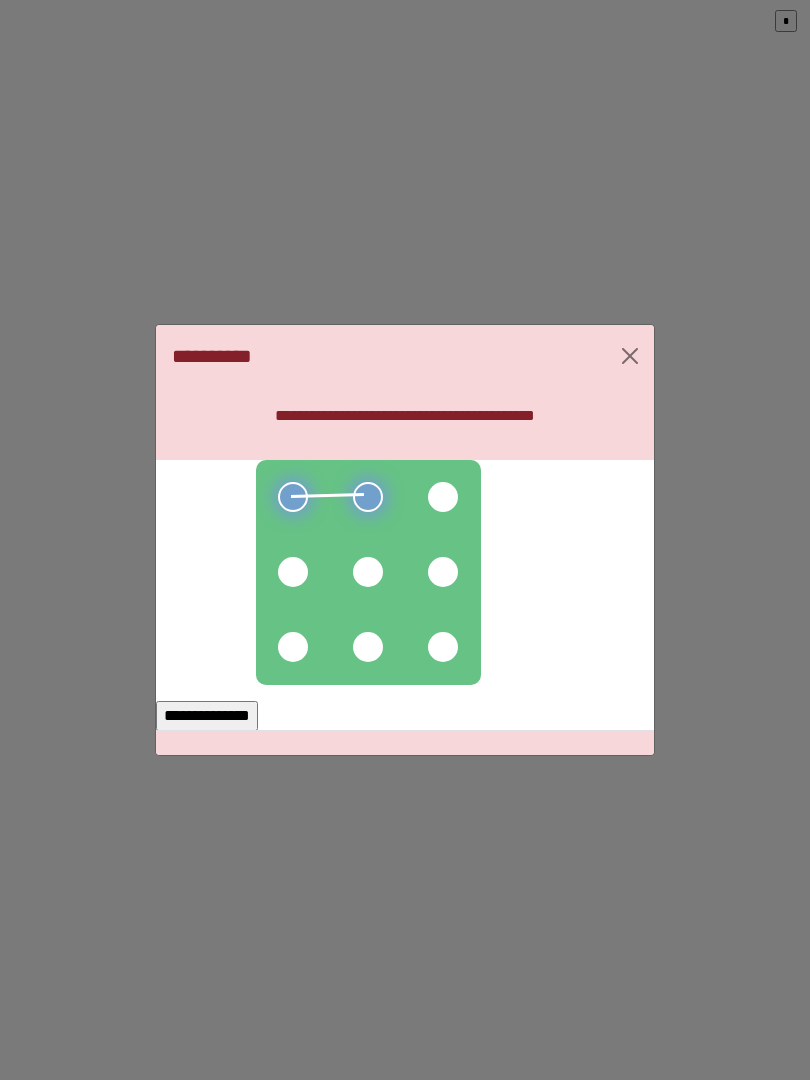 click at bounding box center [368, 572] 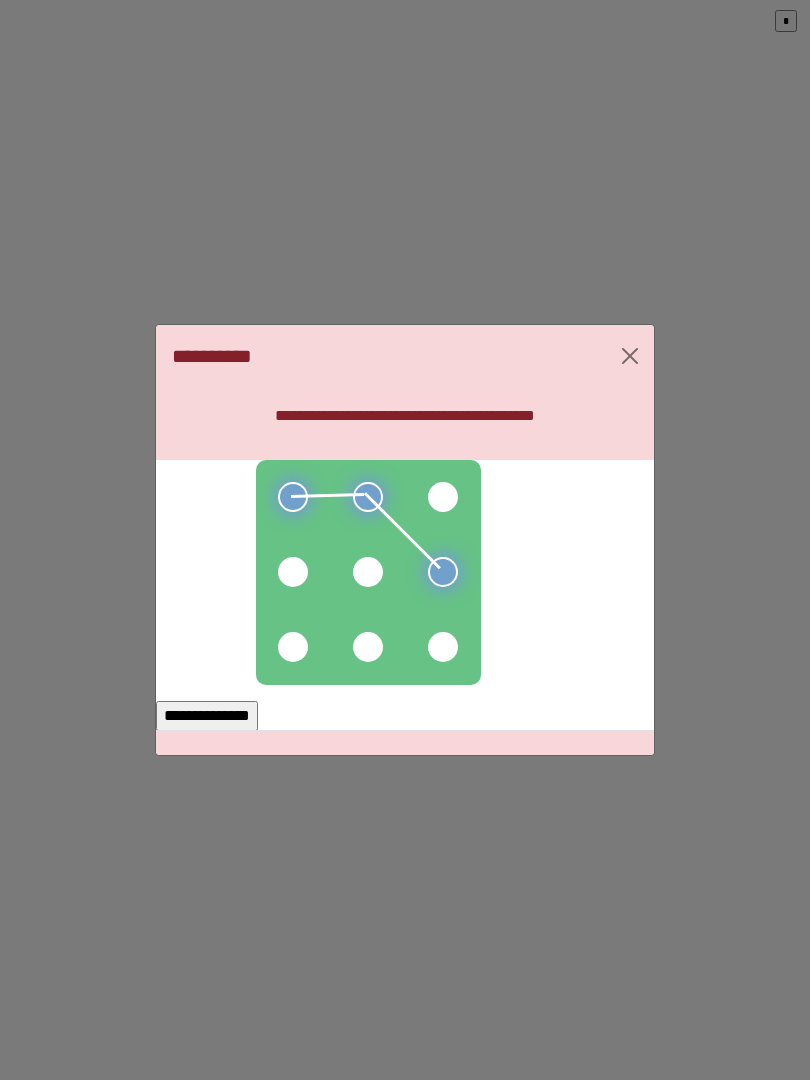 click at bounding box center (368, 572) 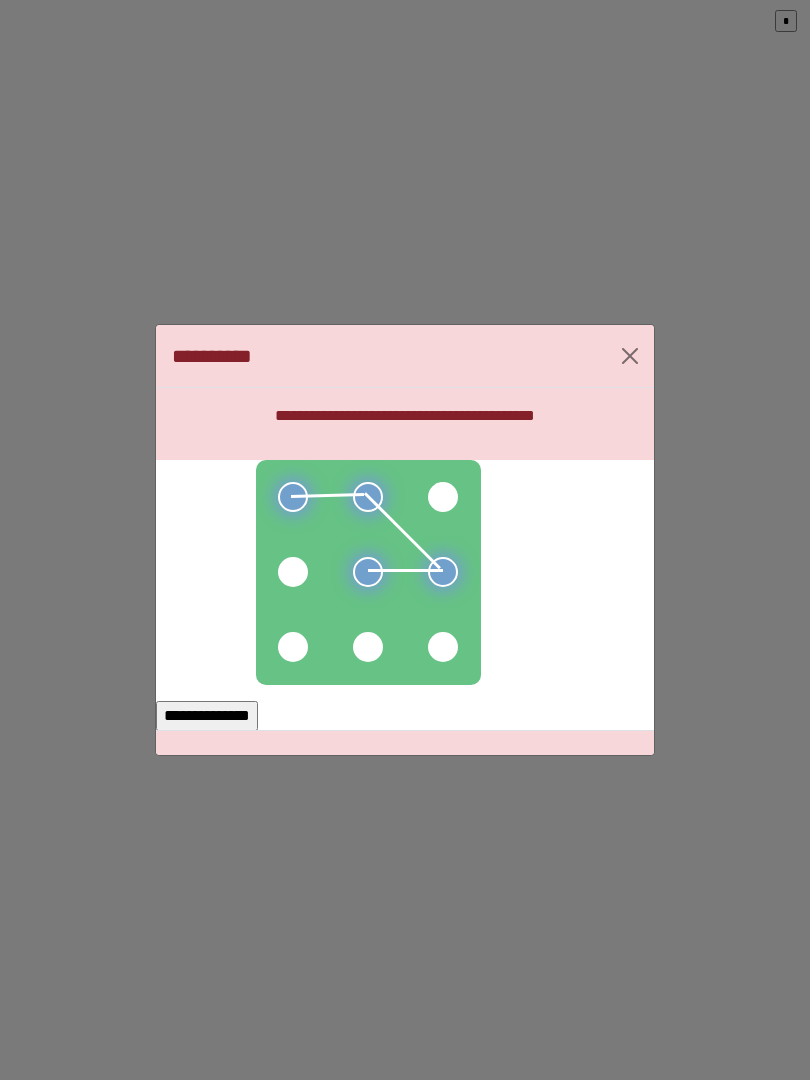 click at bounding box center [293, 572] 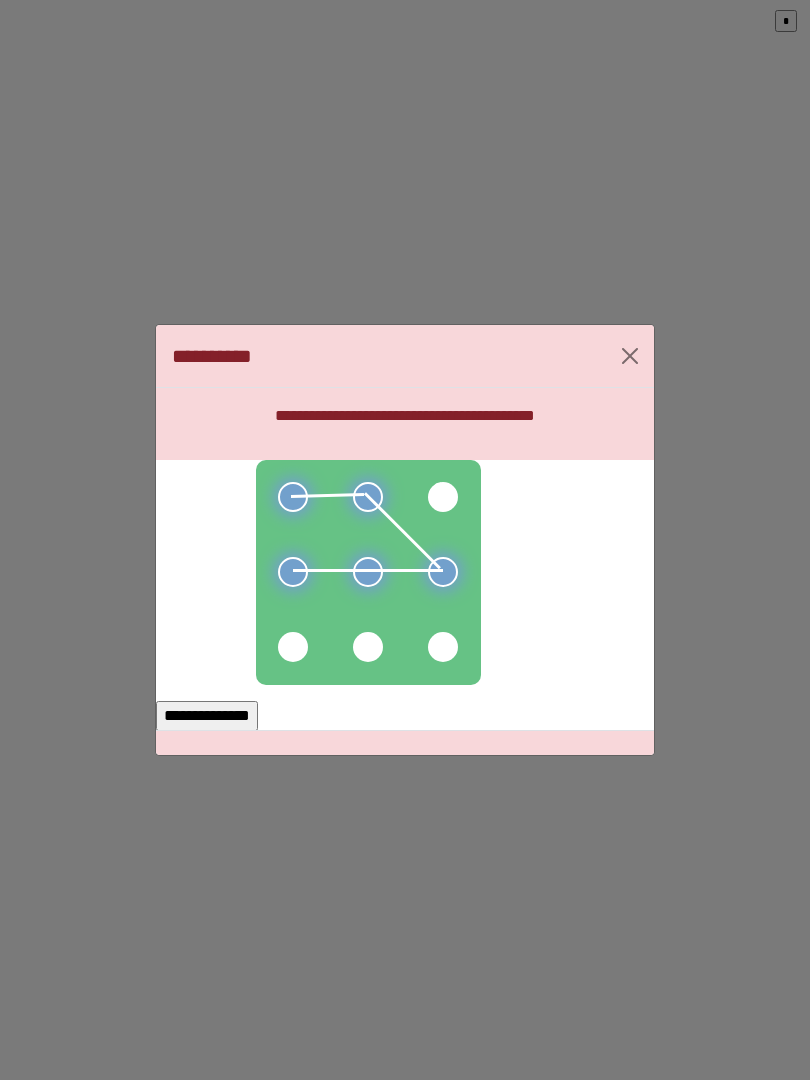 click at bounding box center (293, 647) 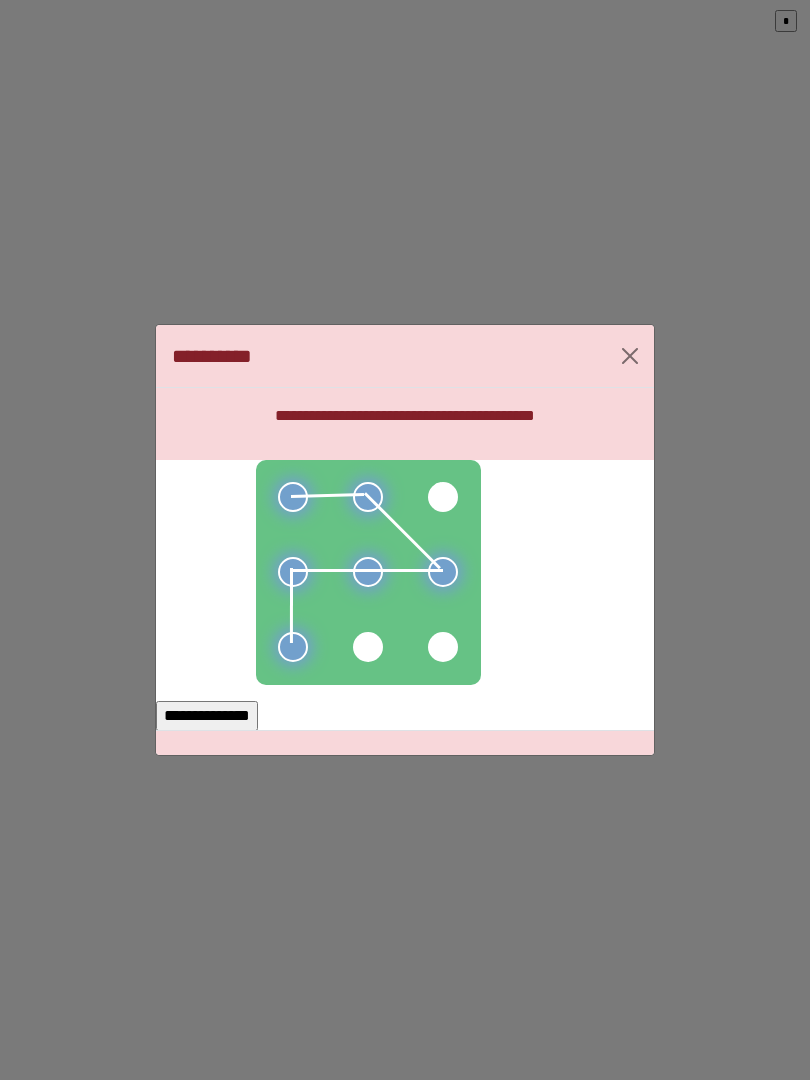 click at bounding box center (368, 647) 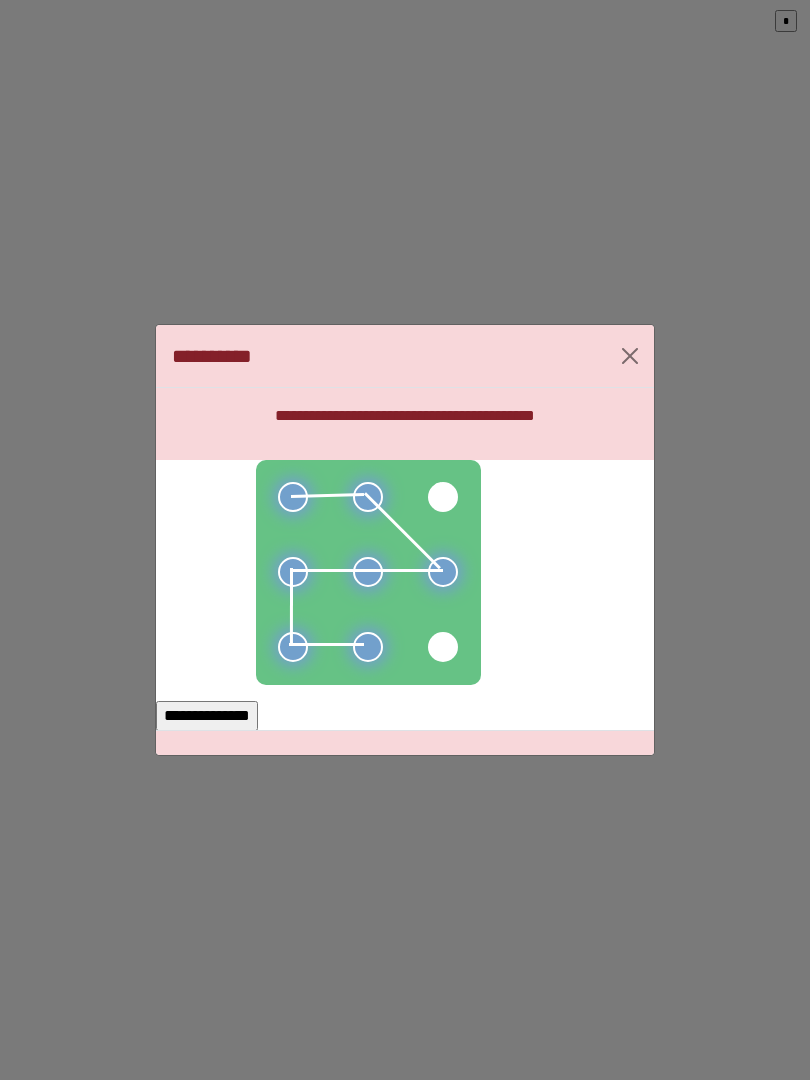 click at bounding box center (443, 647) 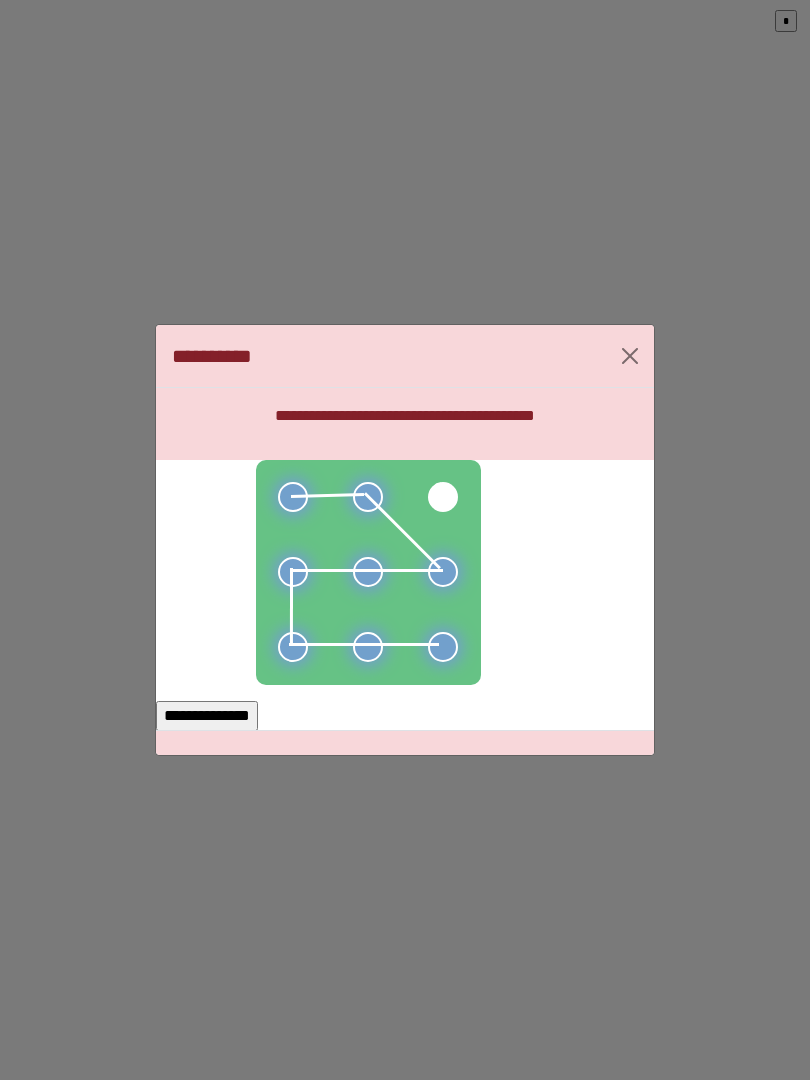 click on "**********" at bounding box center [207, 716] 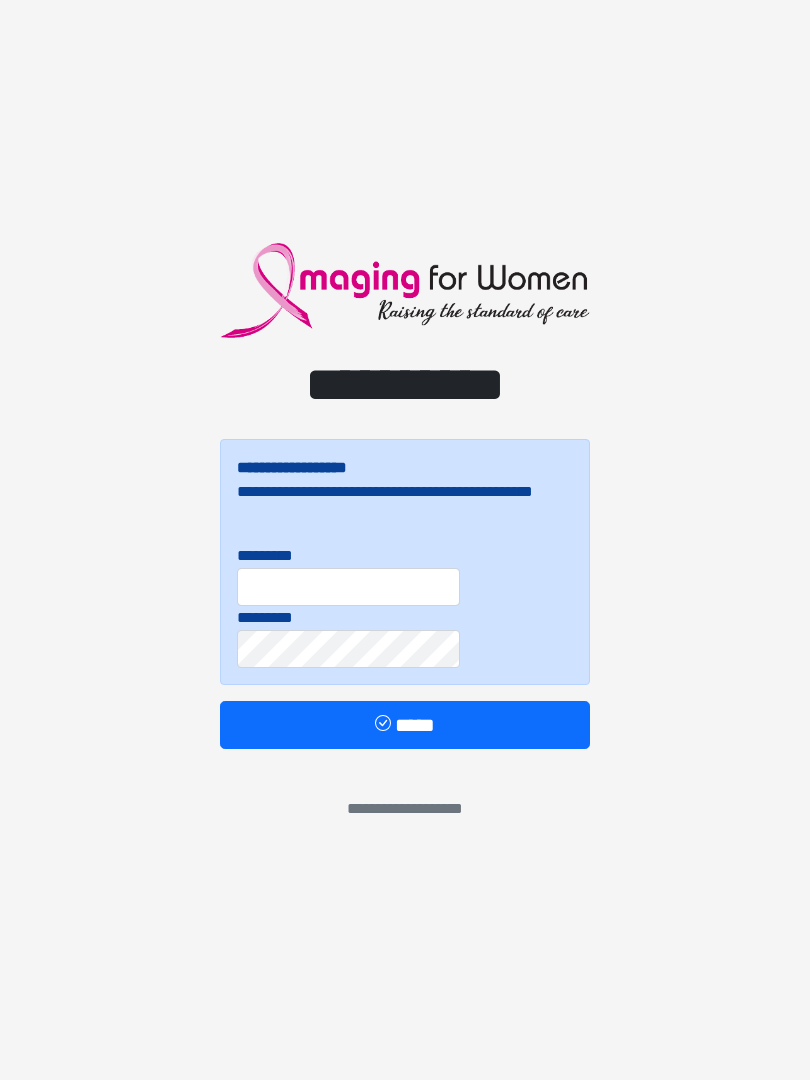 scroll, scrollTop: 0, scrollLeft: 0, axis: both 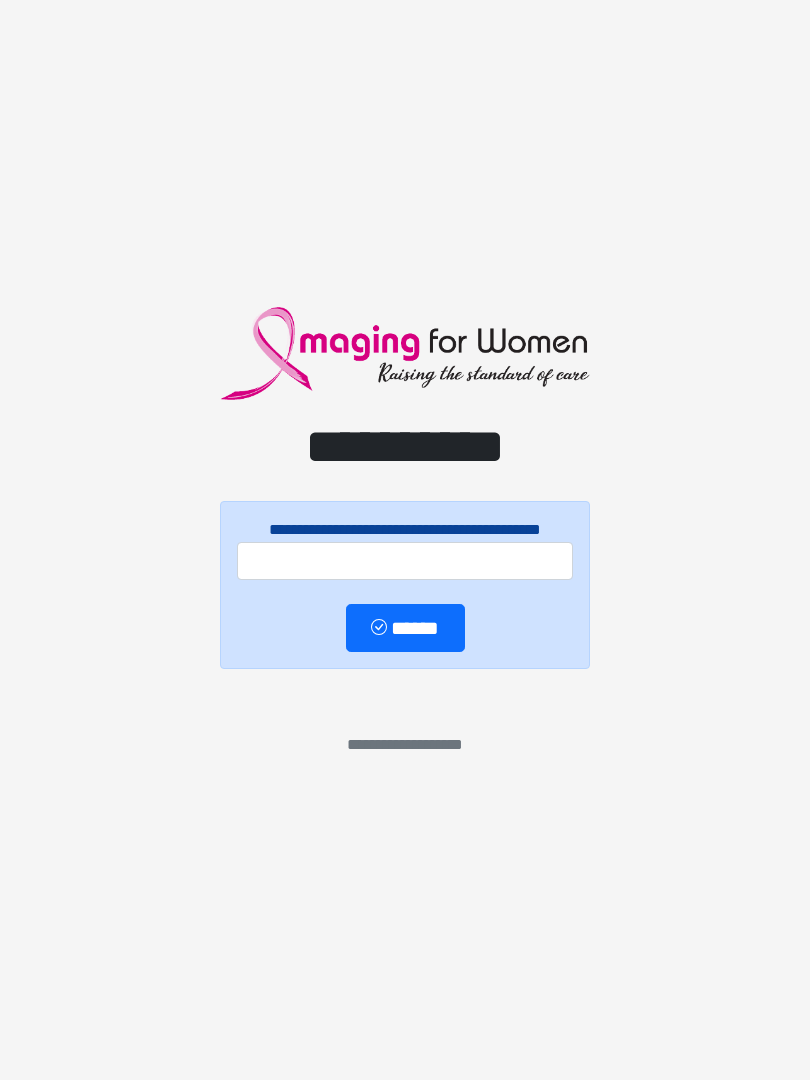 click on "**********" at bounding box center [405, 540] 